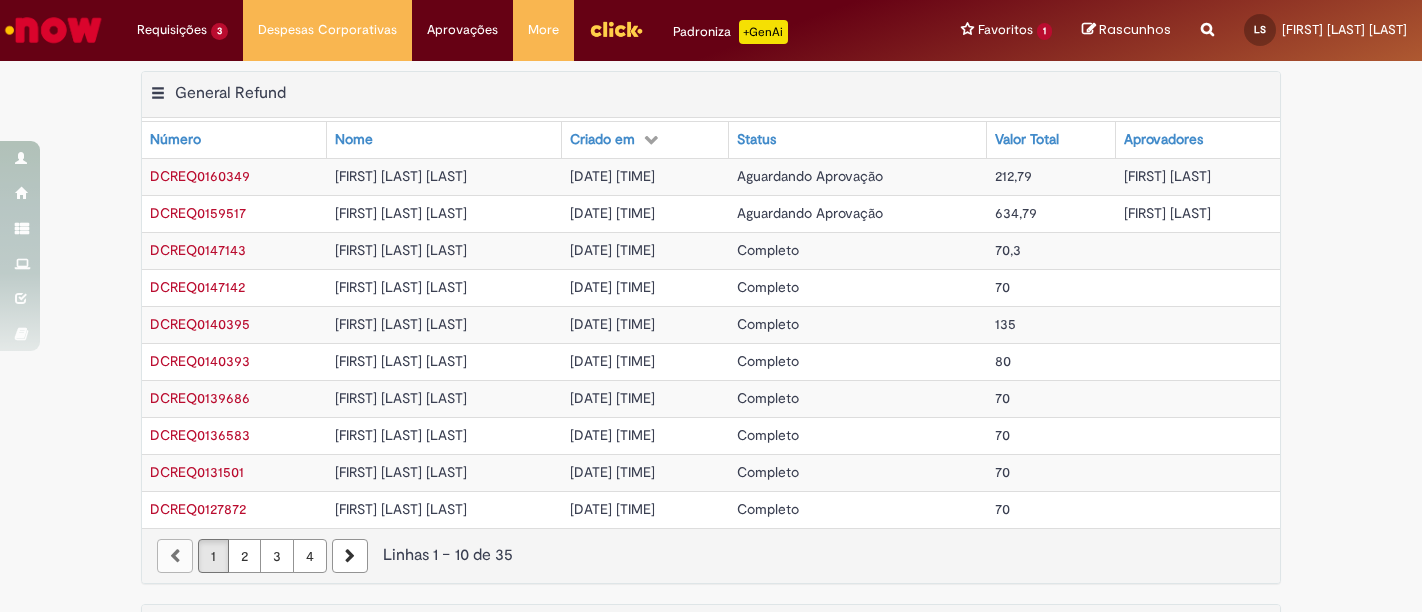 scroll, scrollTop: 0, scrollLeft: 0, axis: both 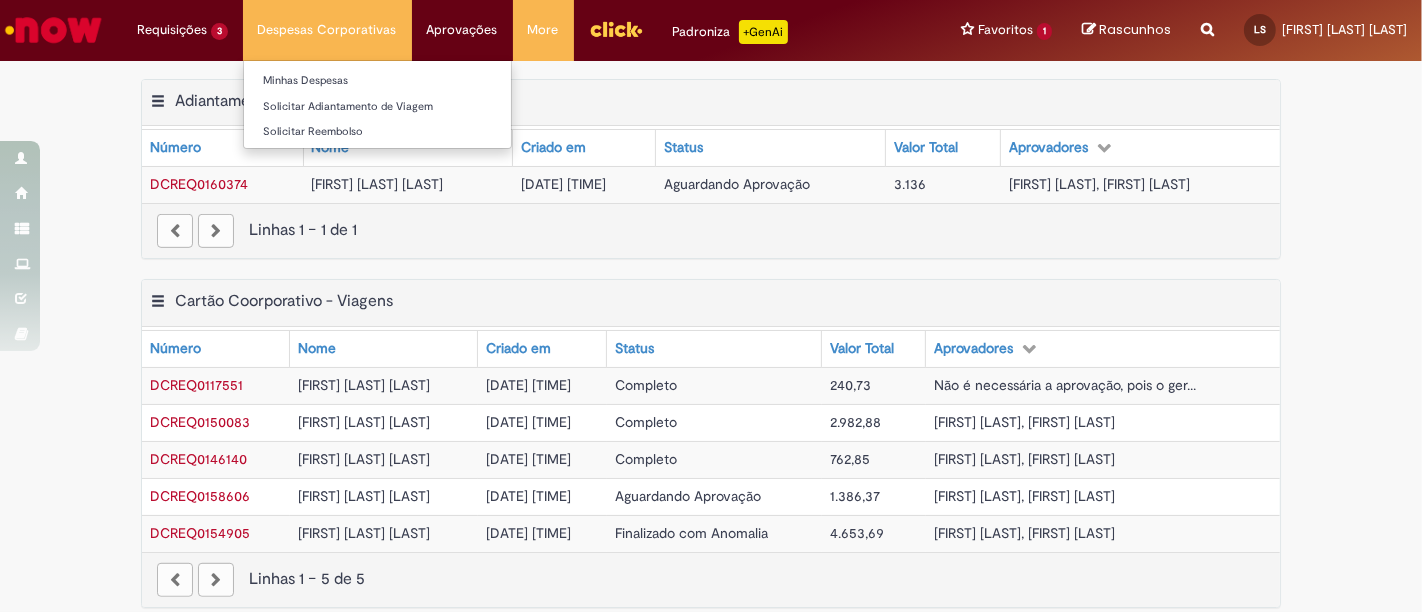 click on "Despesas Corporativas
Minhas Despesas
Solicitar Adiantamento de Viagem
Solicitar Reembolso" at bounding box center (327, 30) 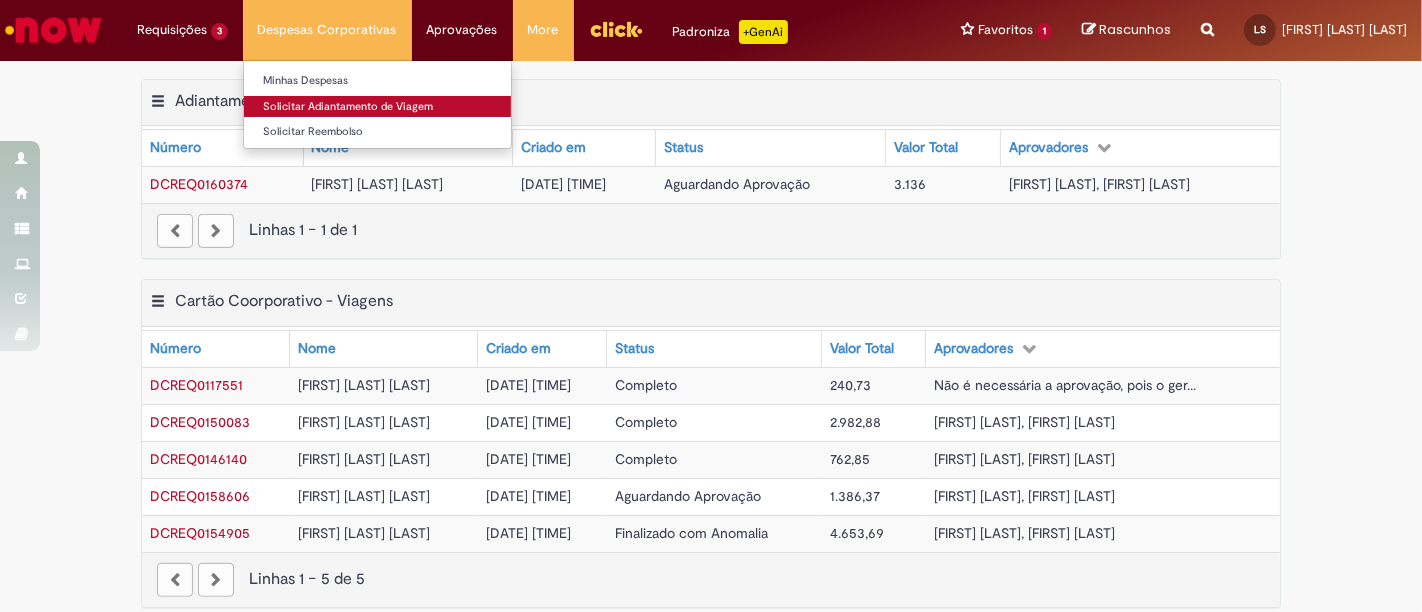 click on "Solicitar Adiantamento de Viagem" at bounding box center [377, 107] 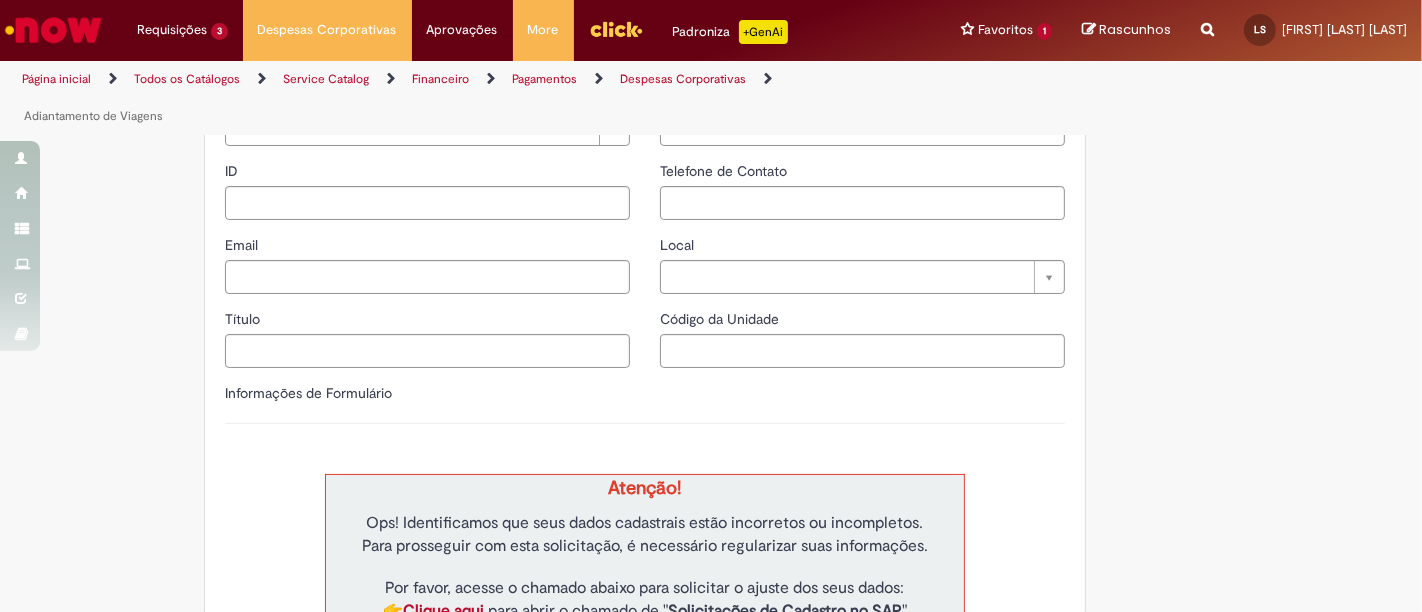 type on "********" 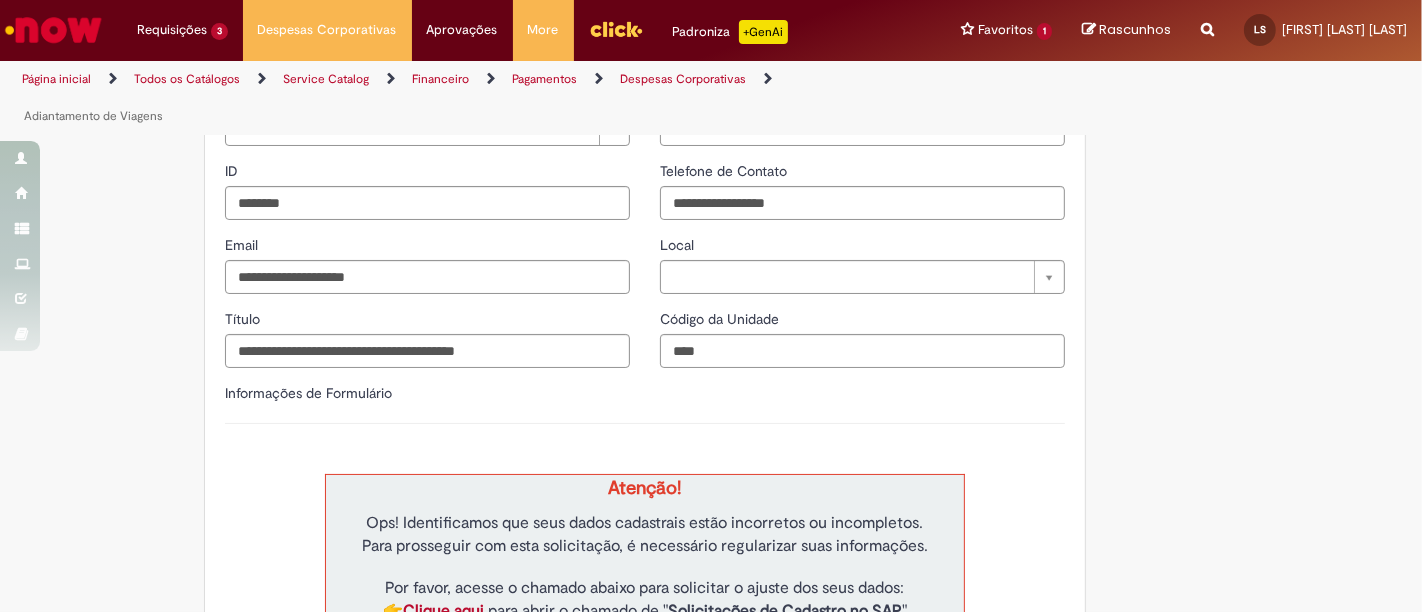 type on "**********" 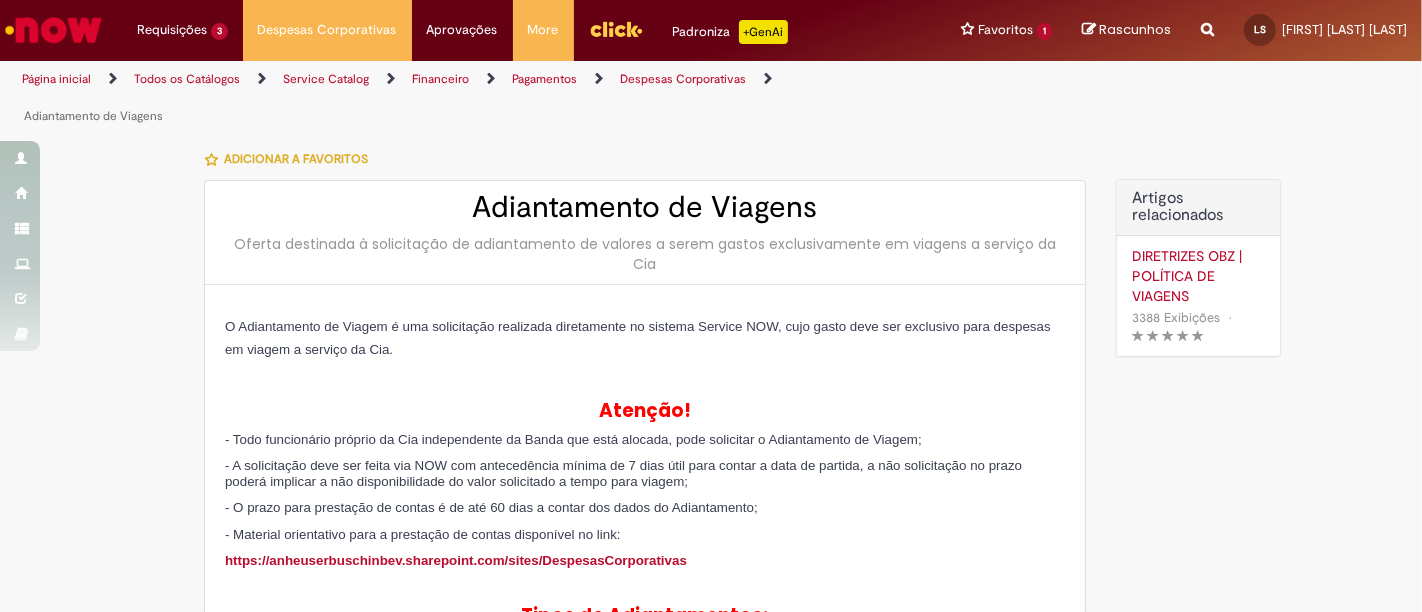 type on "**********" 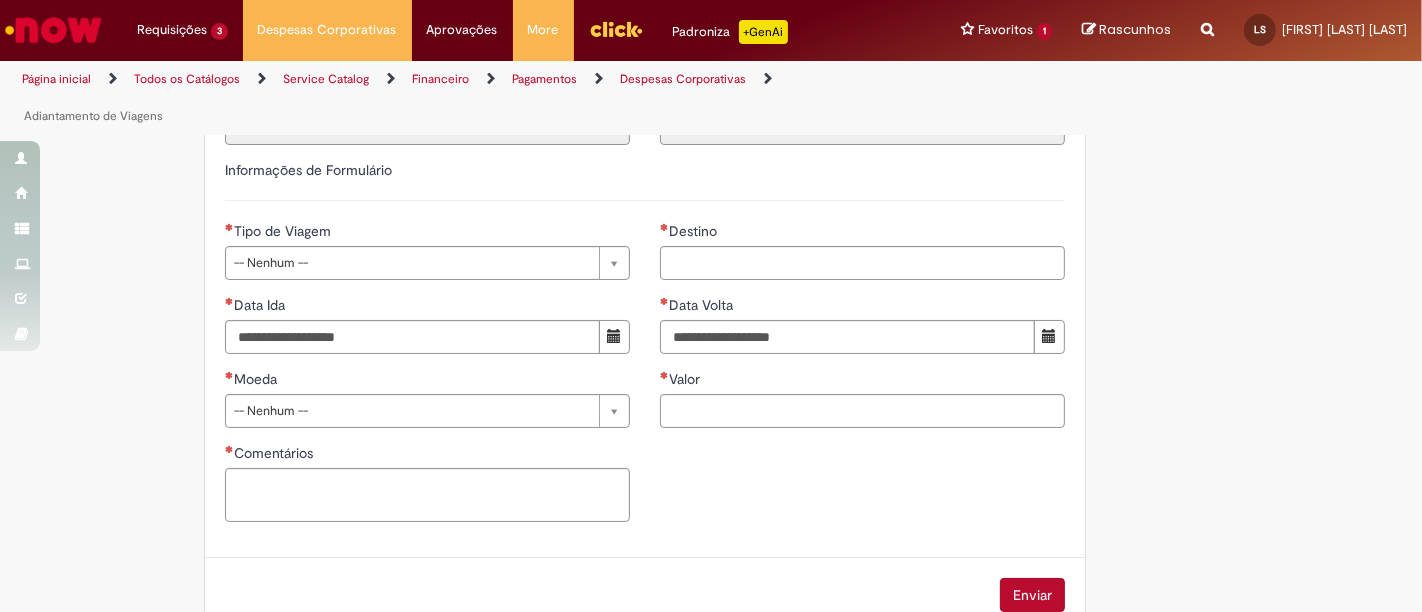 scroll, scrollTop: 1020, scrollLeft: 0, axis: vertical 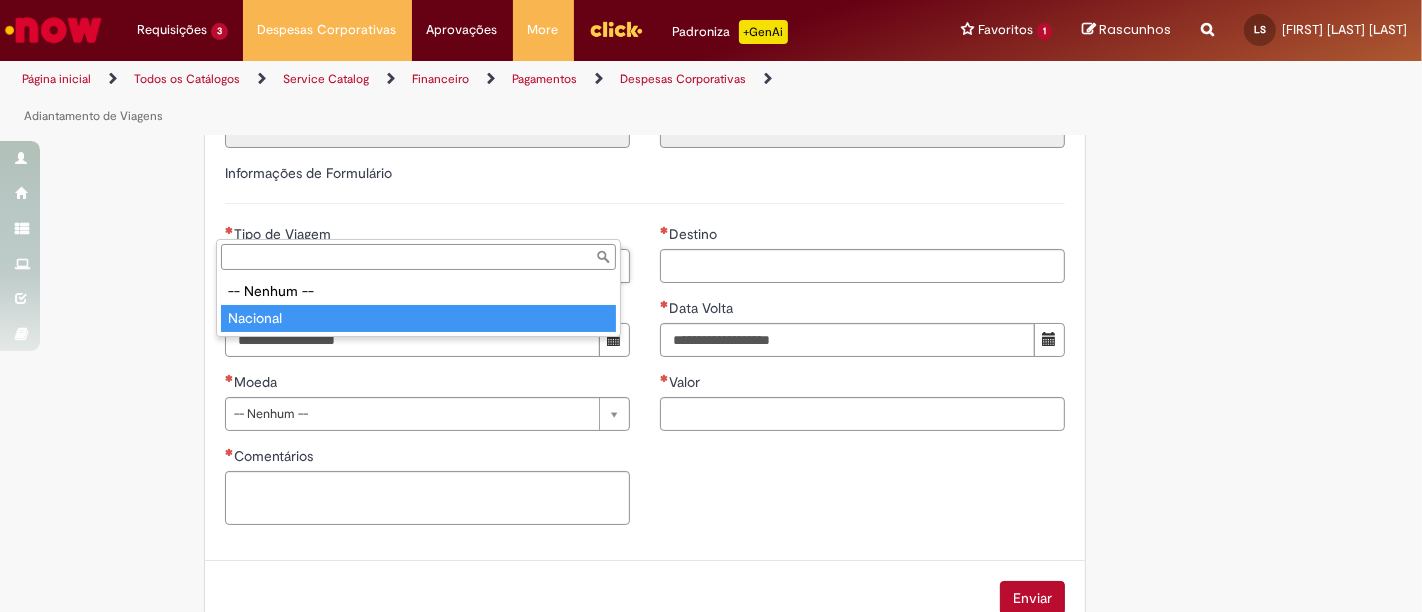 type on "********" 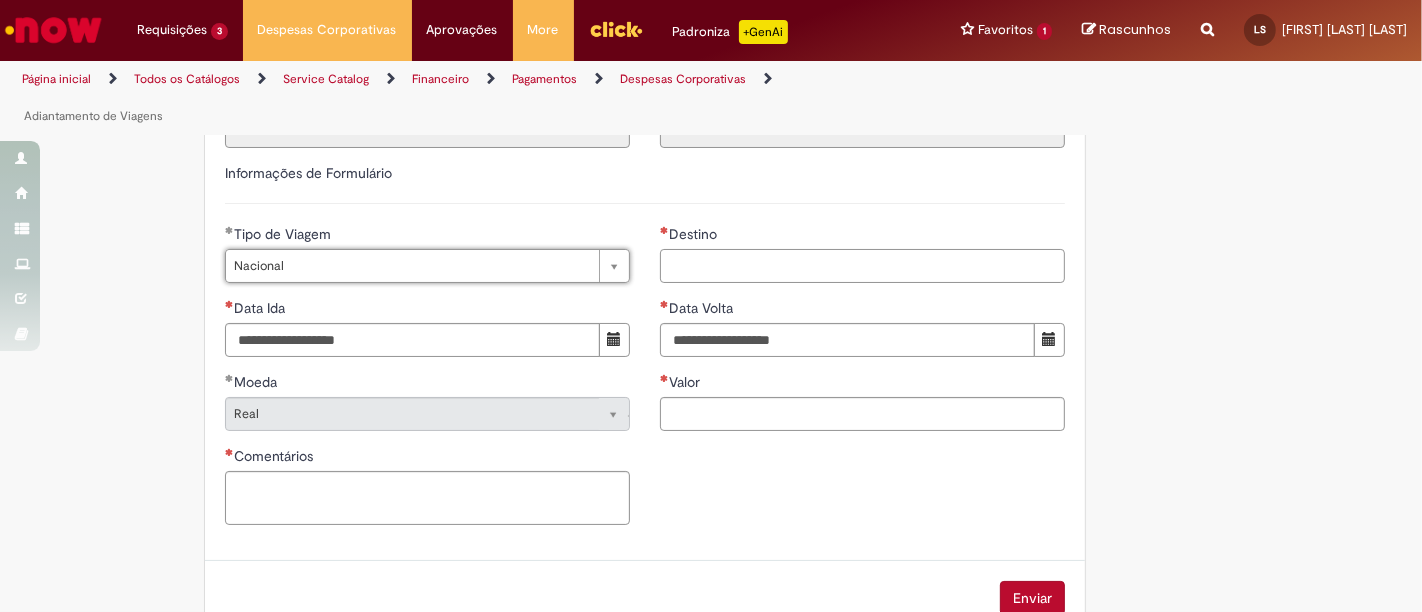 click on "Destino" at bounding box center (862, 266) 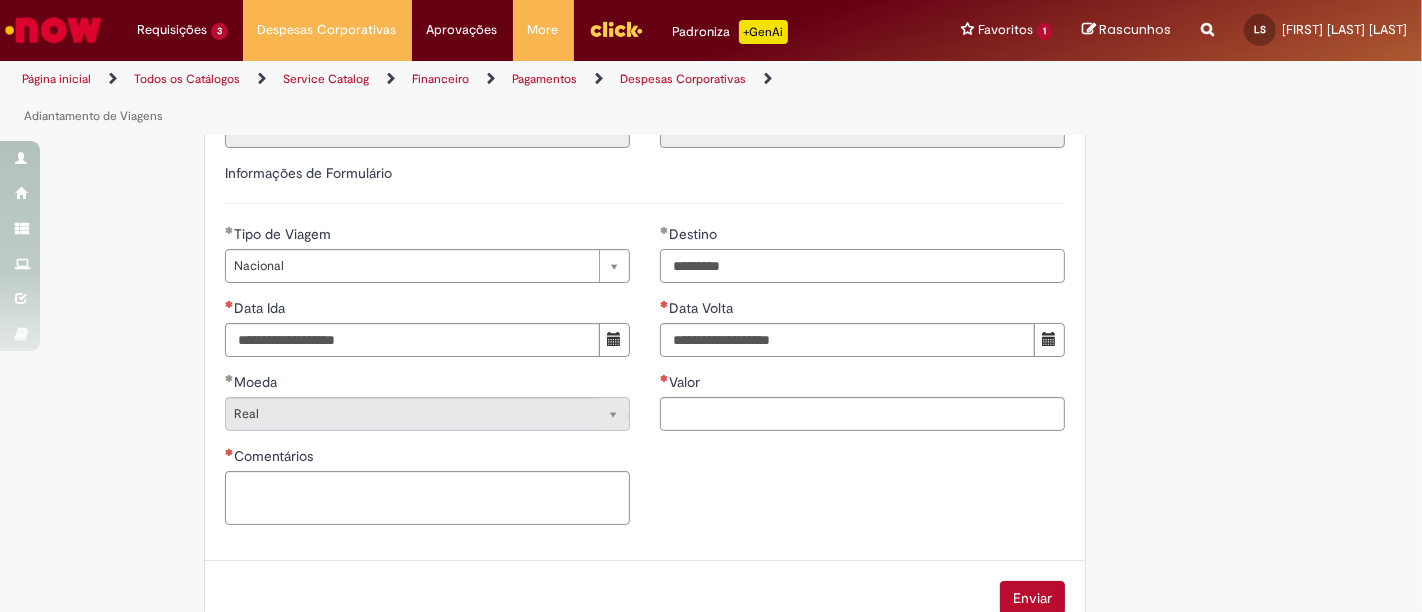 type on "*********" 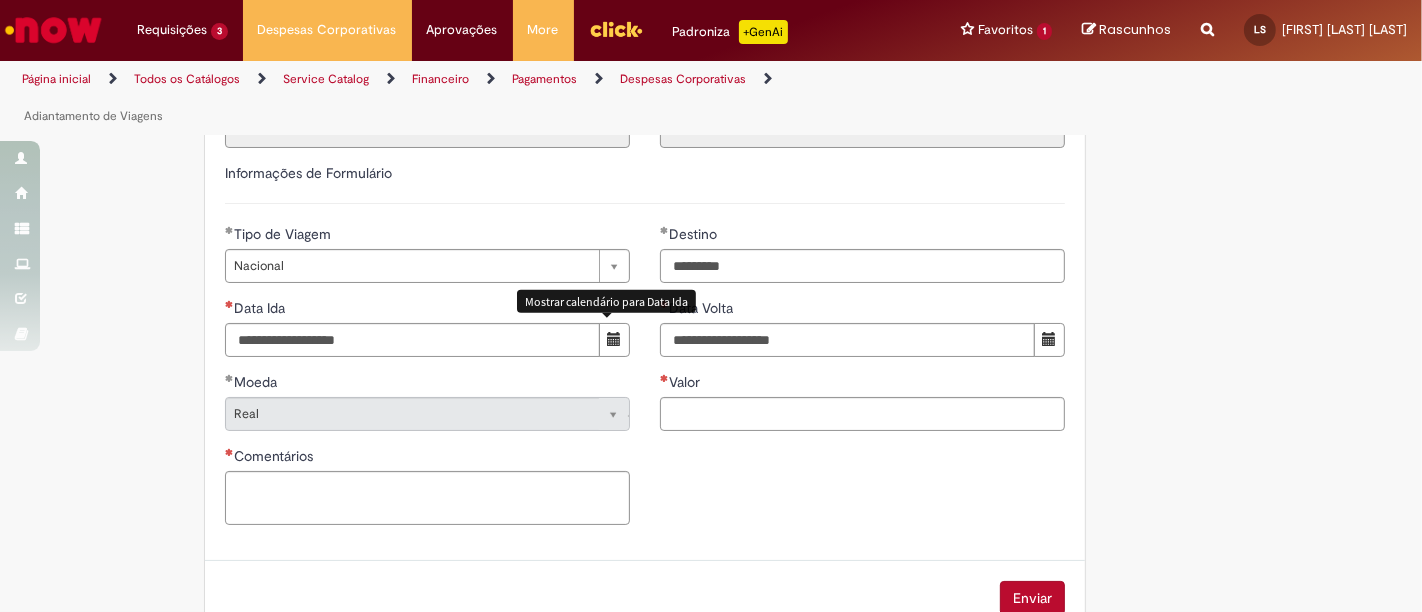 click at bounding box center (614, 339) 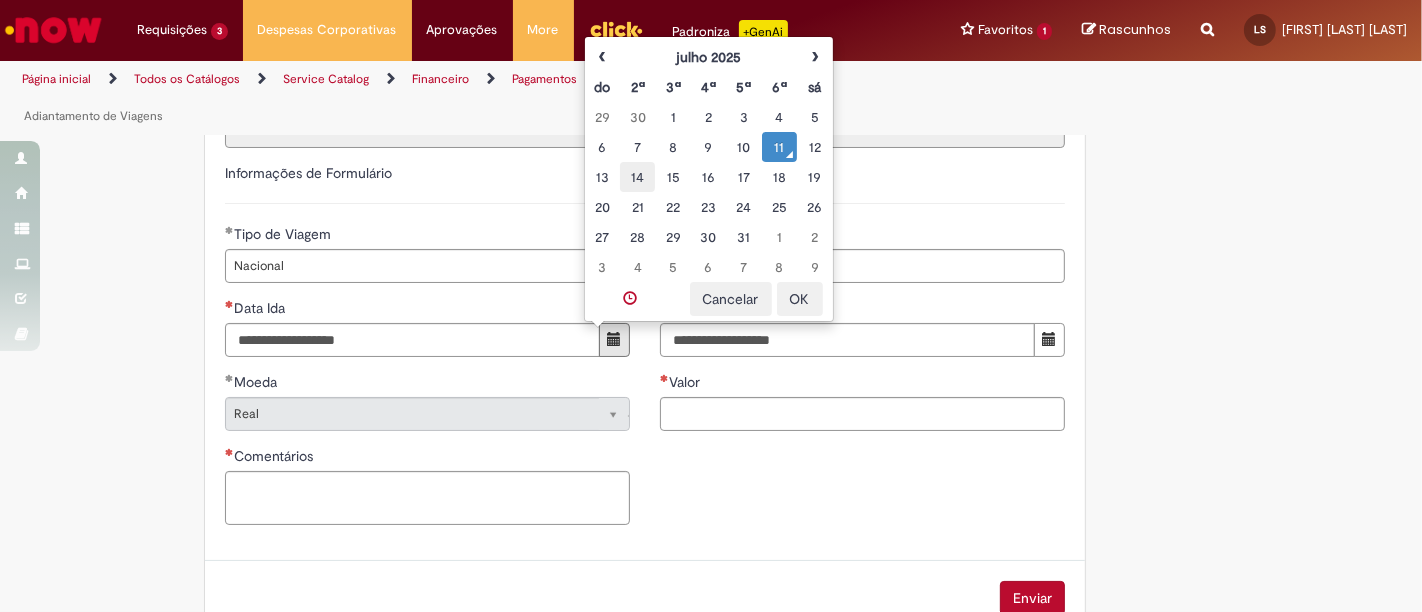 click on "14" at bounding box center [637, 177] 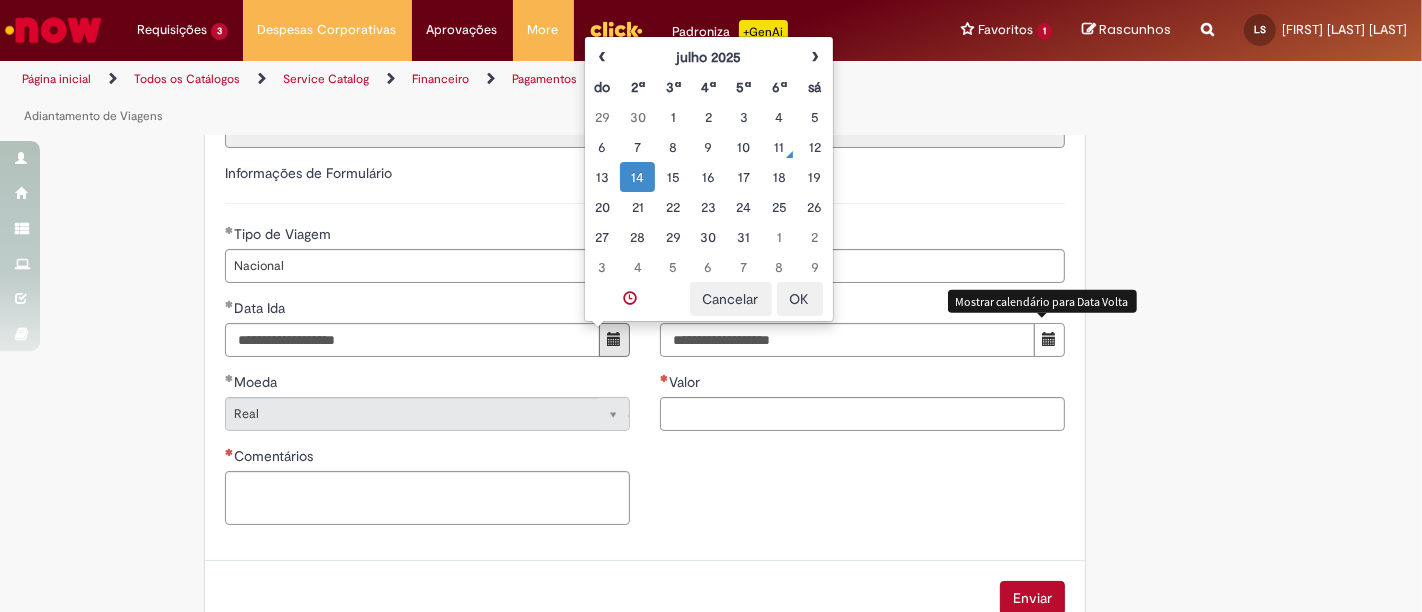 click at bounding box center [1049, 339] 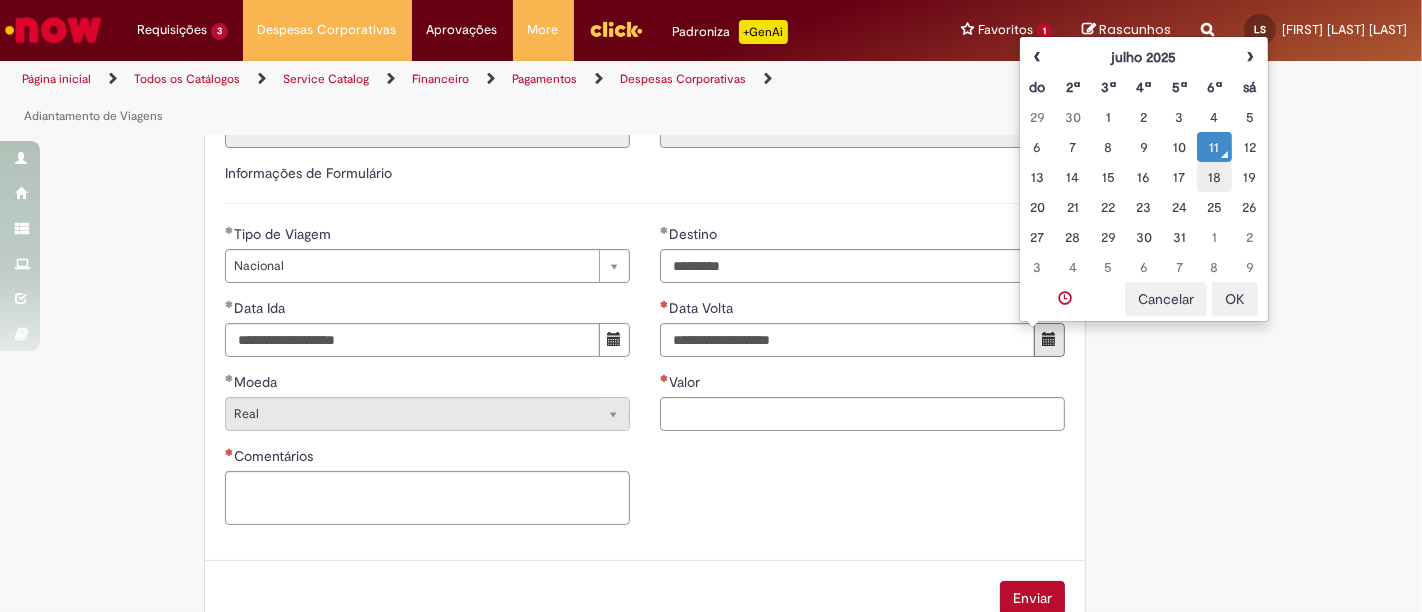 click on "18" at bounding box center [1214, 177] 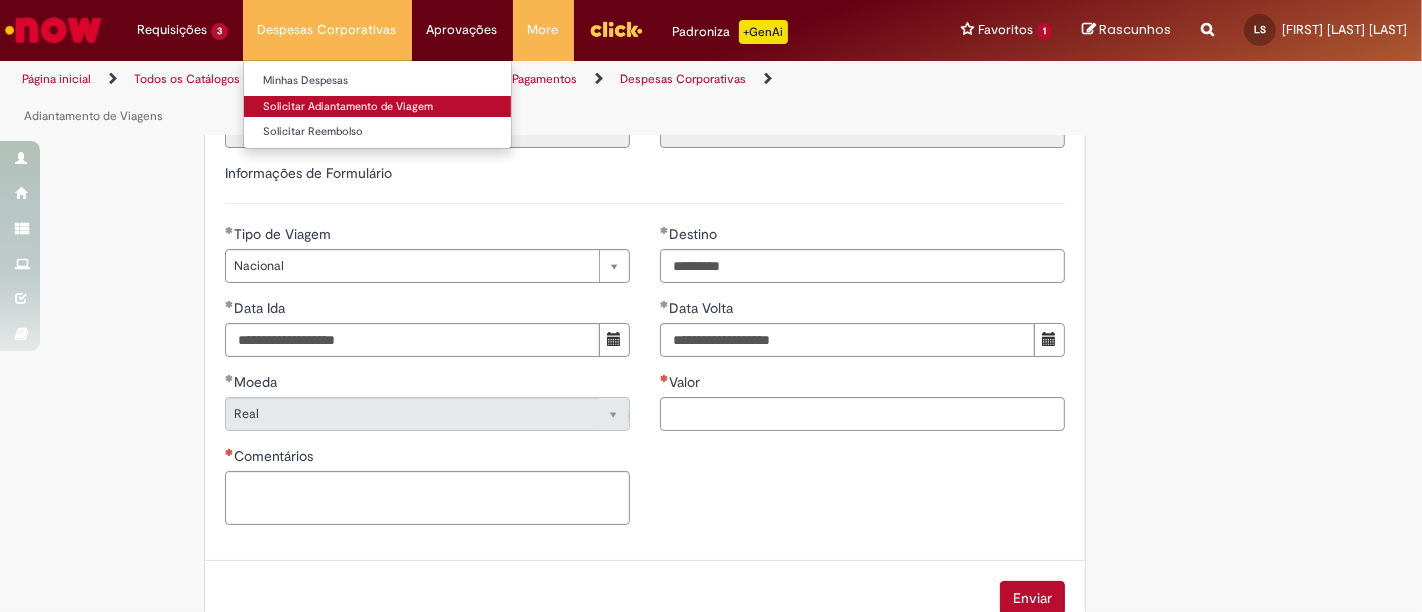 click on "Solicitar Adiantamento de Viagem" at bounding box center (377, 107) 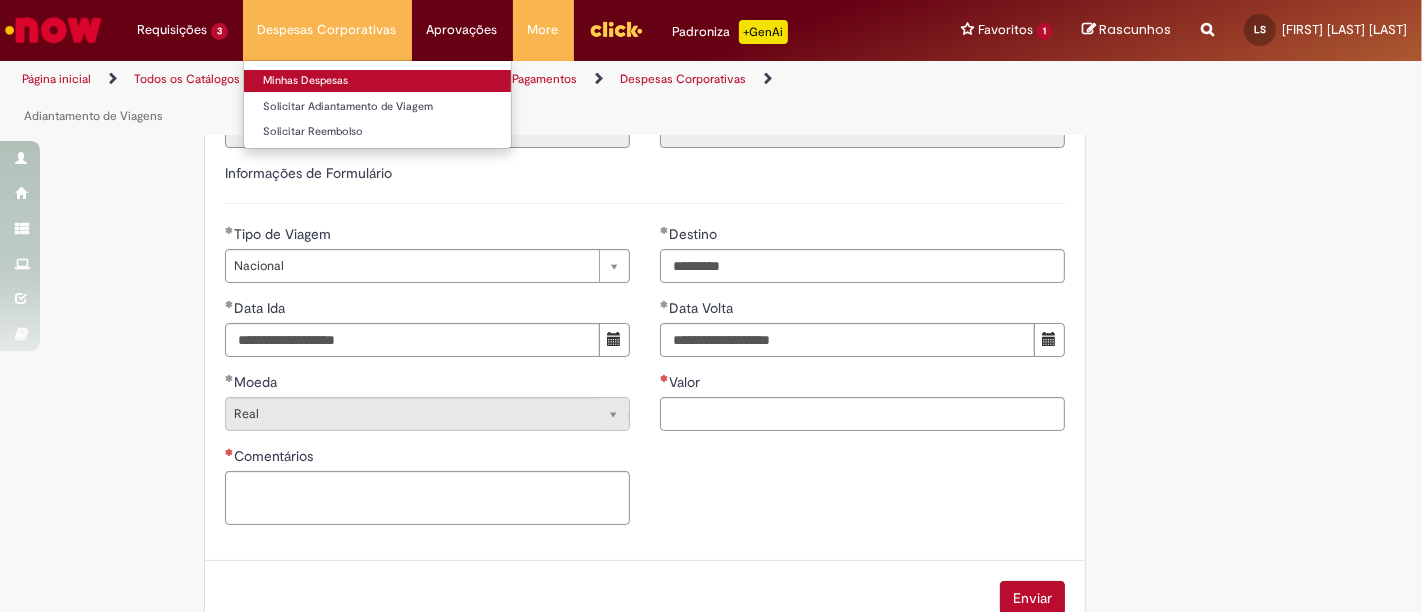 click on "Minhas Despesas" at bounding box center [377, 81] 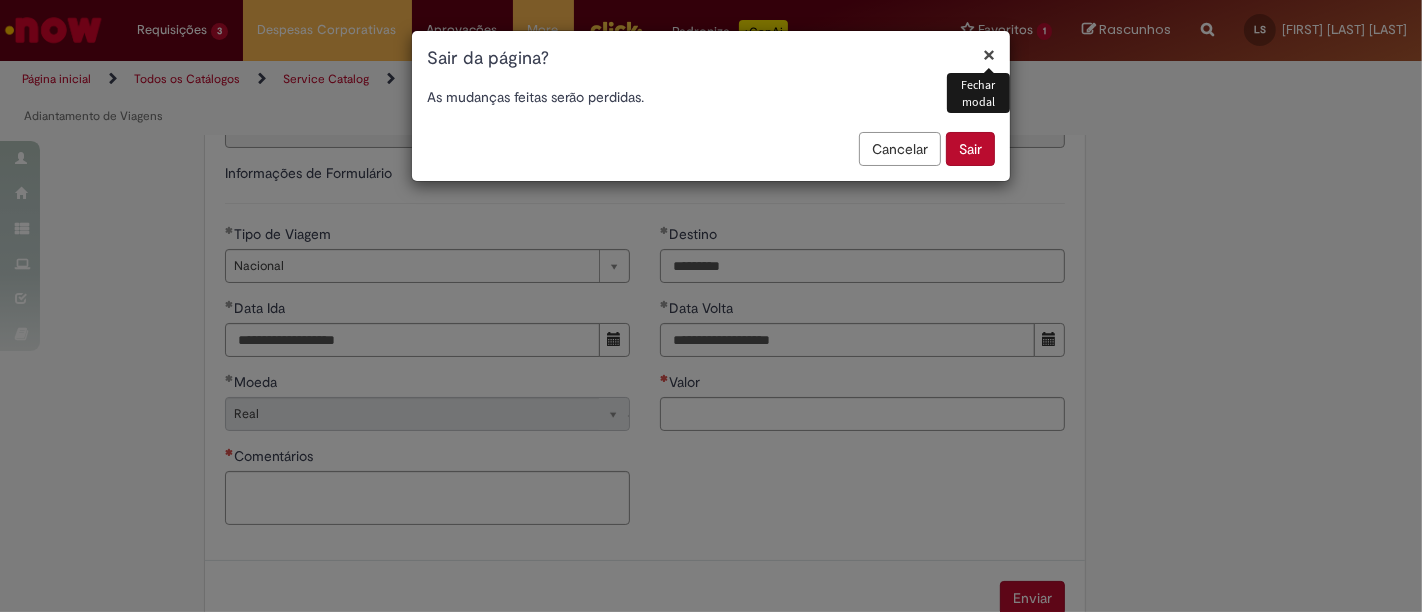 click on "Sair" at bounding box center (970, 149) 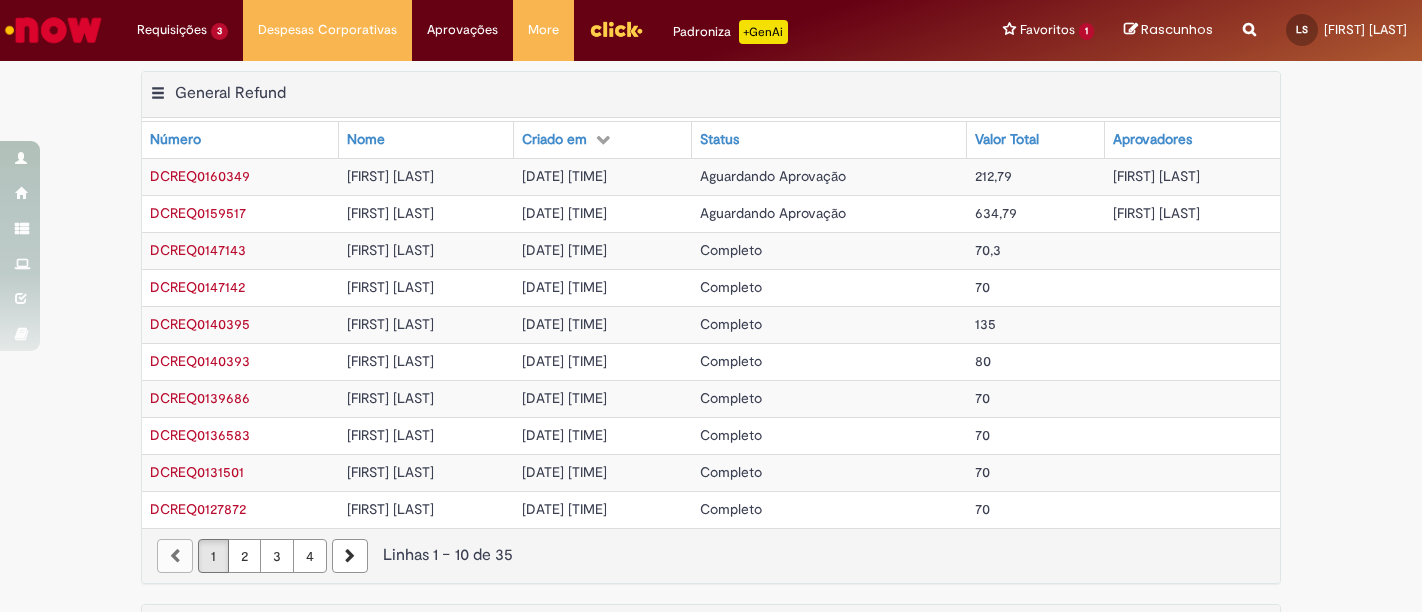 scroll, scrollTop: 0, scrollLeft: 0, axis: both 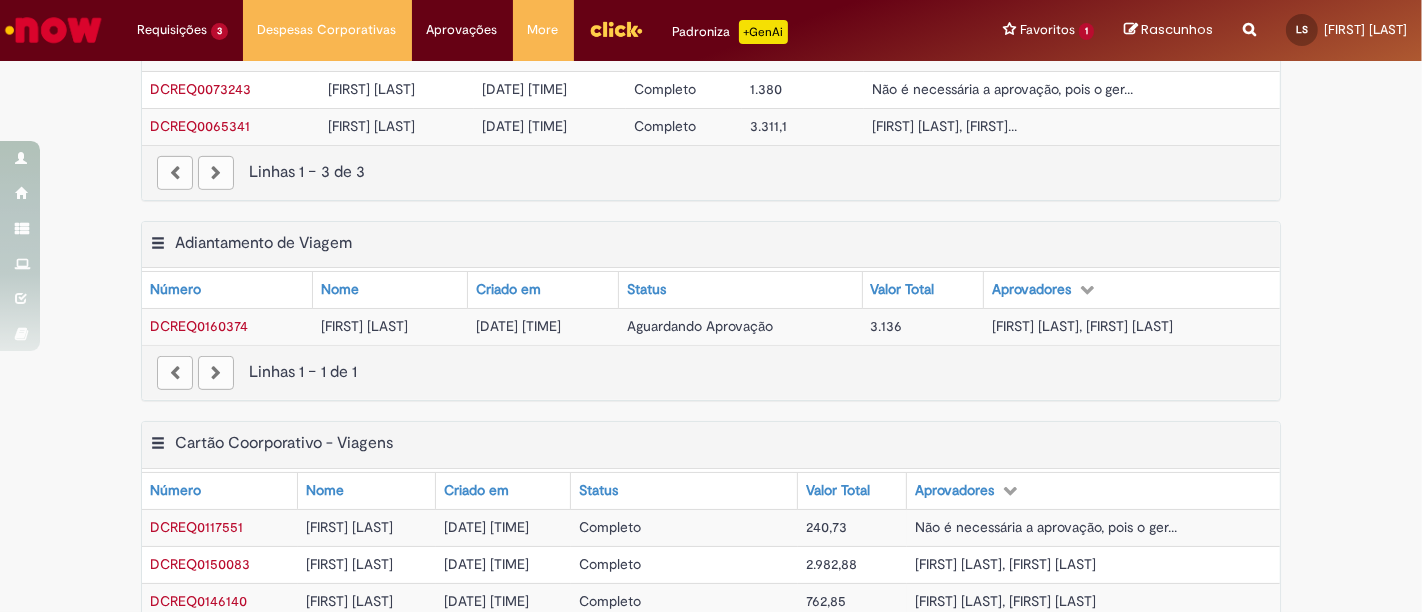 click on "Aguardando Aprovação" at bounding box center [700, 326] 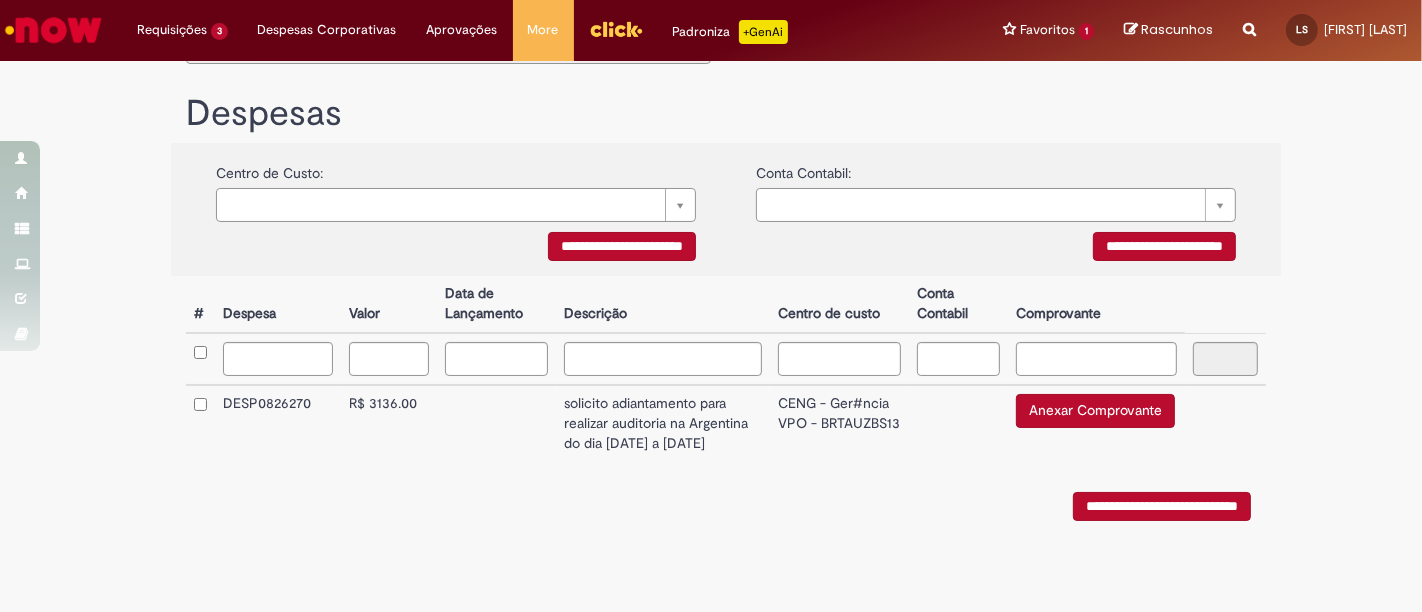 scroll, scrollTop: 0, scrollLeft: 0, axis: both 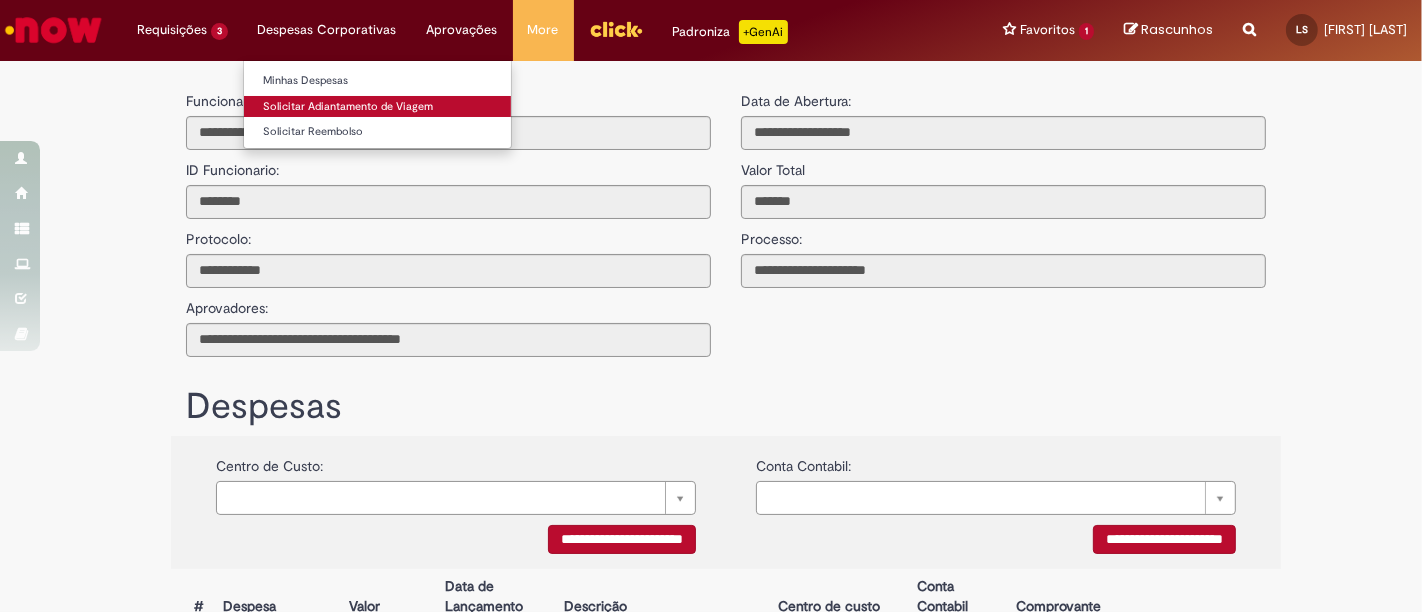 click on "Solicitar Adiantamento de Viagem" at bounding box center (377, 107) 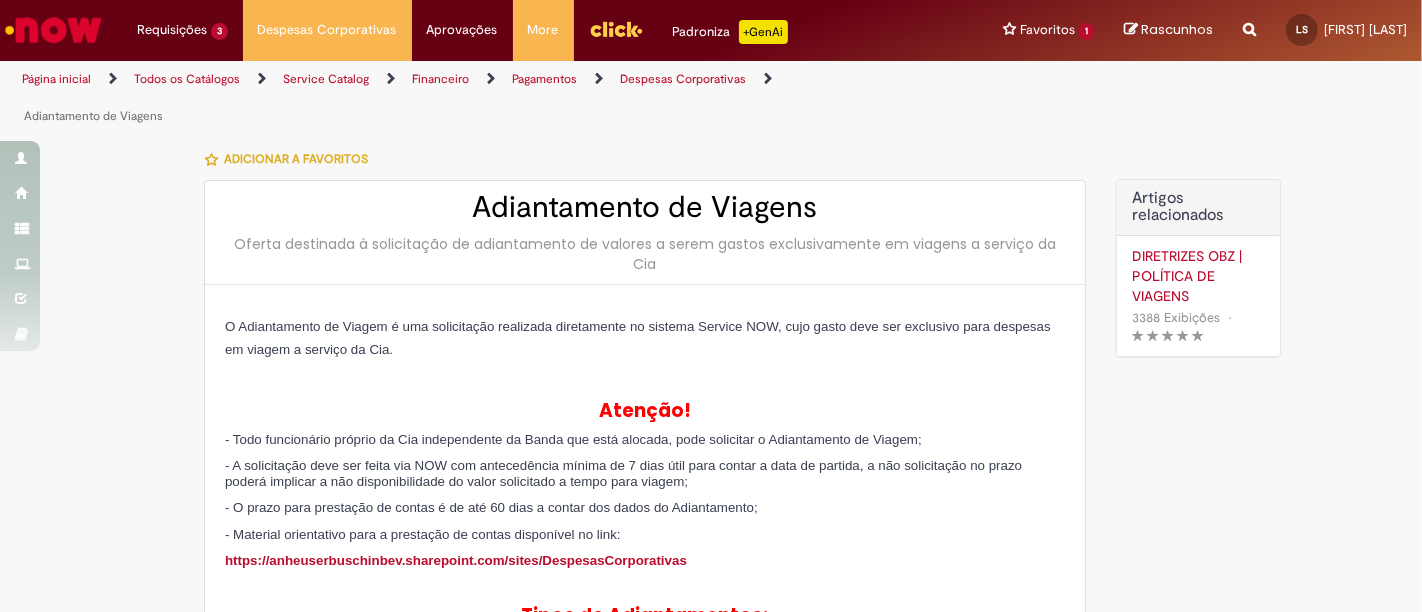 type on "********" 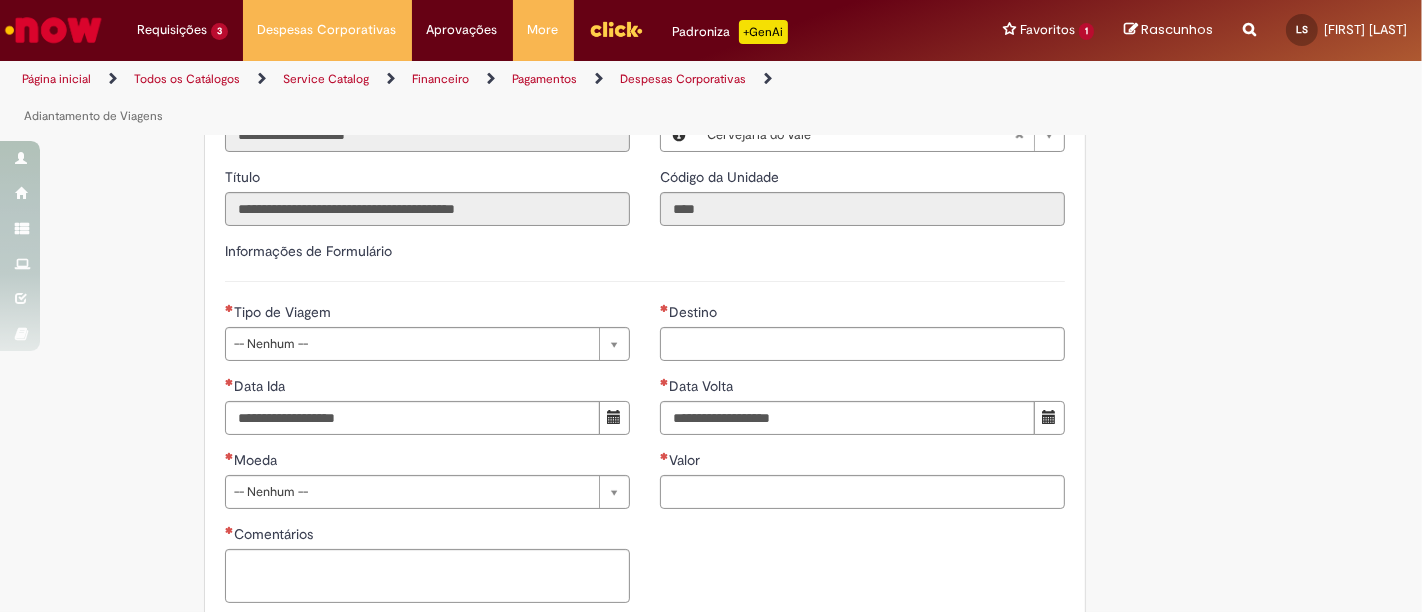 scroll, scrollTop: 927, scrollLeft: 0, axis: vertical 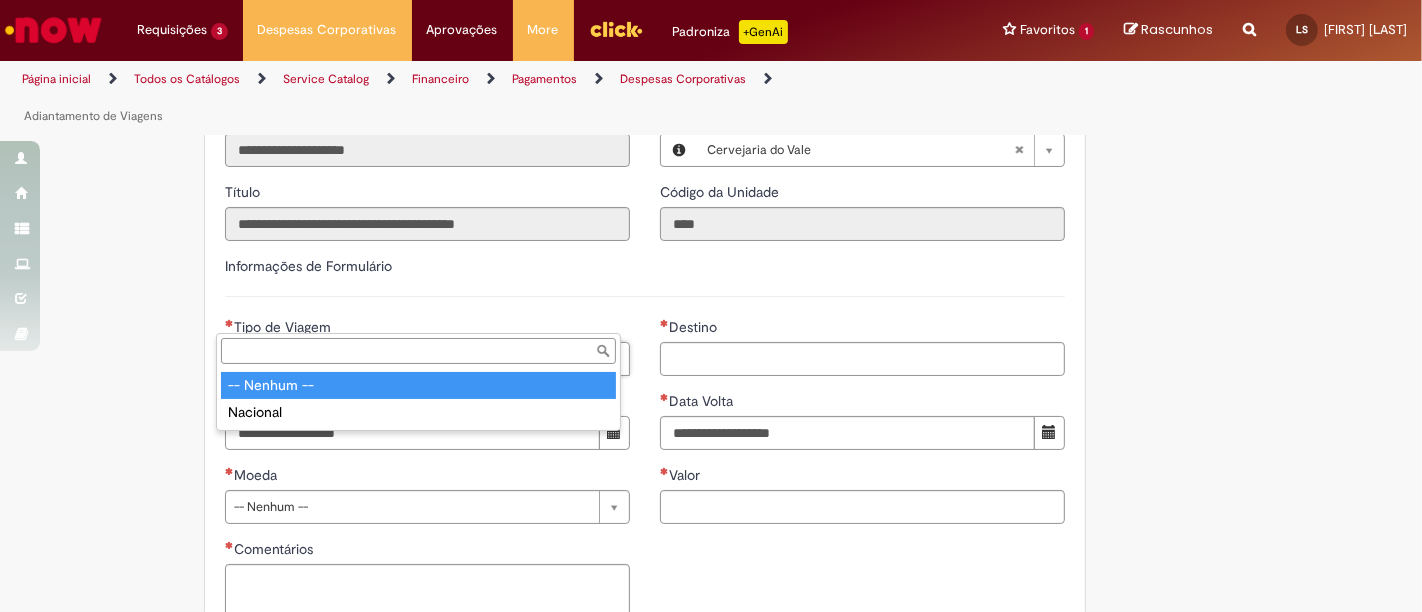 type on "********" 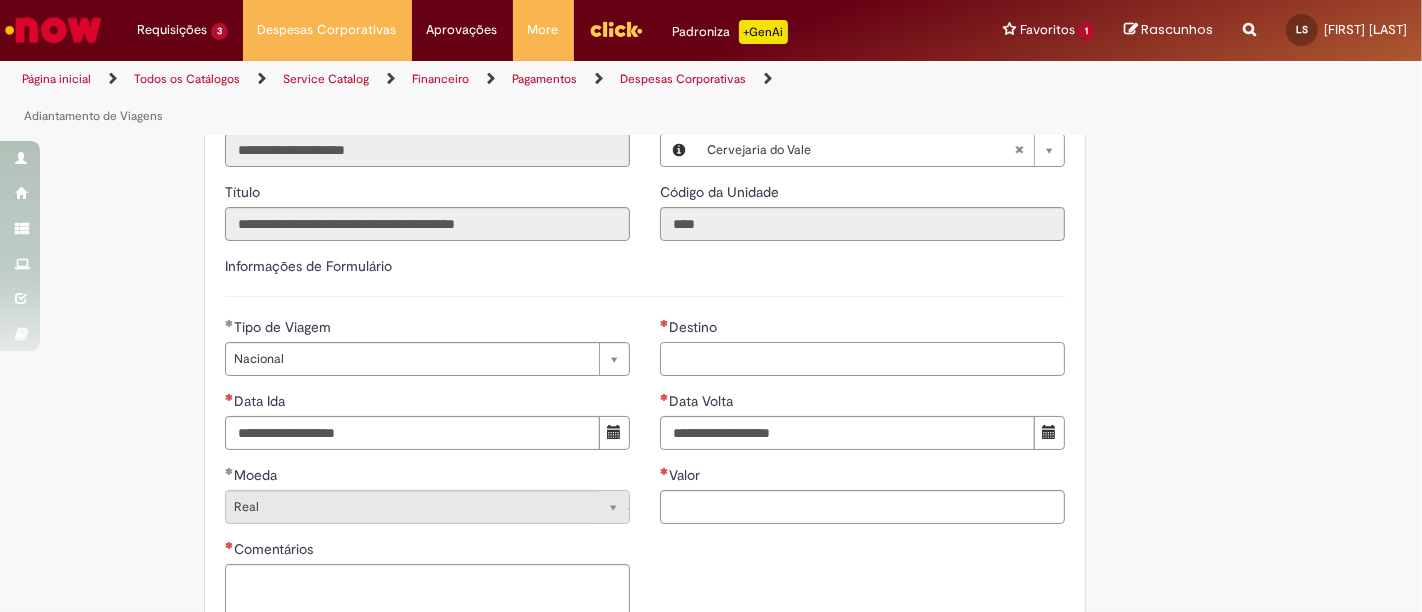 click on "Destino" at bounding box center [862, 359] 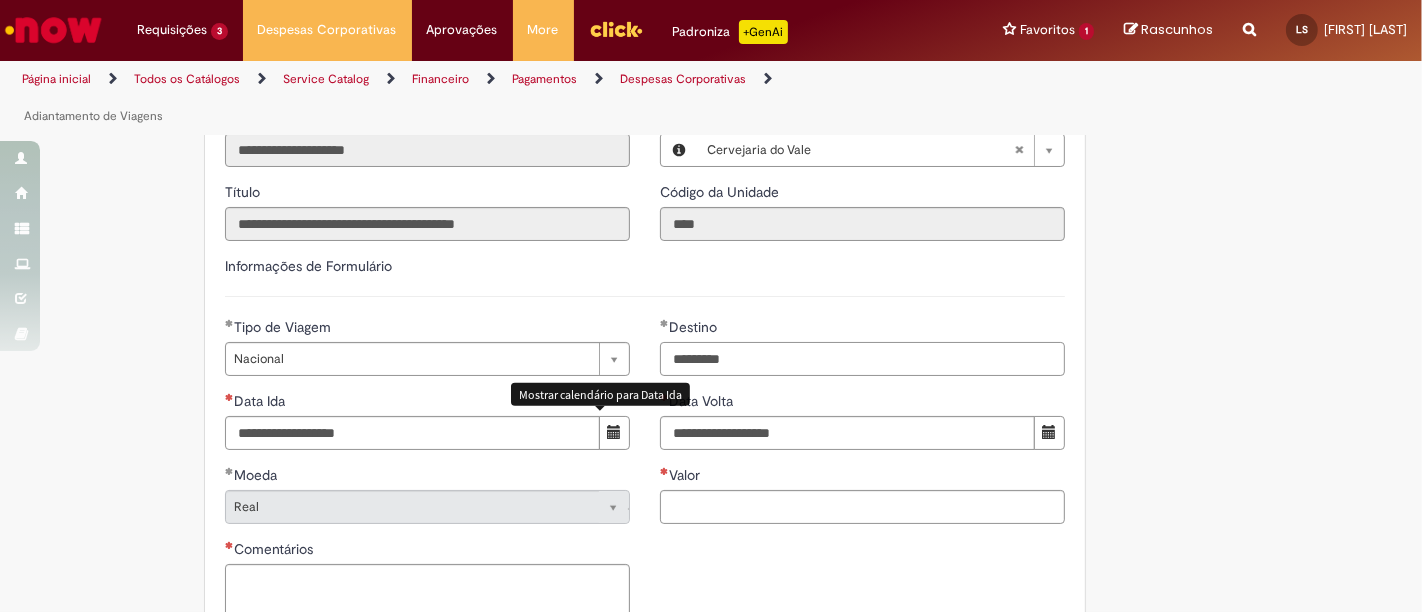 type on "*********" 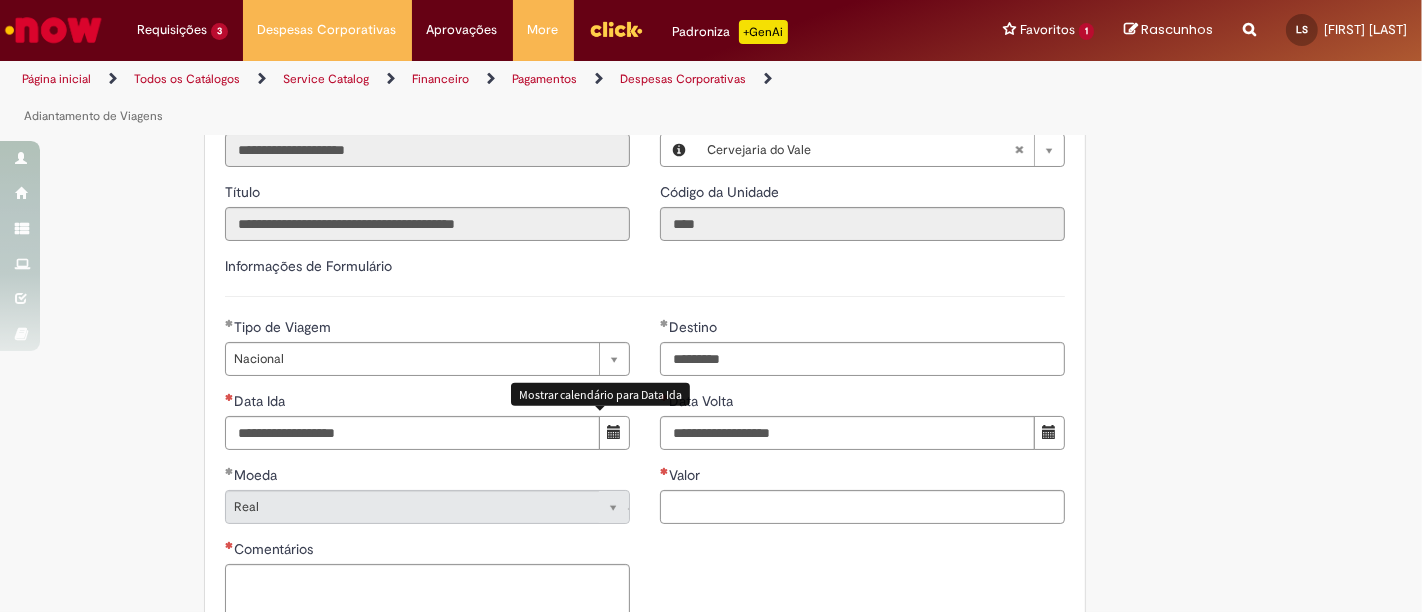 click at bounding box center (614, 432) 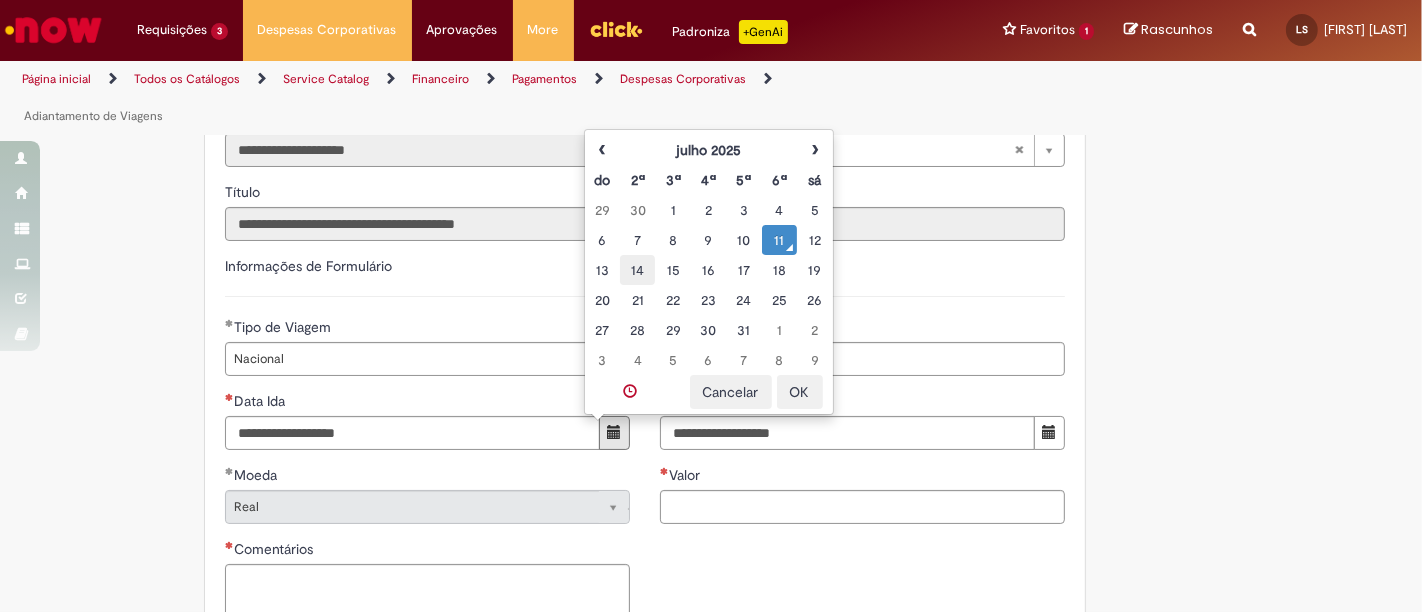 click on "14" at bounding box center [637, 270] 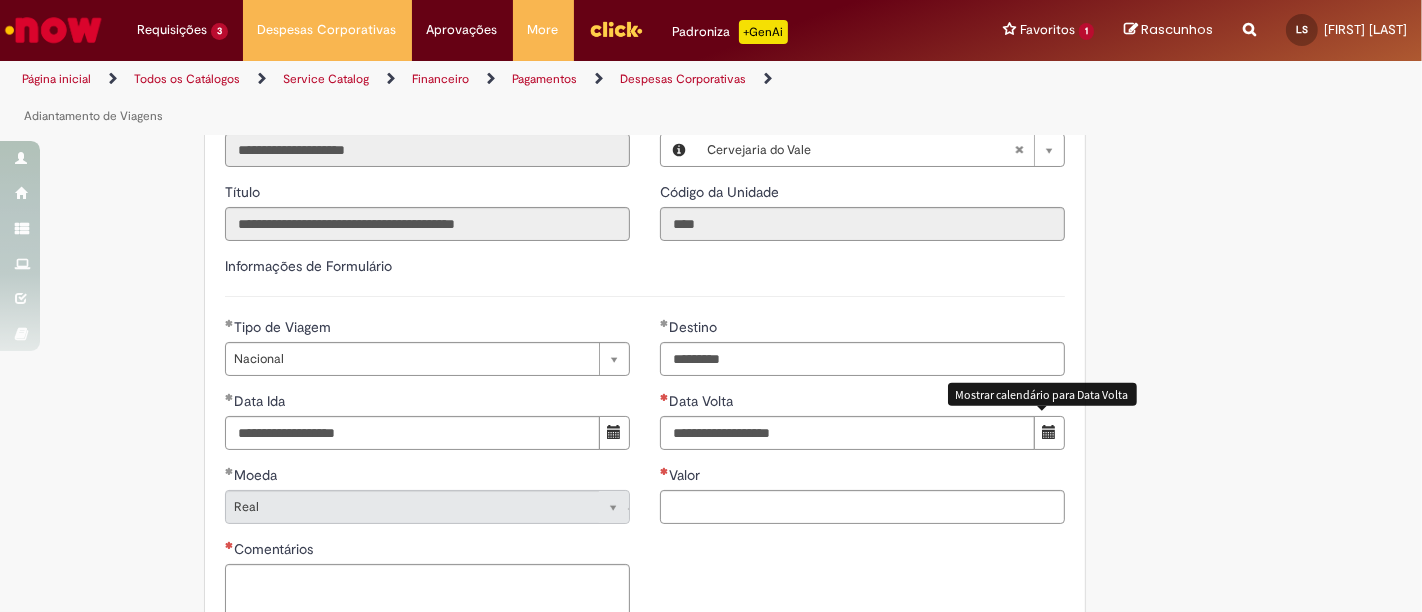 click at bounding box center (1049, 433) 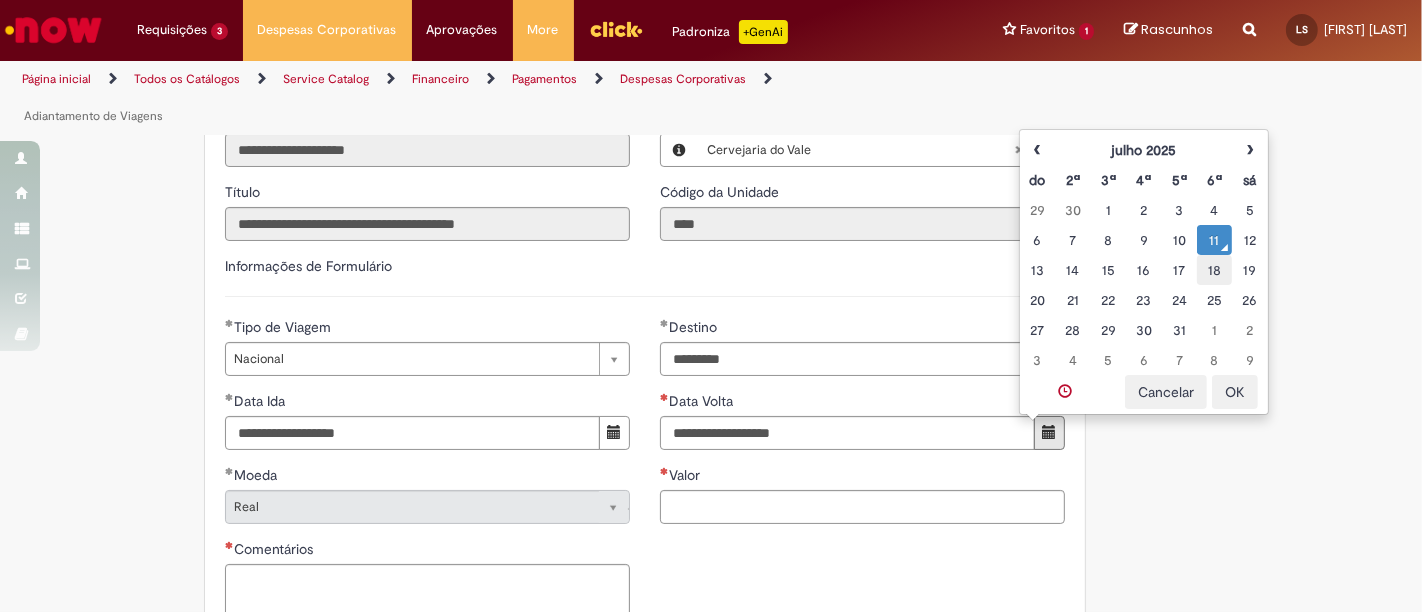 click on "18" at bounding box center (1214, 270) 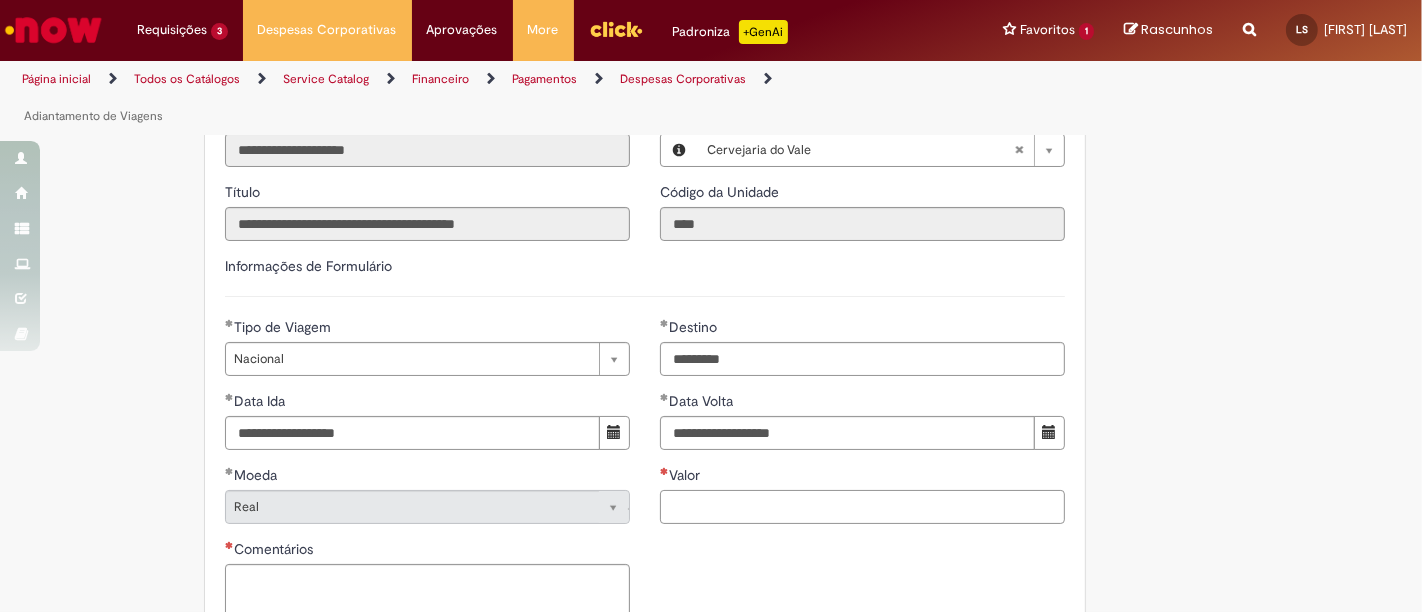 click on "Valor" at bounding box center [862, 507] 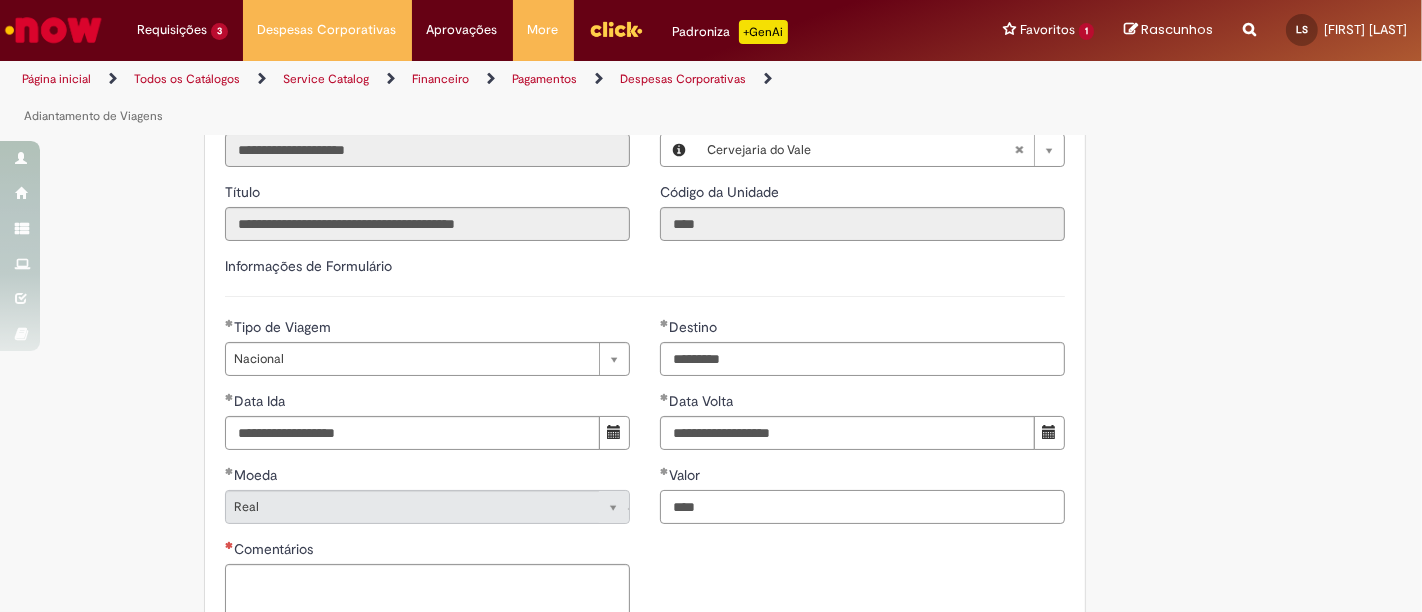 type on "****" 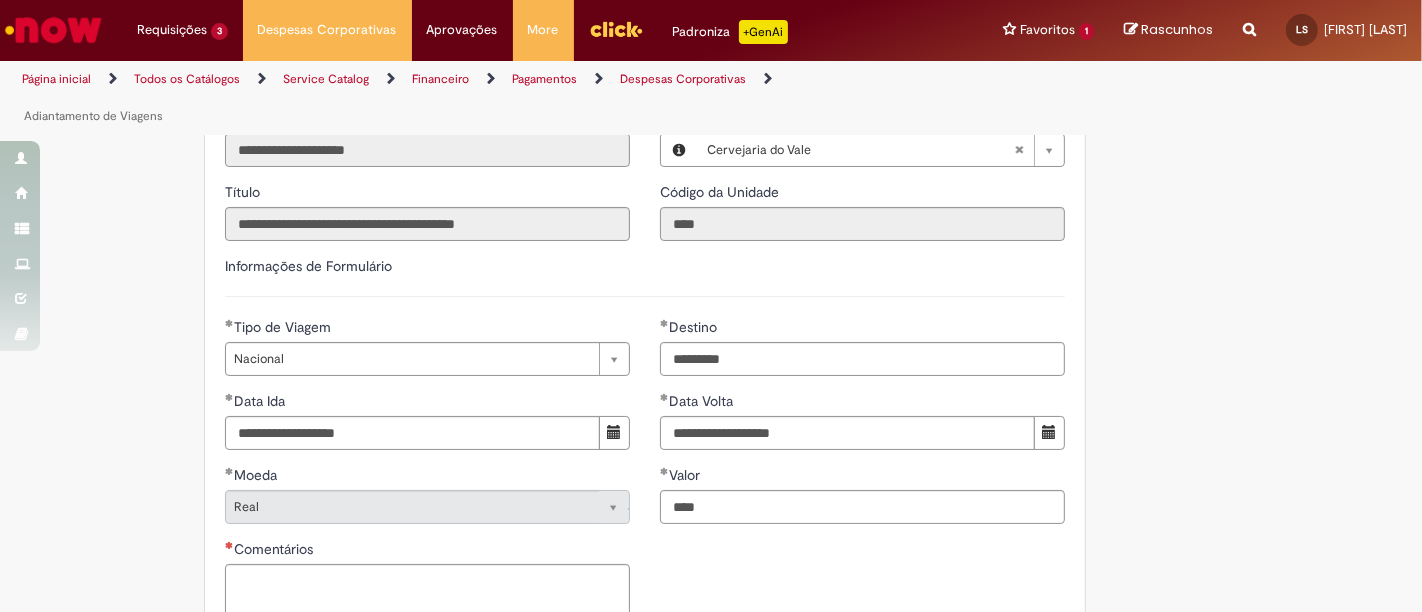 click on "**********" at bounding box center (862, 428) 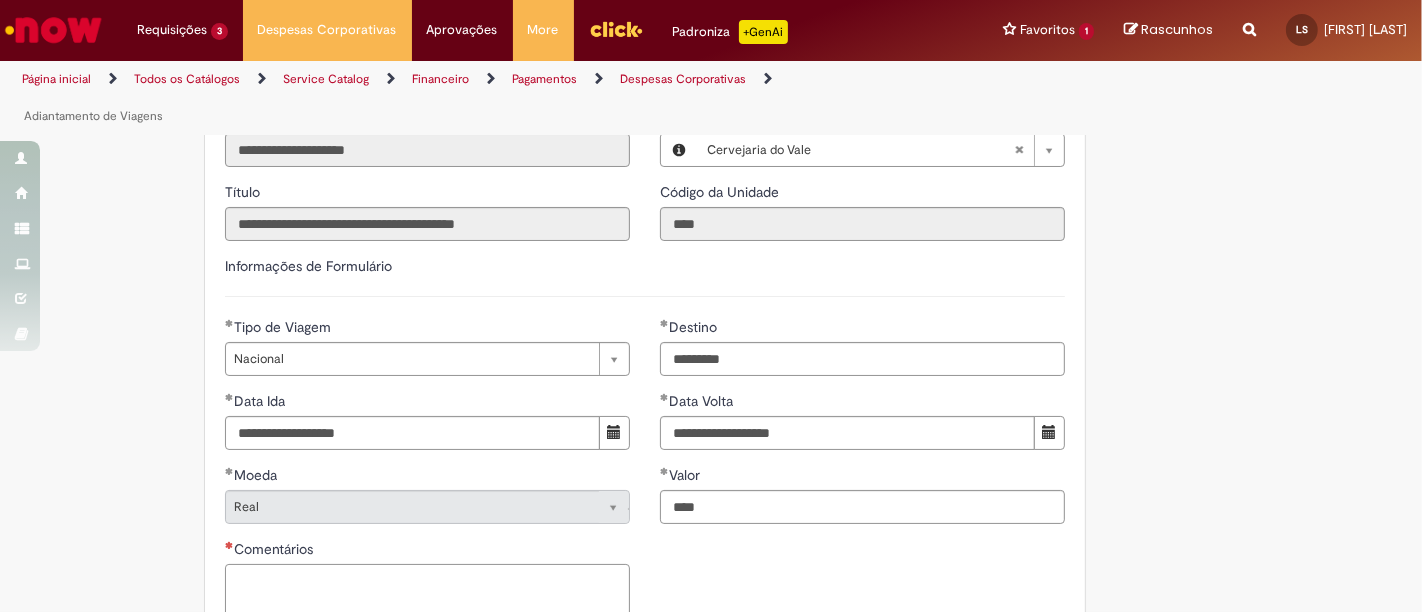 click on "Comentários" at bounding box center (427, 590) 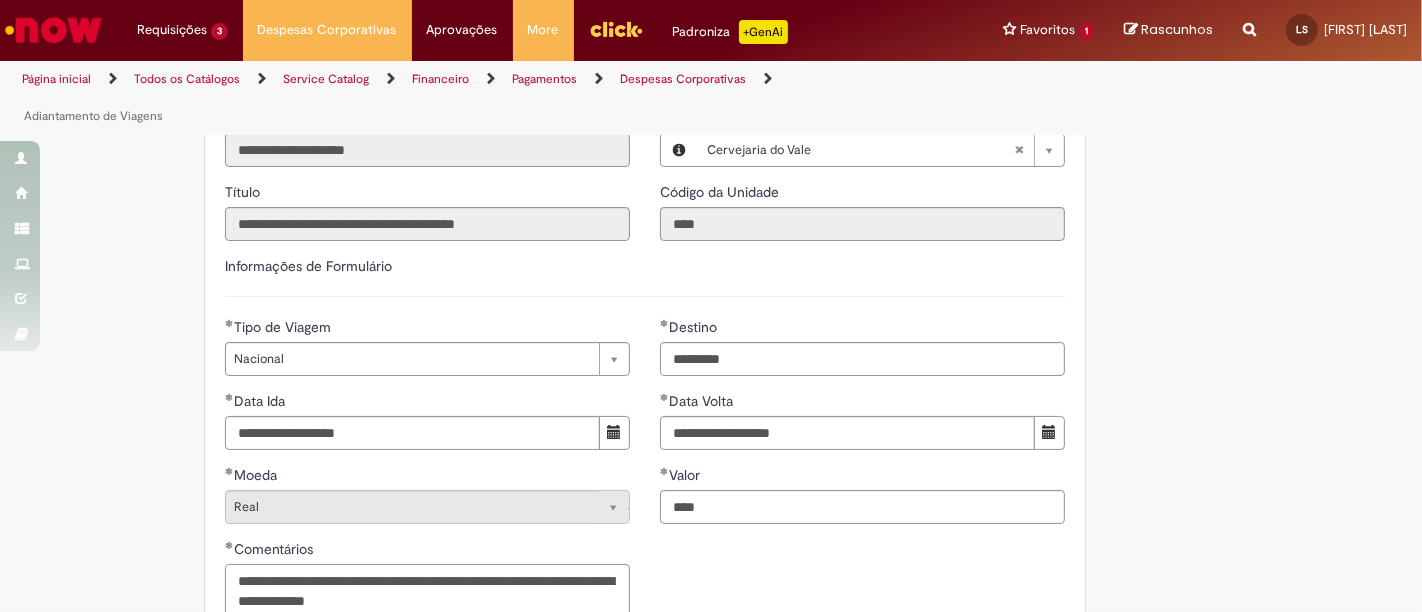 type on "**********" 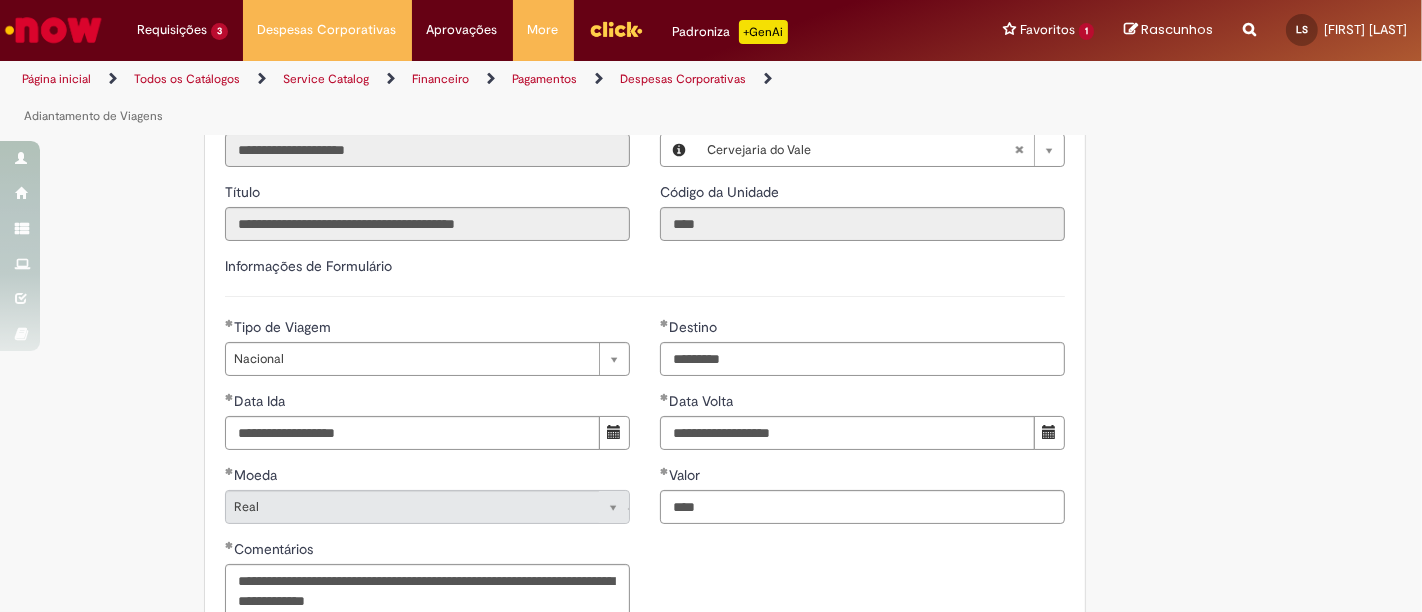 click on "**********" at bounding box center [645, 474] 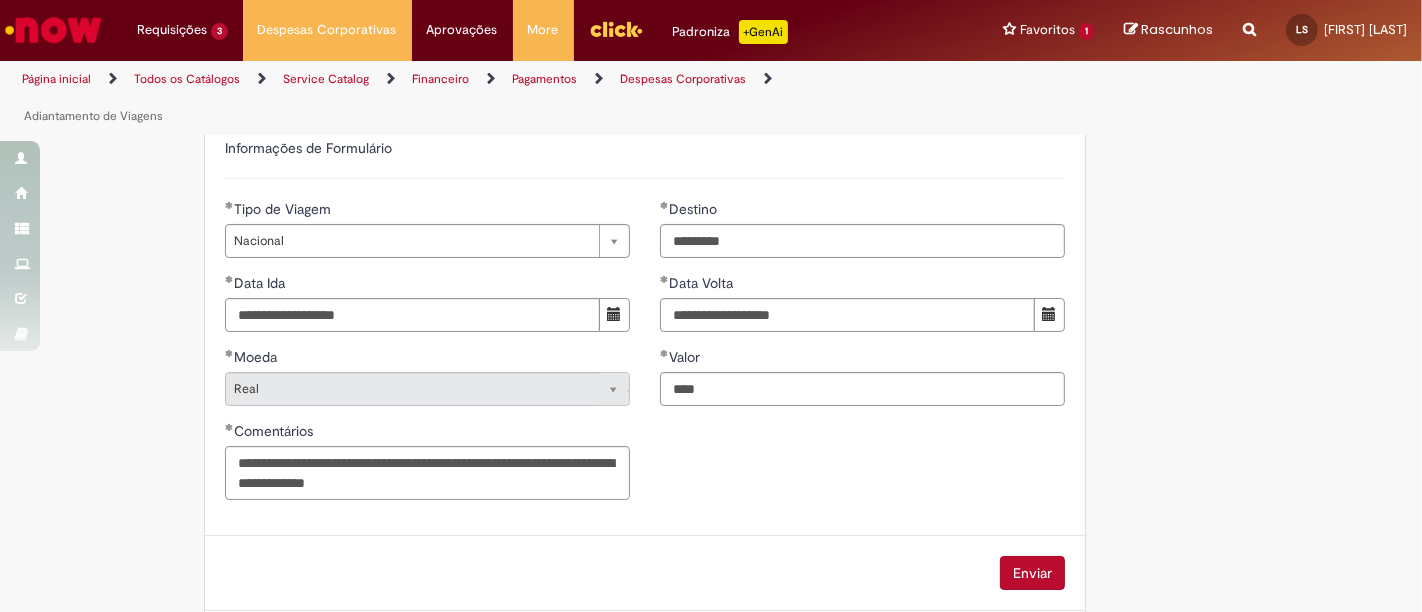 scroll, scrollTop: 1111, scrollLeft: 0, axis: vertical 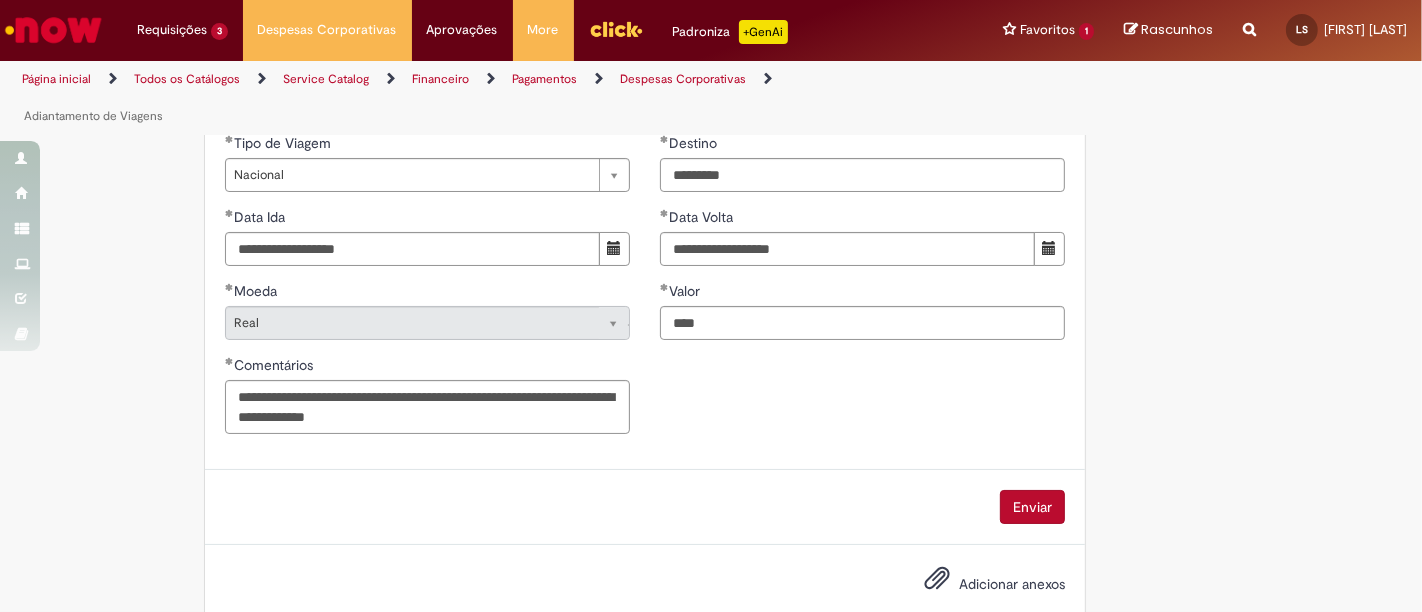 click on "Enviar" at bounding box center (1032, 507) 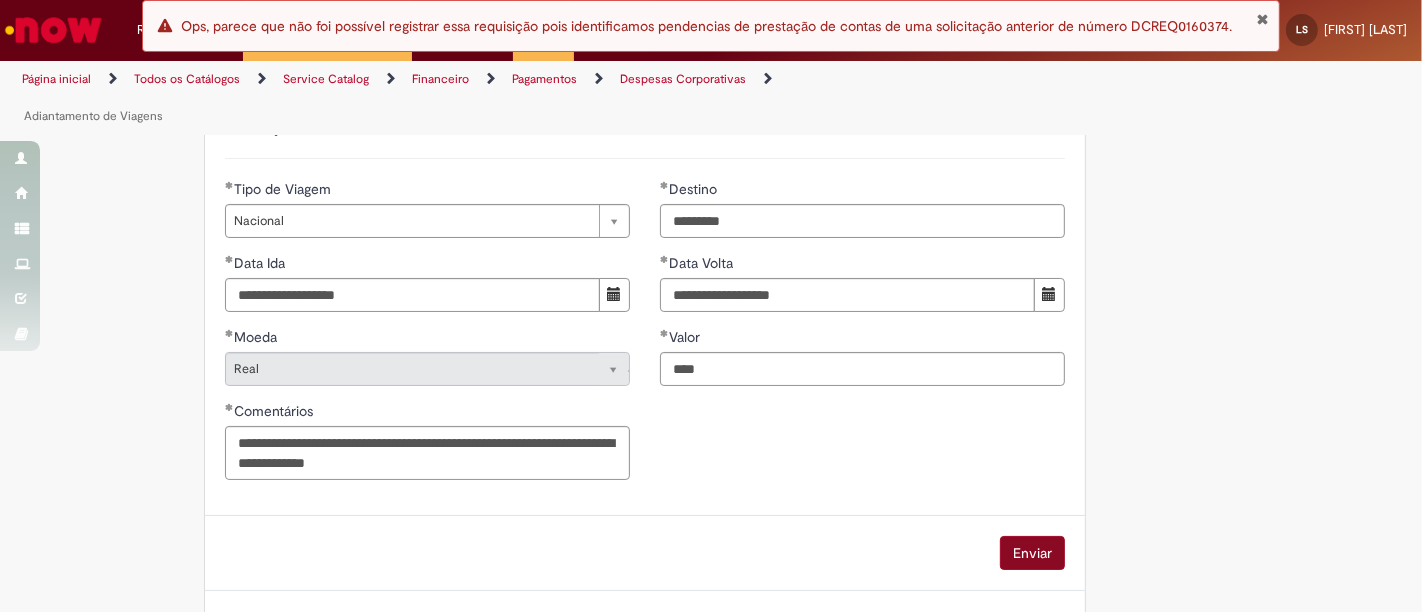 scroll, scrollTop: 1111, scrollLeft: 0, axis: vertical 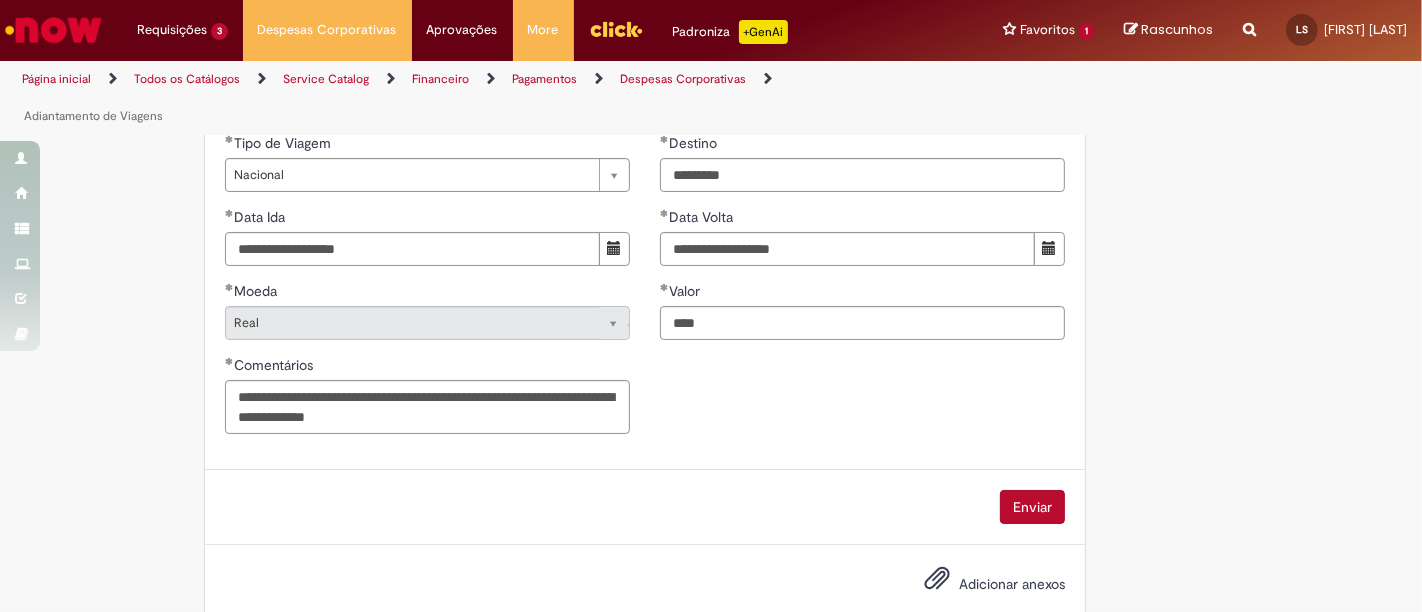 click on "Enviar" at bounding box center (1032, 507) 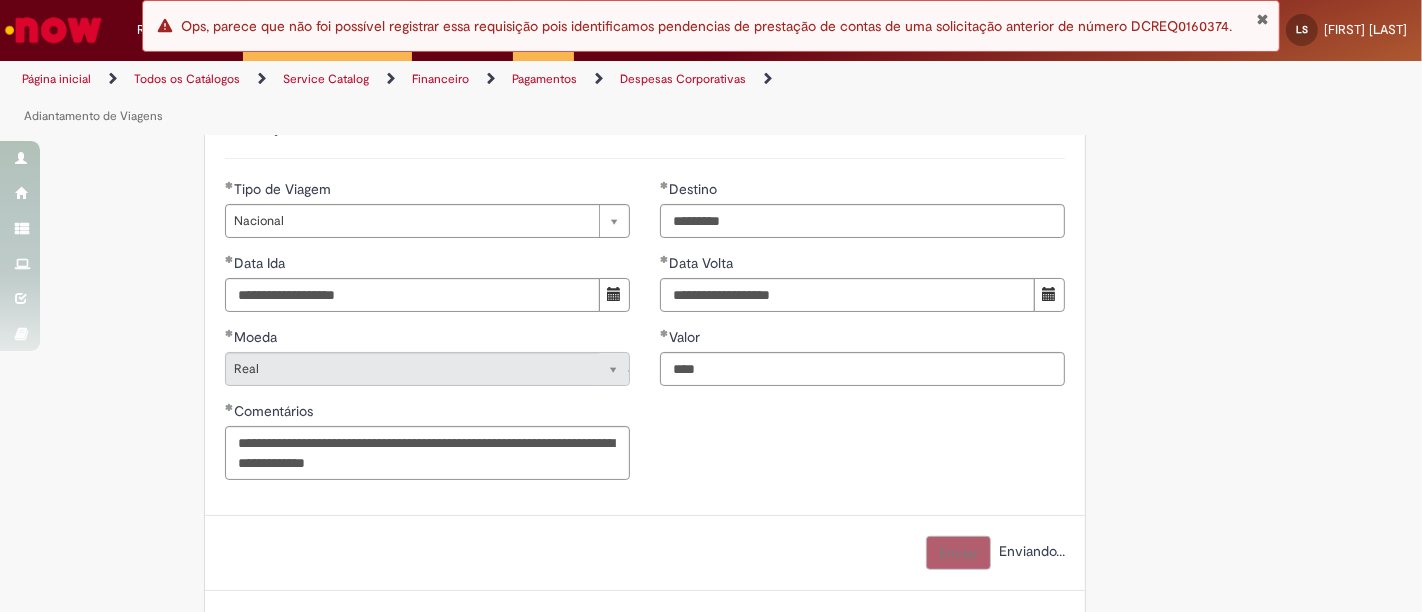 scroll, scrollTop: 1111, scrollLeft: 0, axis: vertical 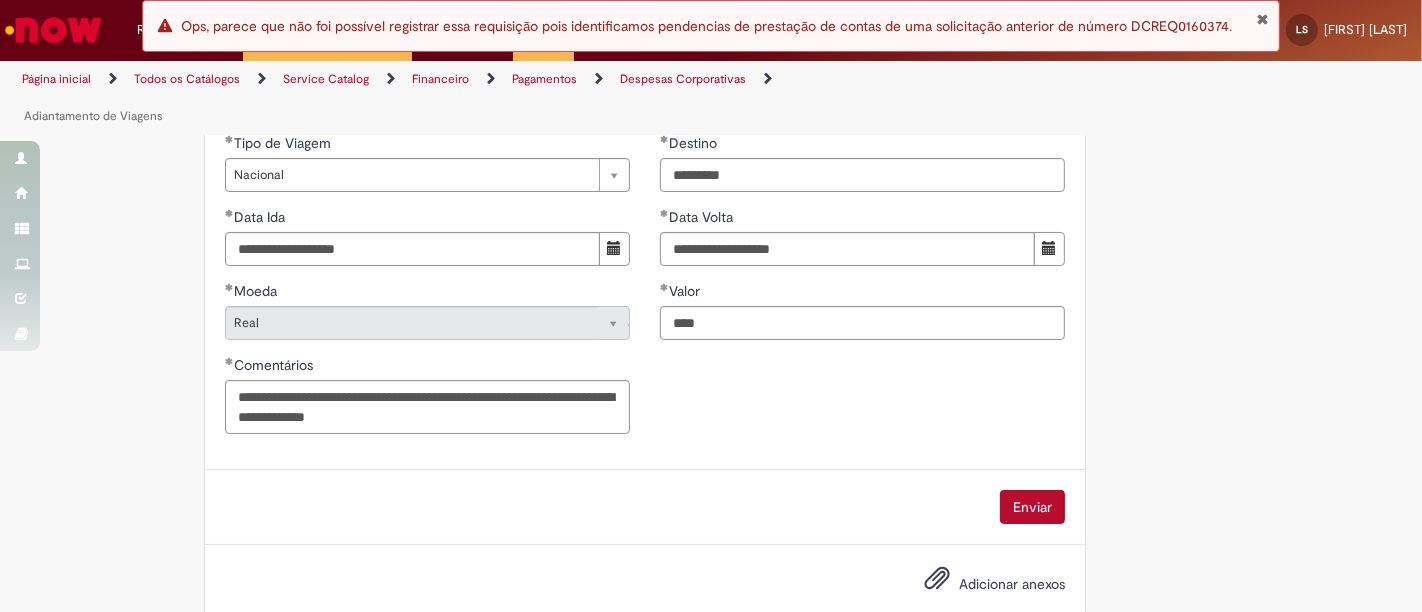 click at bounding box center [1262, 19] 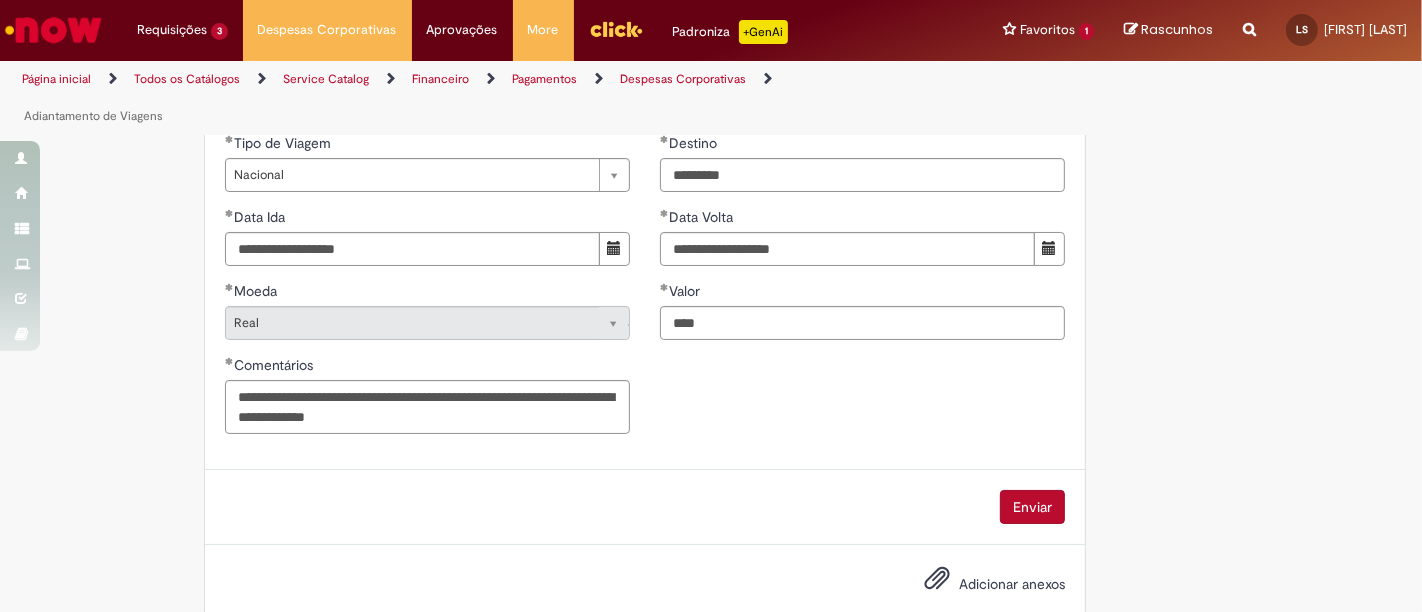 click on "Adicionar a Favoritos
Adiantamento de Viagens
Oferta destinada à solicitação de adiantamento de valores a serem gastos exclusivamente em viagens a serviço da Cia
O Adiantamento de Viagem é uma solicitação realizada diretamente no sistema Service NOW, cujo gasto deve ser exclusivo para despesas em viagem a serviço da Cia.
Atenção!
- Todo funcionário próprio da Cia independente da Banda que está alocada, pode solicitar o Adiantamento de Viagem;
- A solicitação deve ser feita via NOW com antecedência mínima de 7 dias útil para contar a data de partida, a não solicitação no prazo poderá implicar a não disponibilidade do valor solicitado a tempo para viagem;
- O prazo para prestação de contas é de até 60 dias a contar dos dados do Adiantamento;
- Material orientativo para a prestação de contas disponível no link:
Tipos de Adiantamentos:" at bounding box center (711, -161) 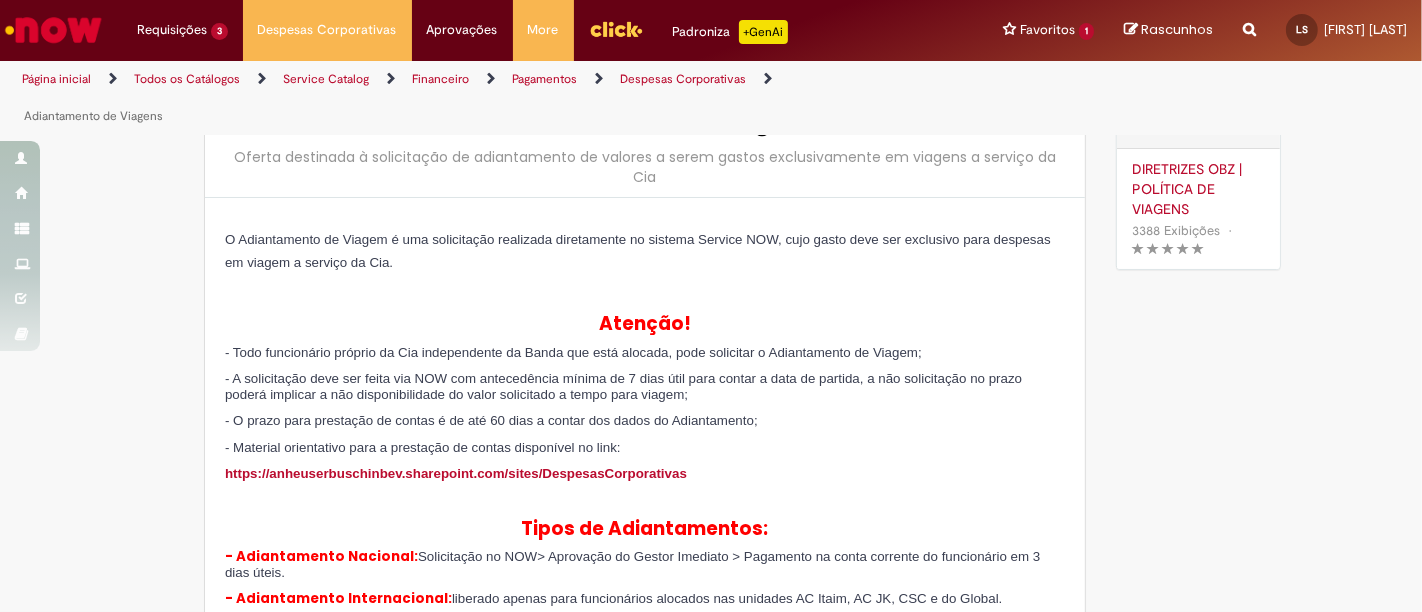scroll, scrollTop: 0, scrollLeft: 0, axis: both 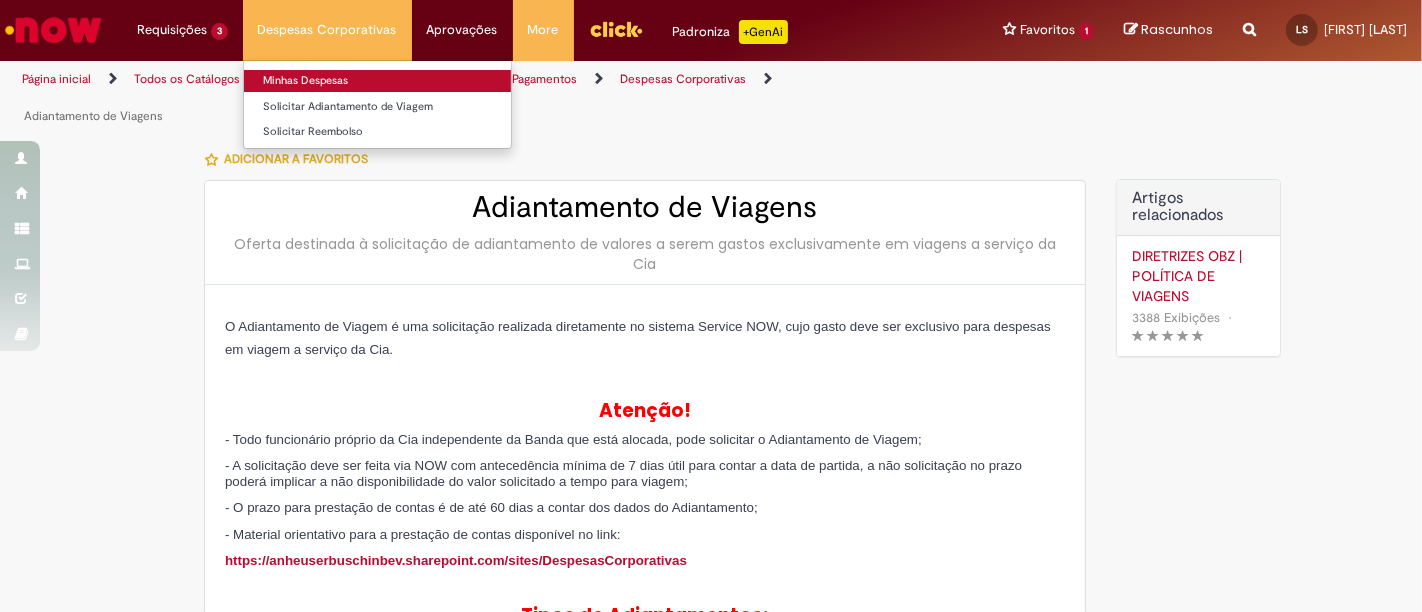click on "Minhas Despesas" at bounding box center [377, 81] 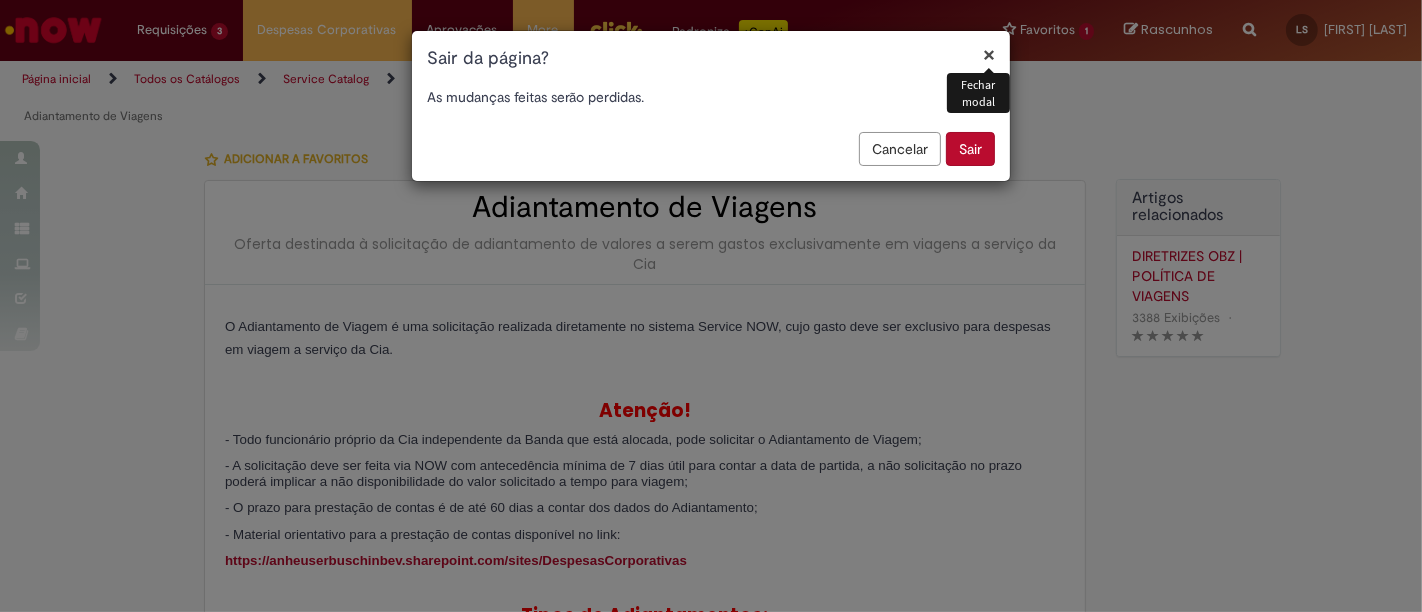 click on "Sair" at bounding box center (970, 149) 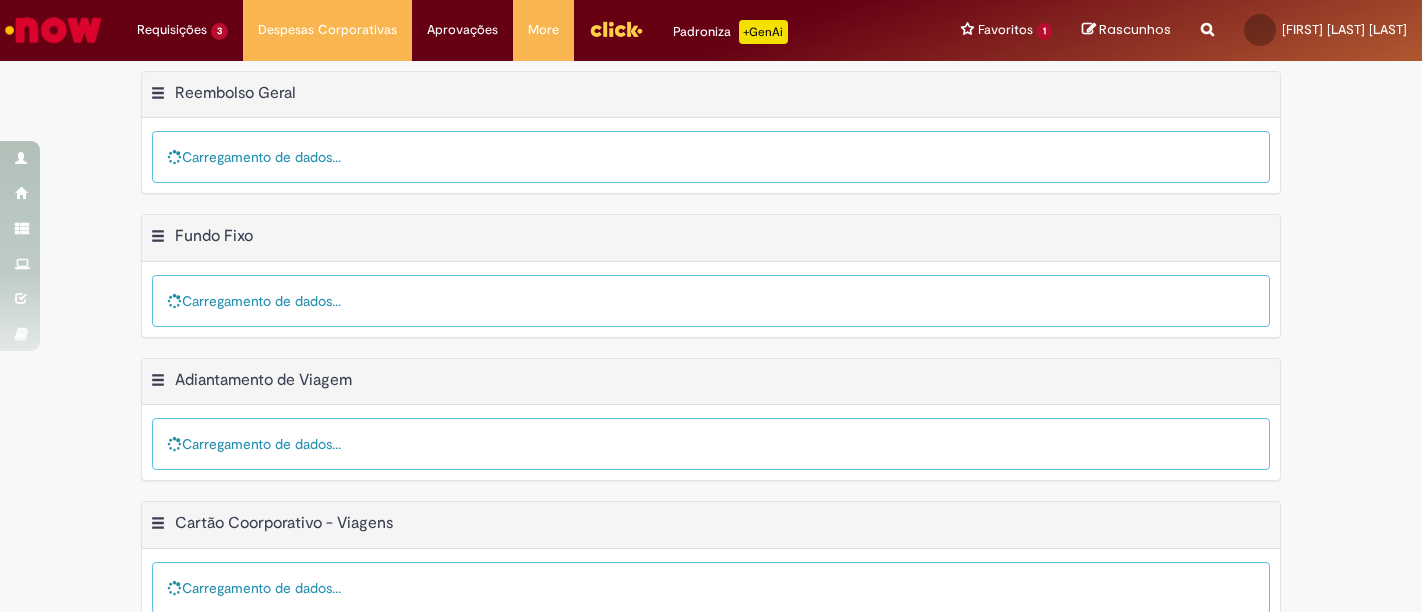 scroll, scrollTop: 0, scrollLeft: 0, axis: both 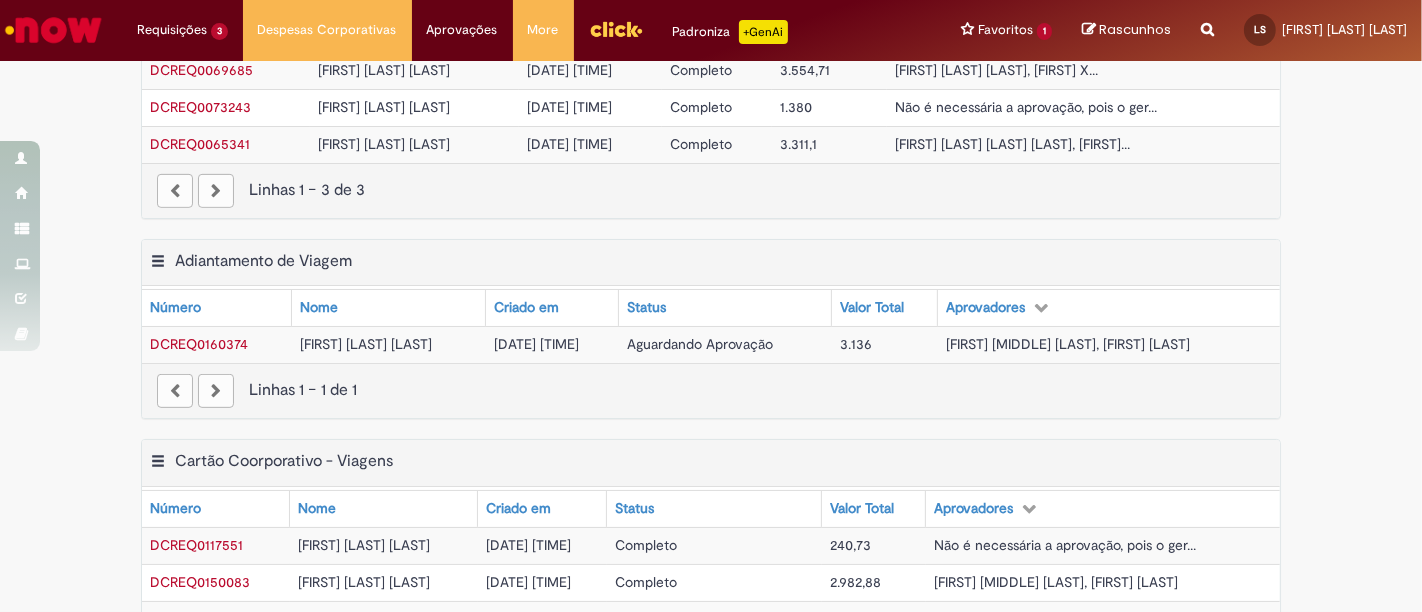 click on "3.136" at bounding box center [885, 344] 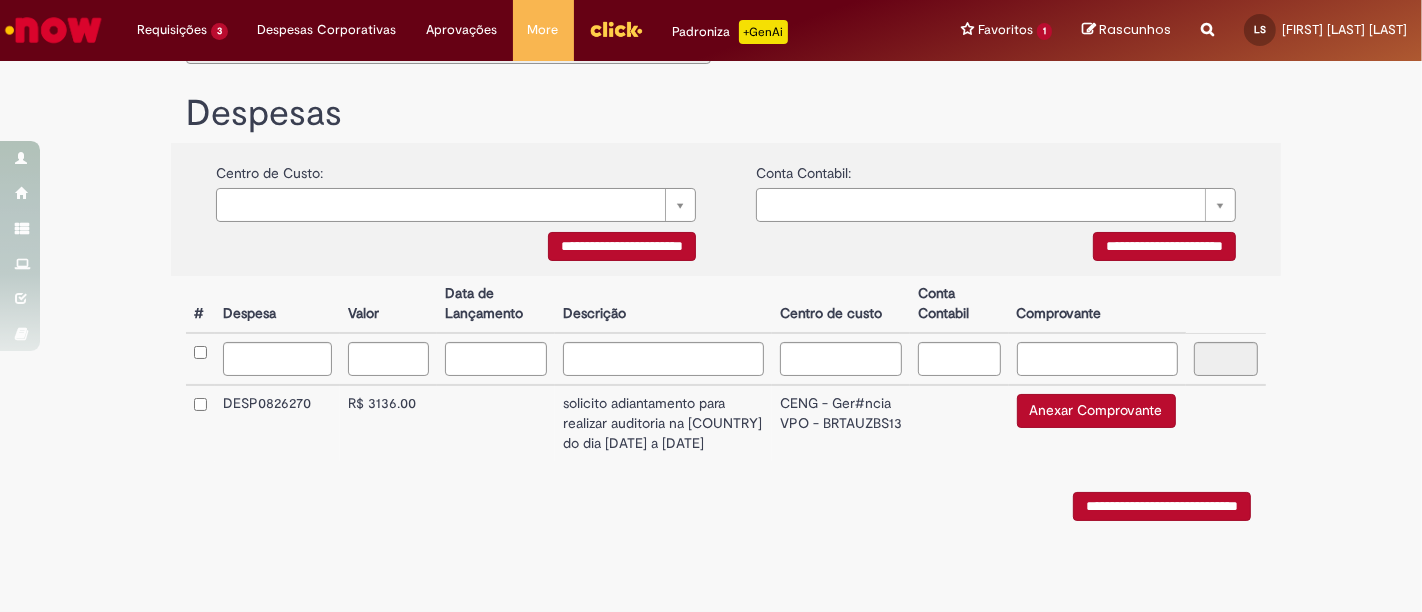 scroll, scrollTop: 0, scrollLeft: 0, axis: both 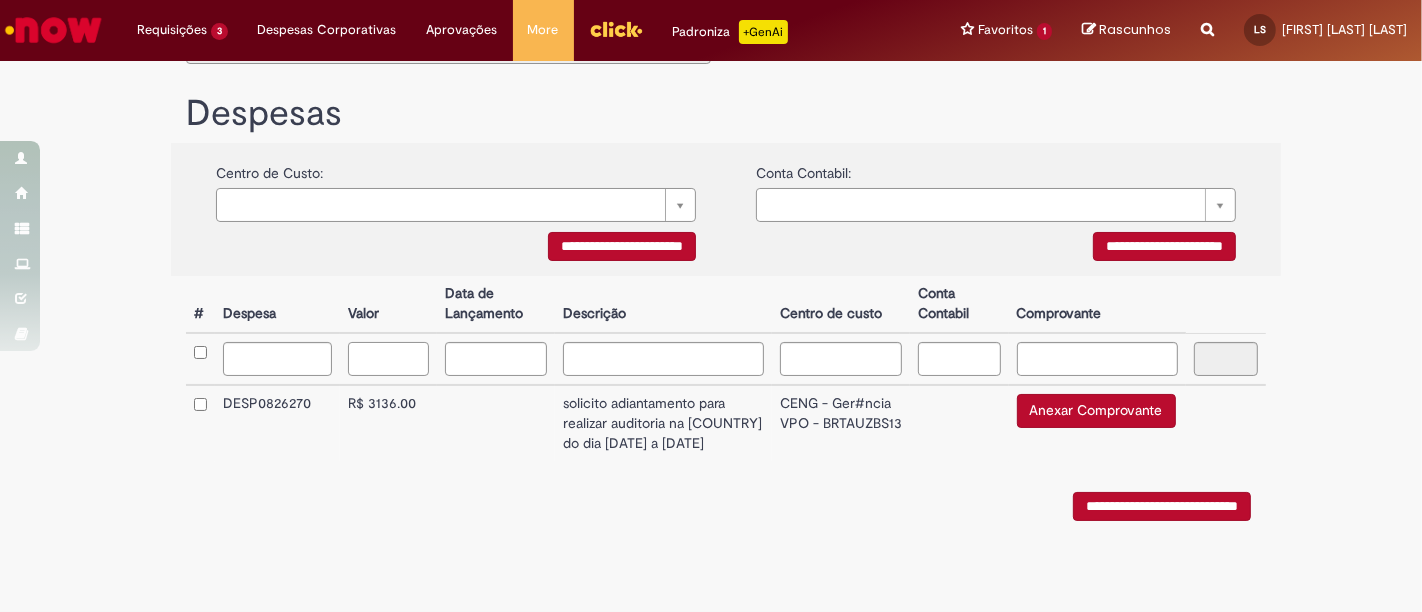 click at bounding box center [388, 359] 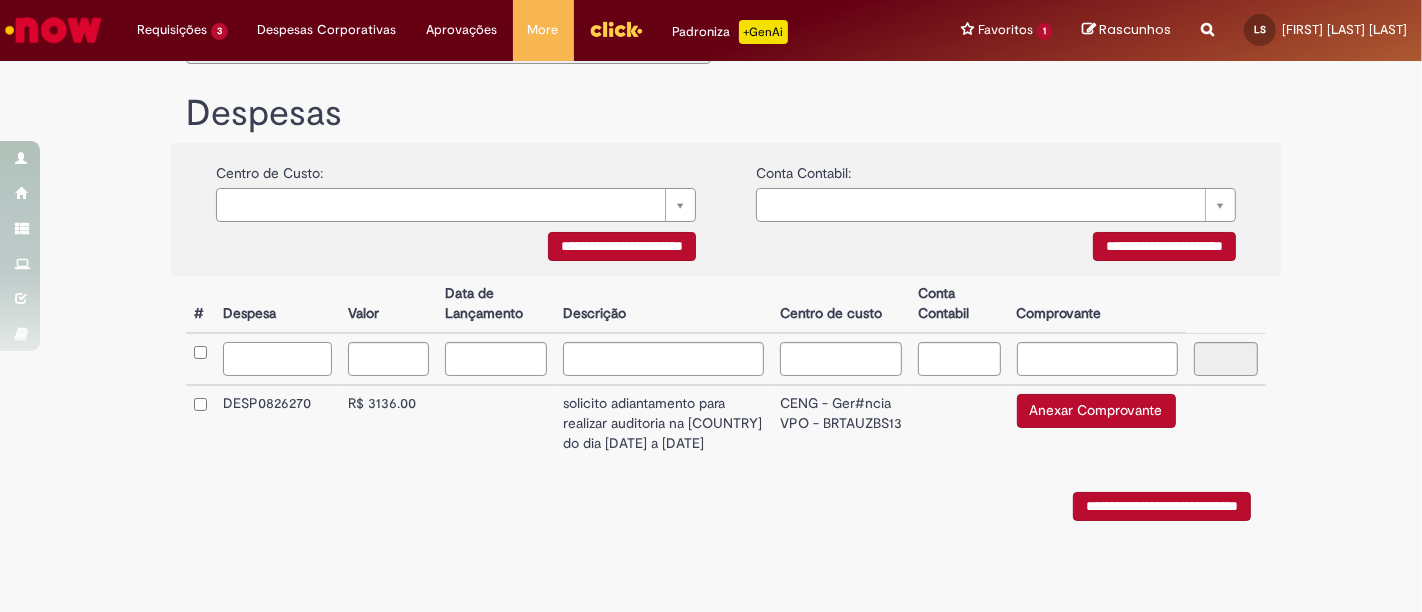 click at bounding box center [277, 359] 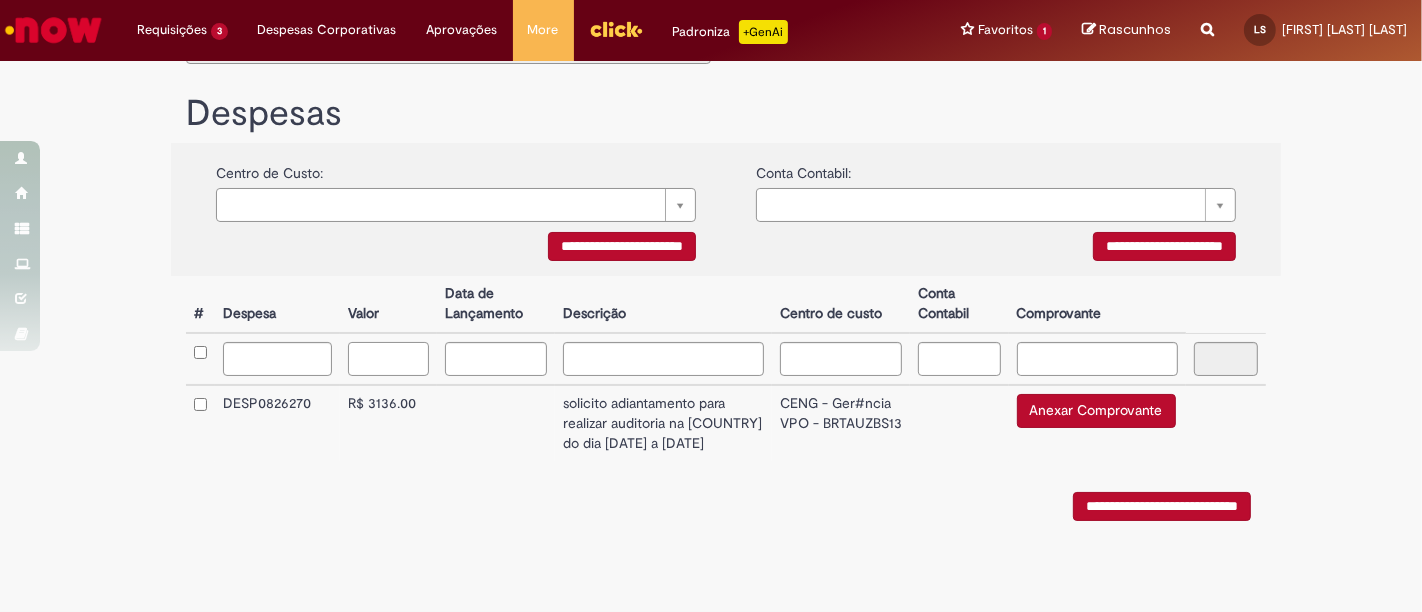 click at bounding box center (388, 359) 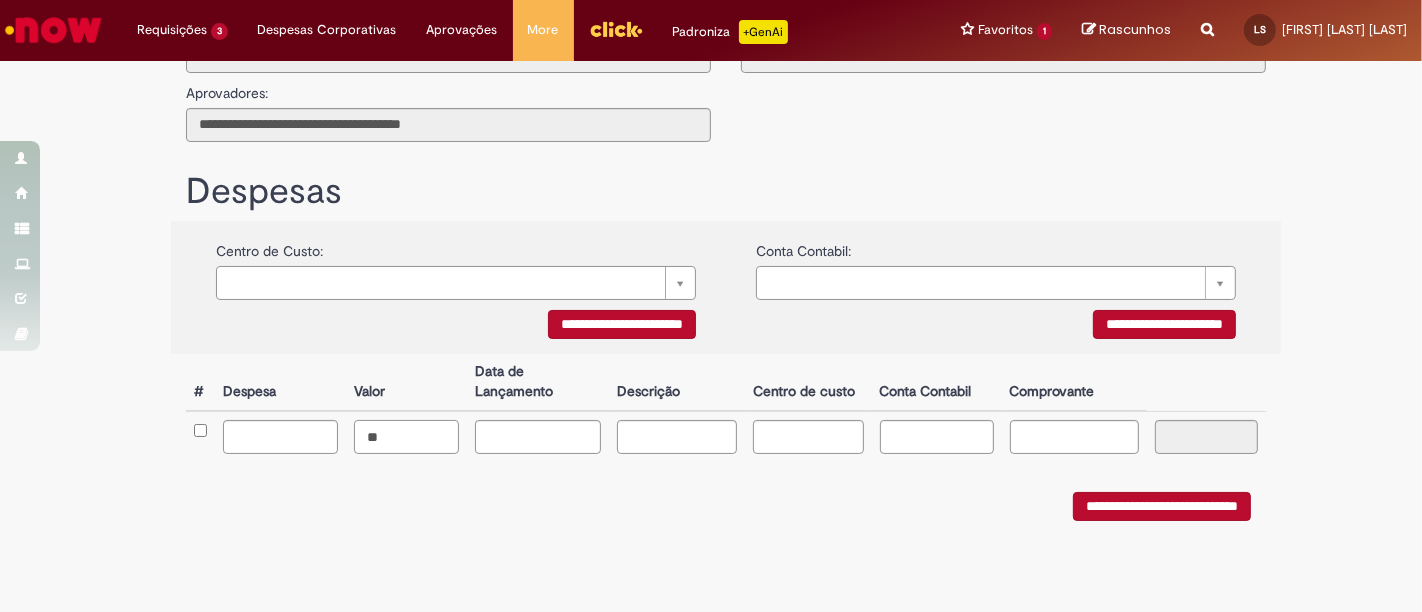 scroll, scrollTop: 217, scrollLeft: 0, axis: vertical 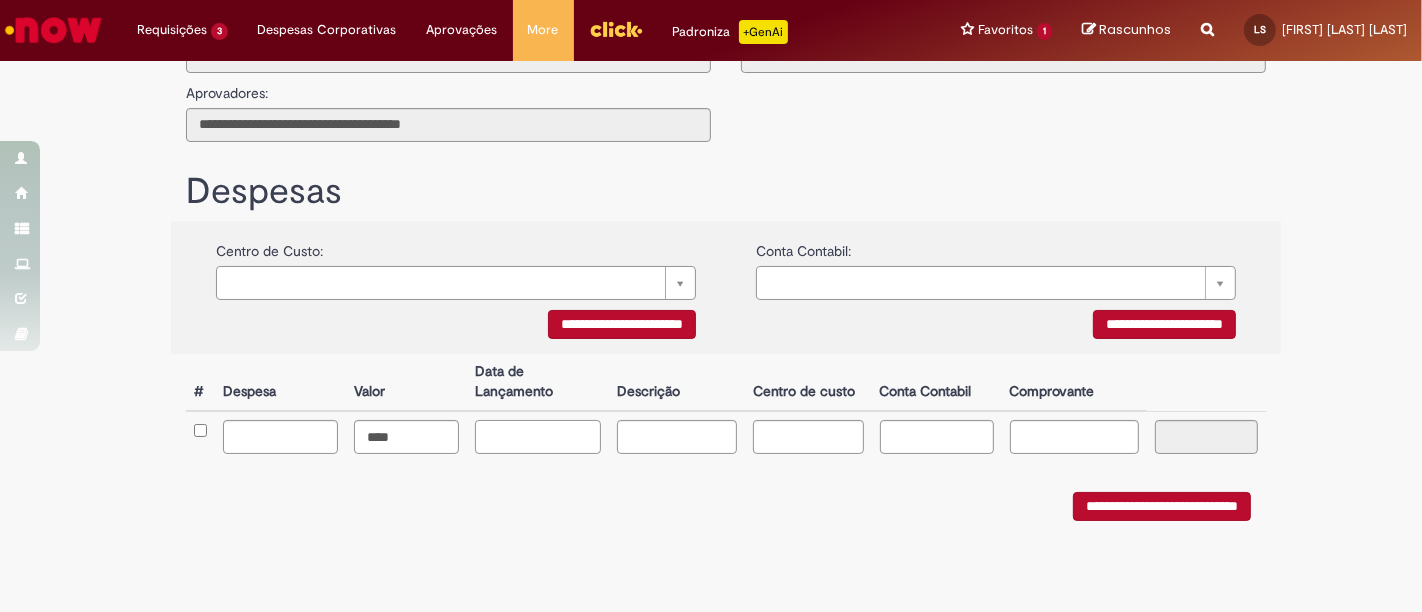 click at bounding box center [538, 437] 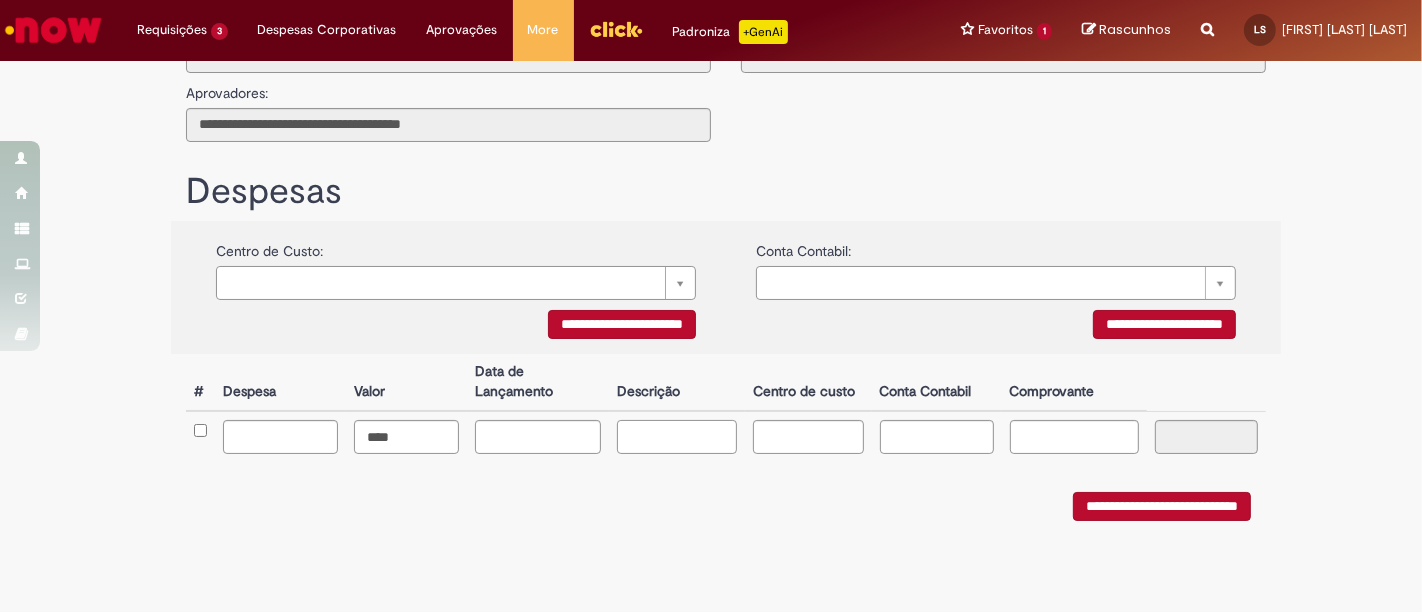 click at bounding box center [677, 437] 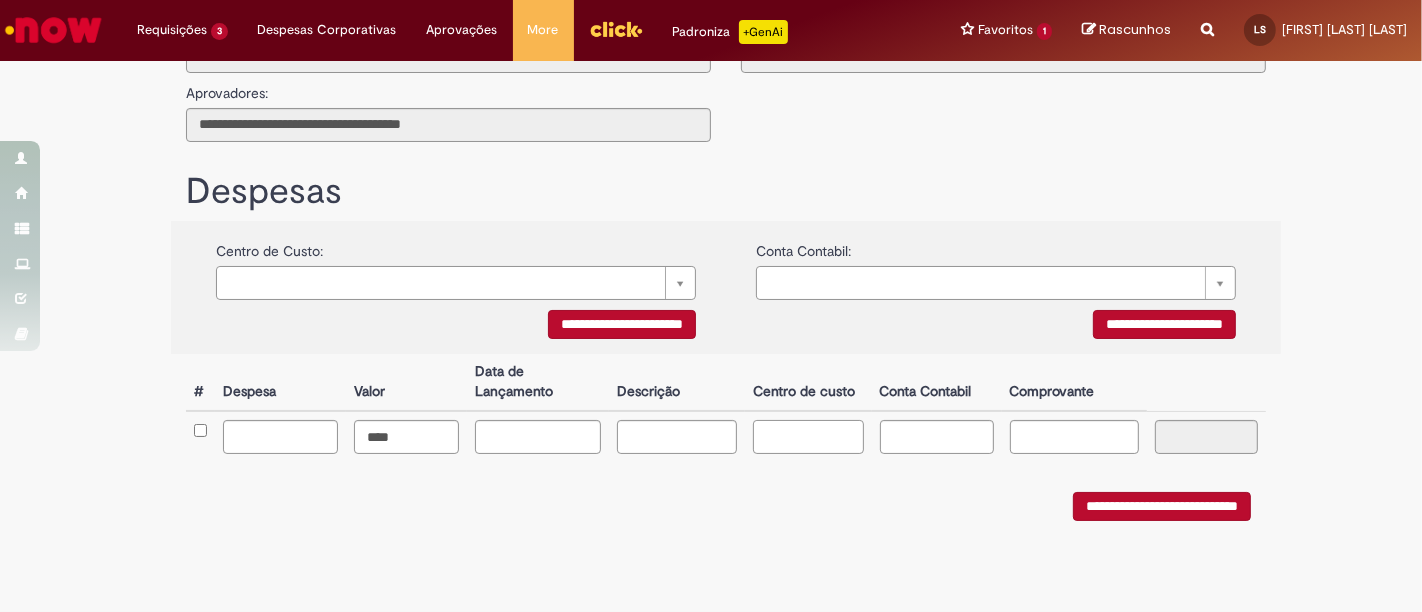 click at bounding box center (808, 437) 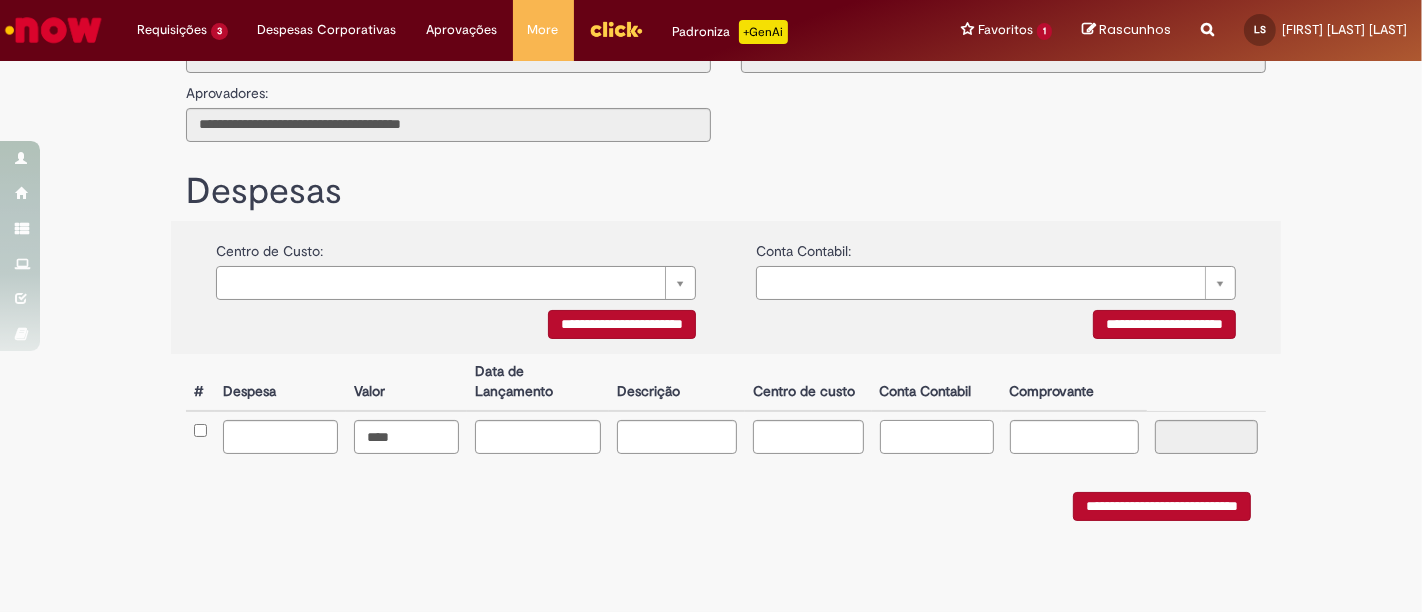 click at bounding box center (937, 437) 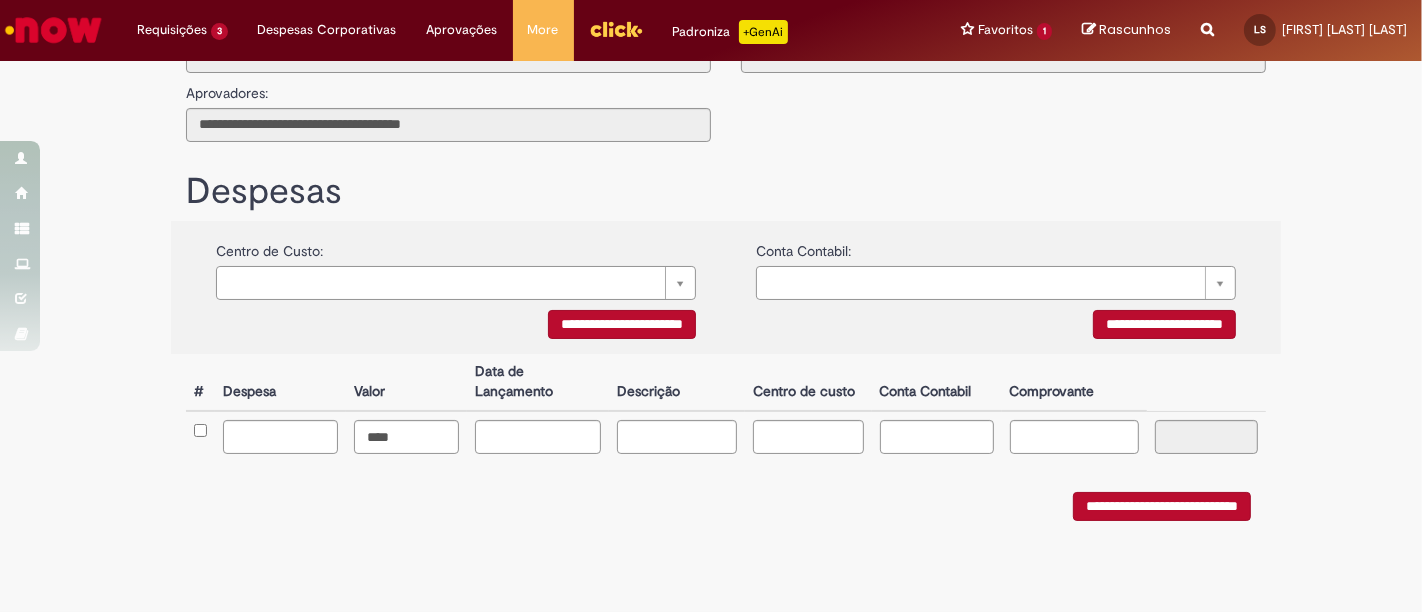 drag, startPoint x: 1396, startPoint y: 337, endPoint x: 1394, endPoint y: 404, distance: 67.02985 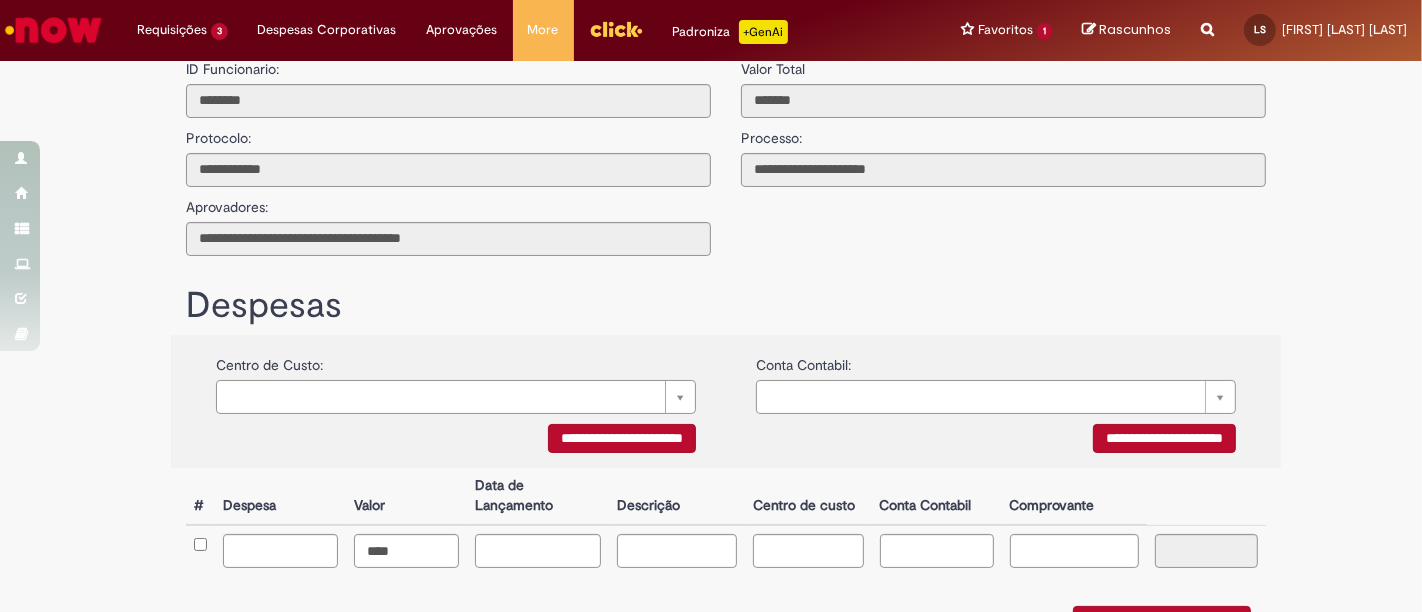 scroll, scrollTop: 217, scrollLeft: 0, axis: vertical 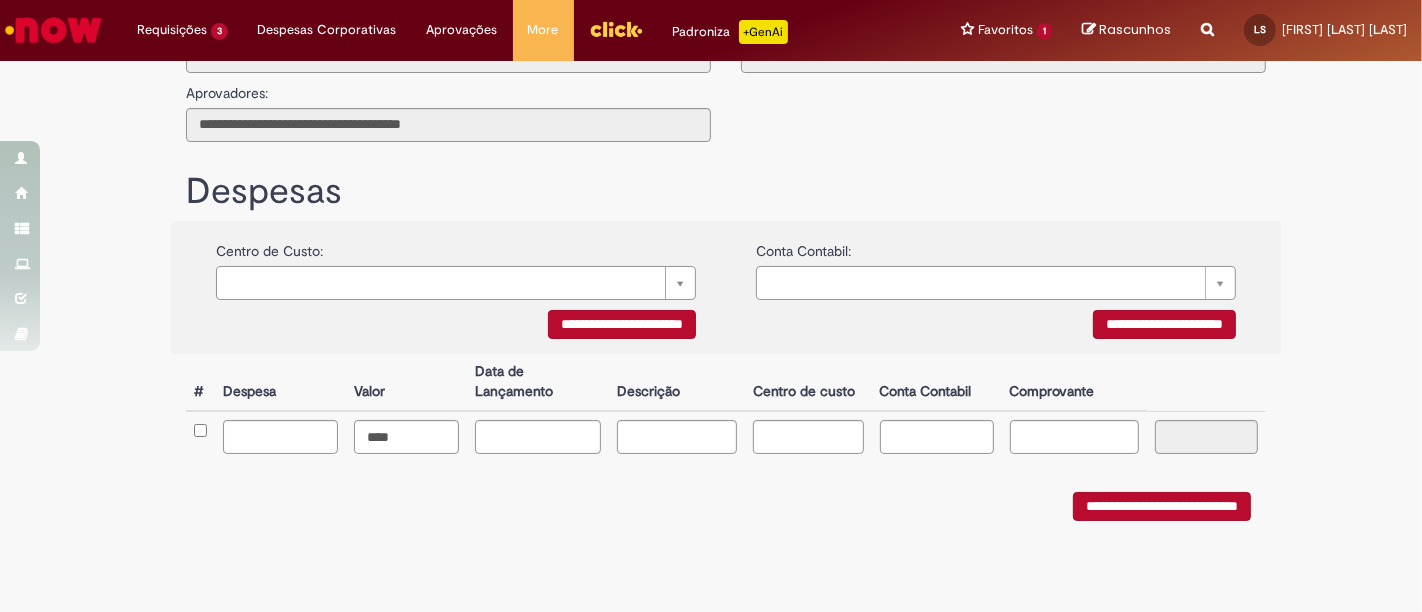 click on "**********" at bounding box center [1162, 506] 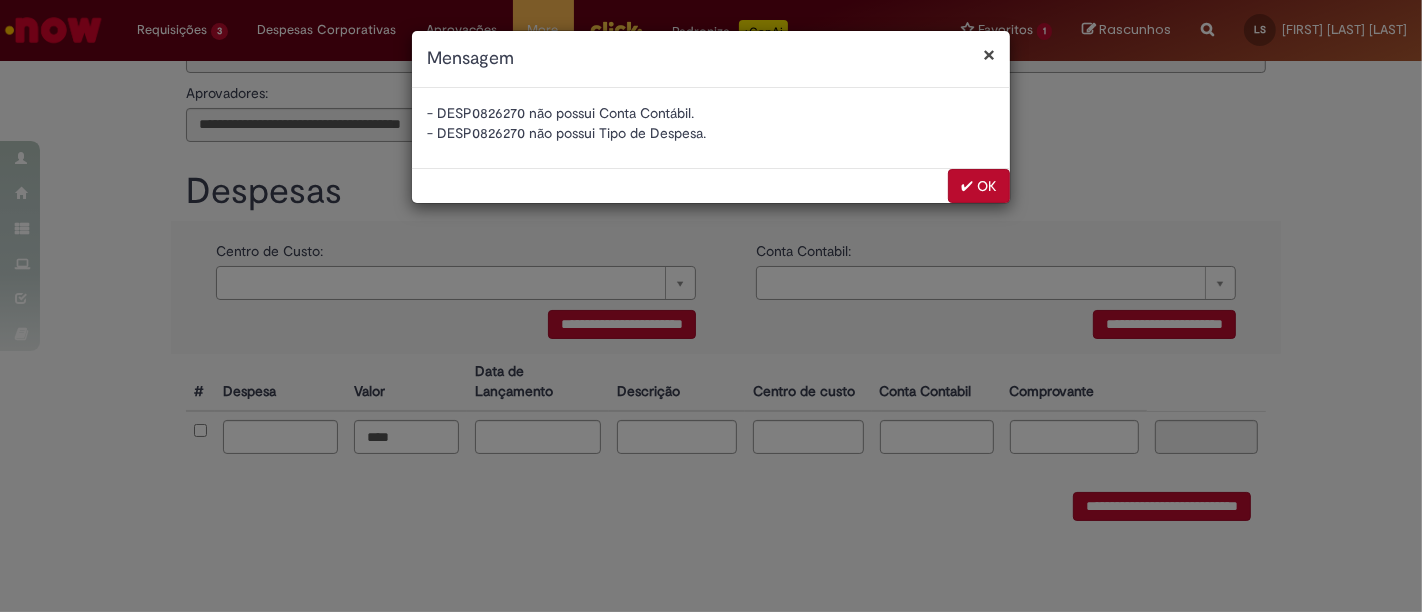 click on "✔ OK" at bounding box center (979, 186) 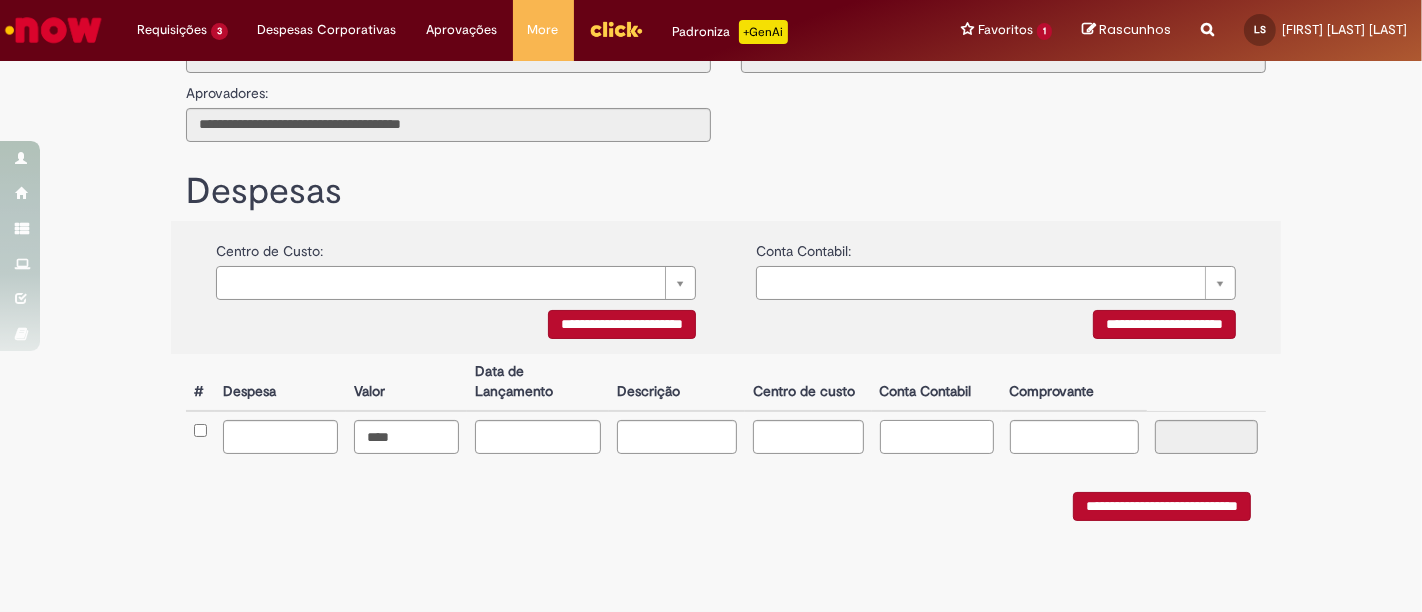 click at bounding box center (937, 437) 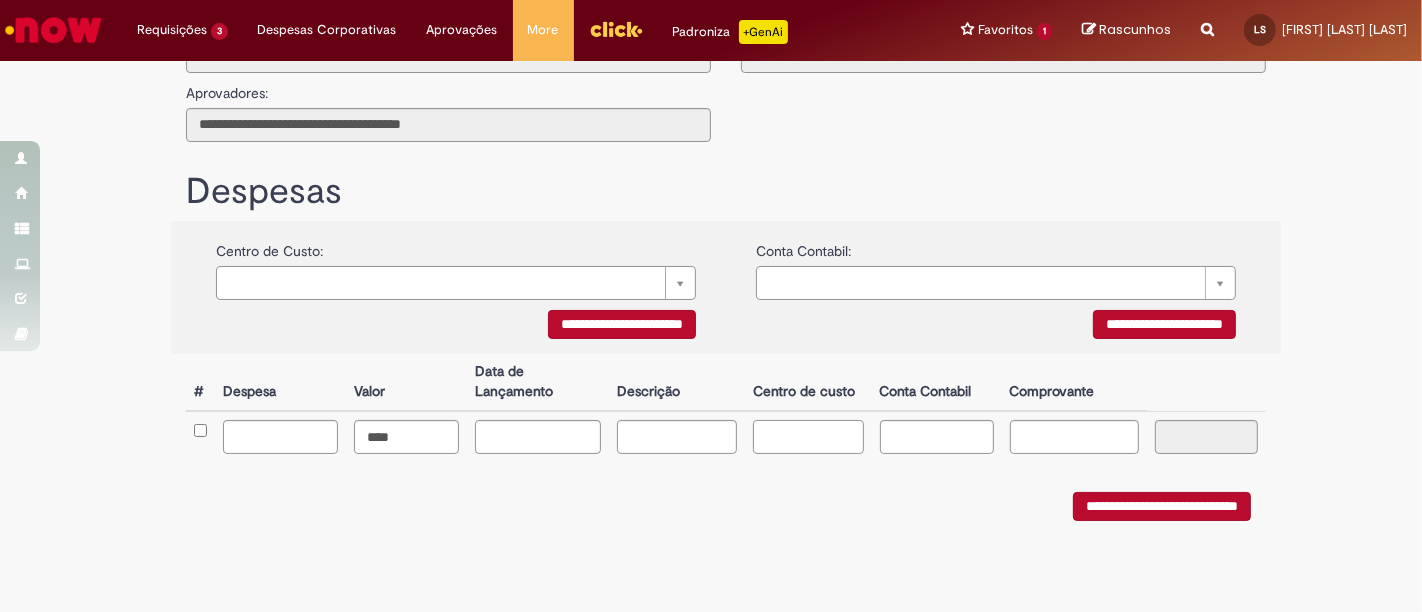 click at bounding box center [808, 437] 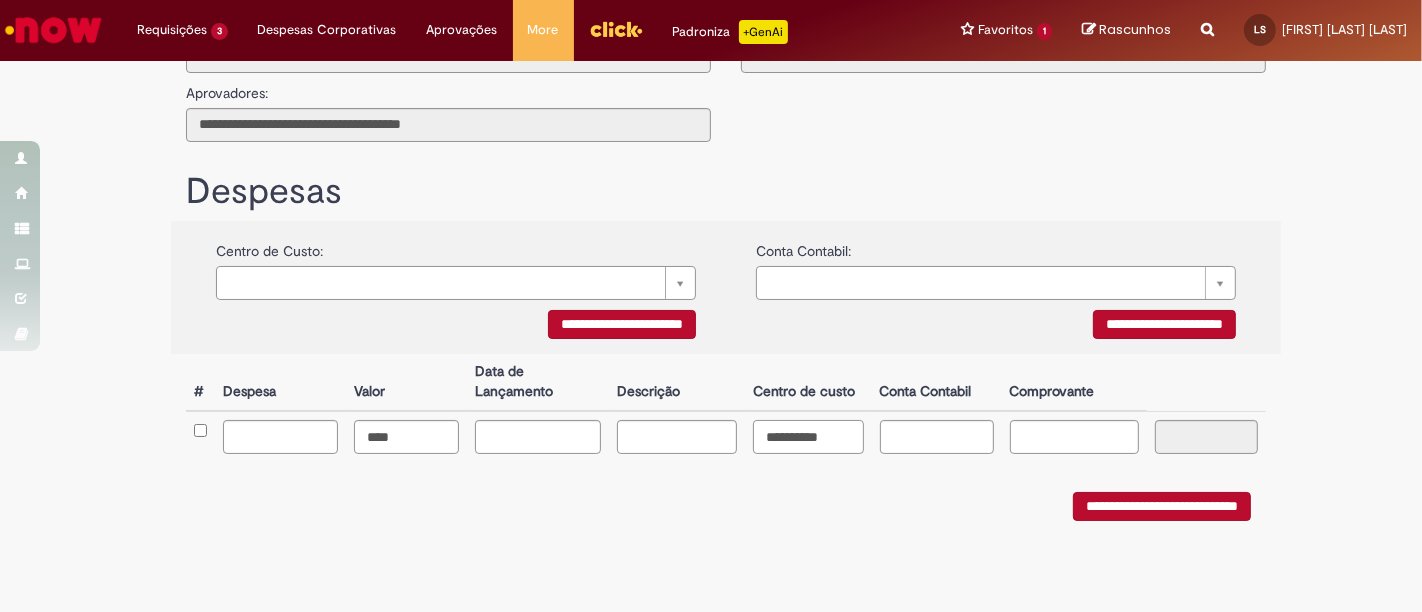 type on "**********" 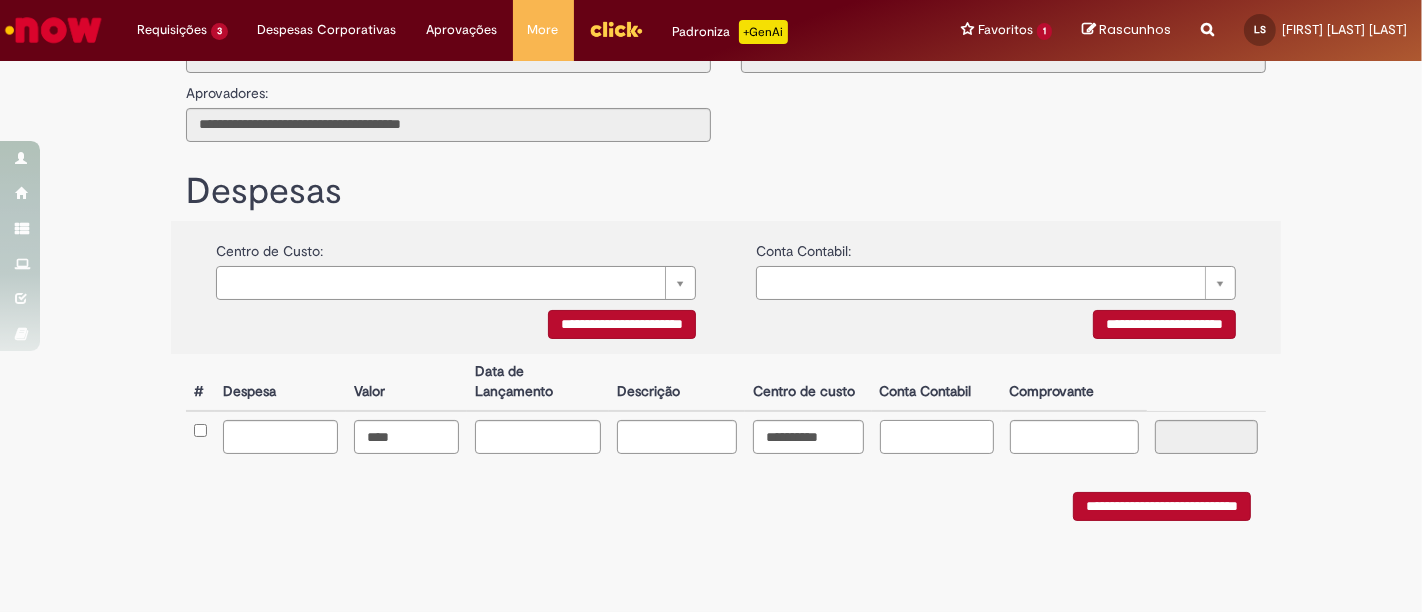 click at bounding box center [937, 437] 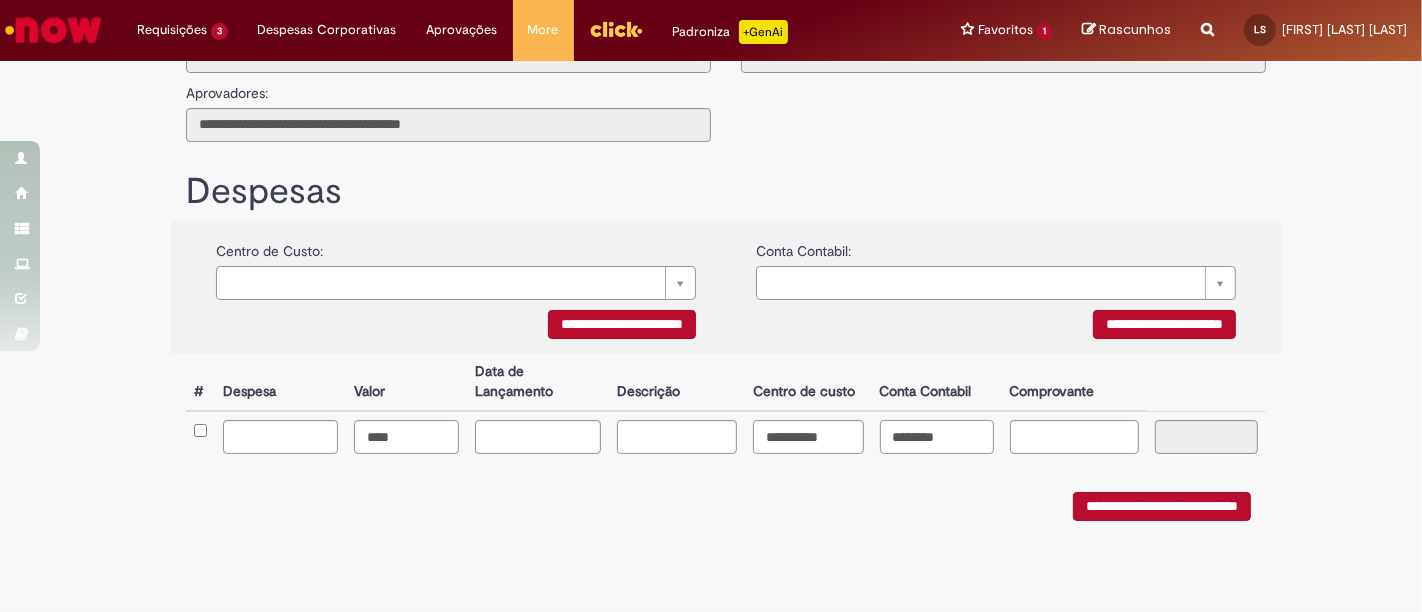 type on "********" 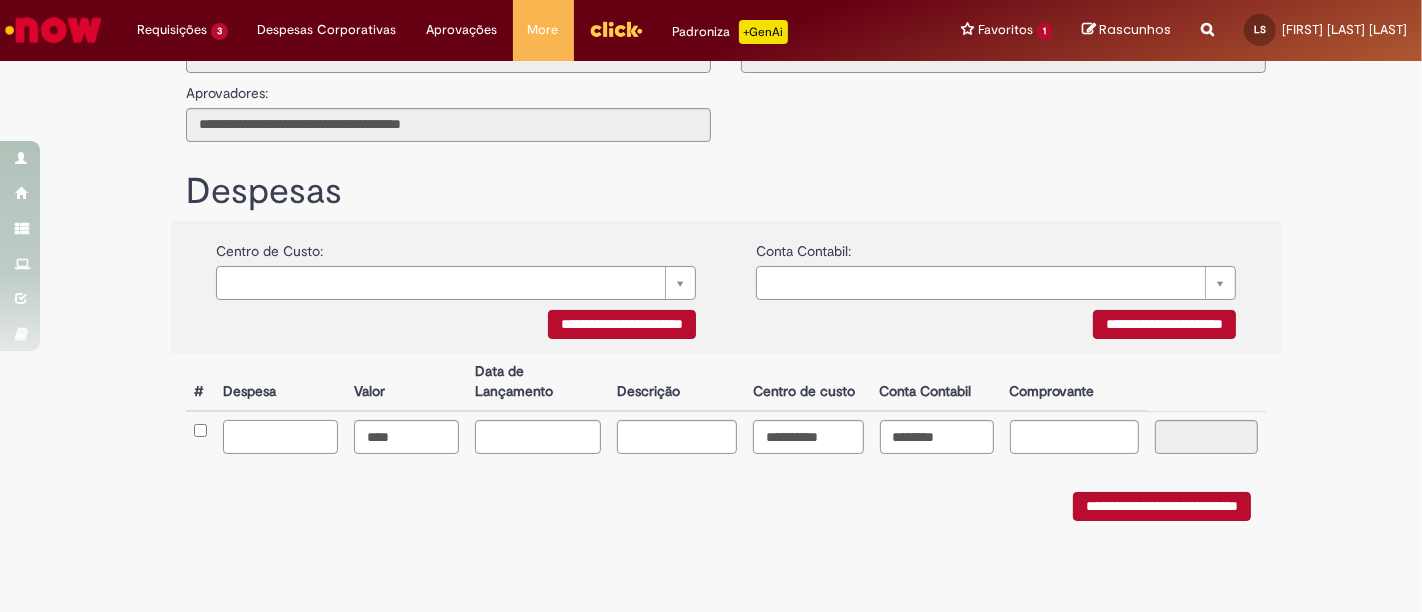 click at bounding box center (280, 437) 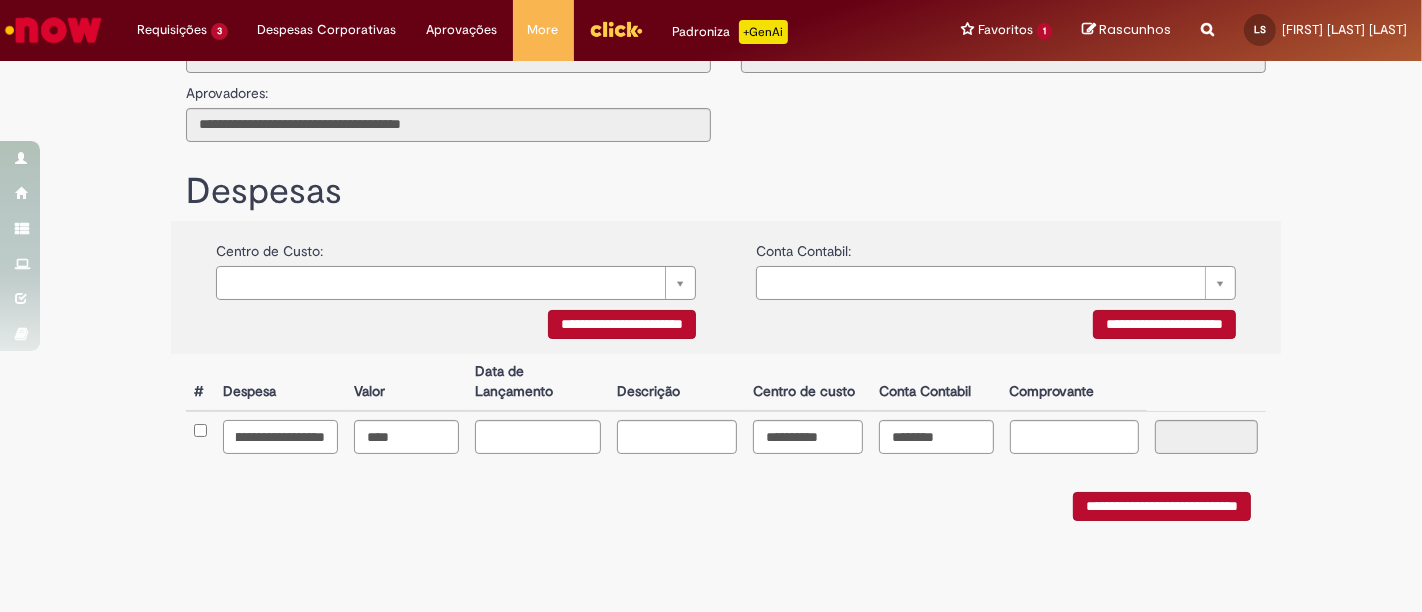 scroll, scrollTop: 0, scrollLeft: 74, axis: horizontal 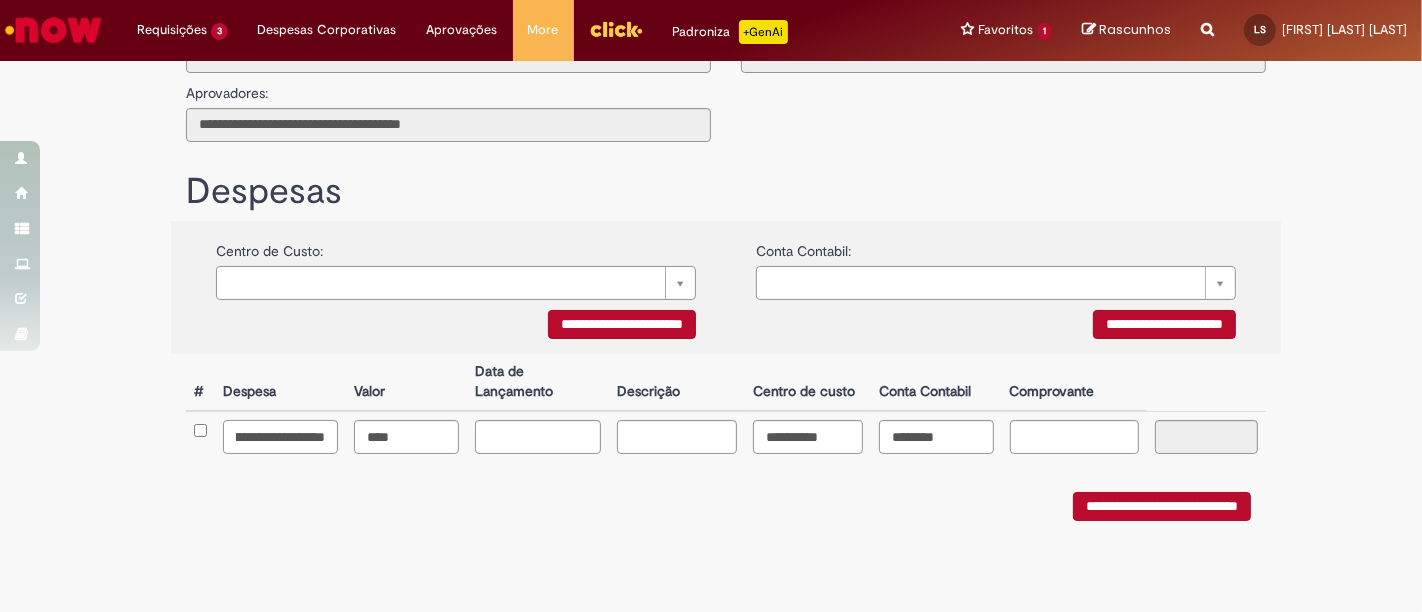 type on "**********" 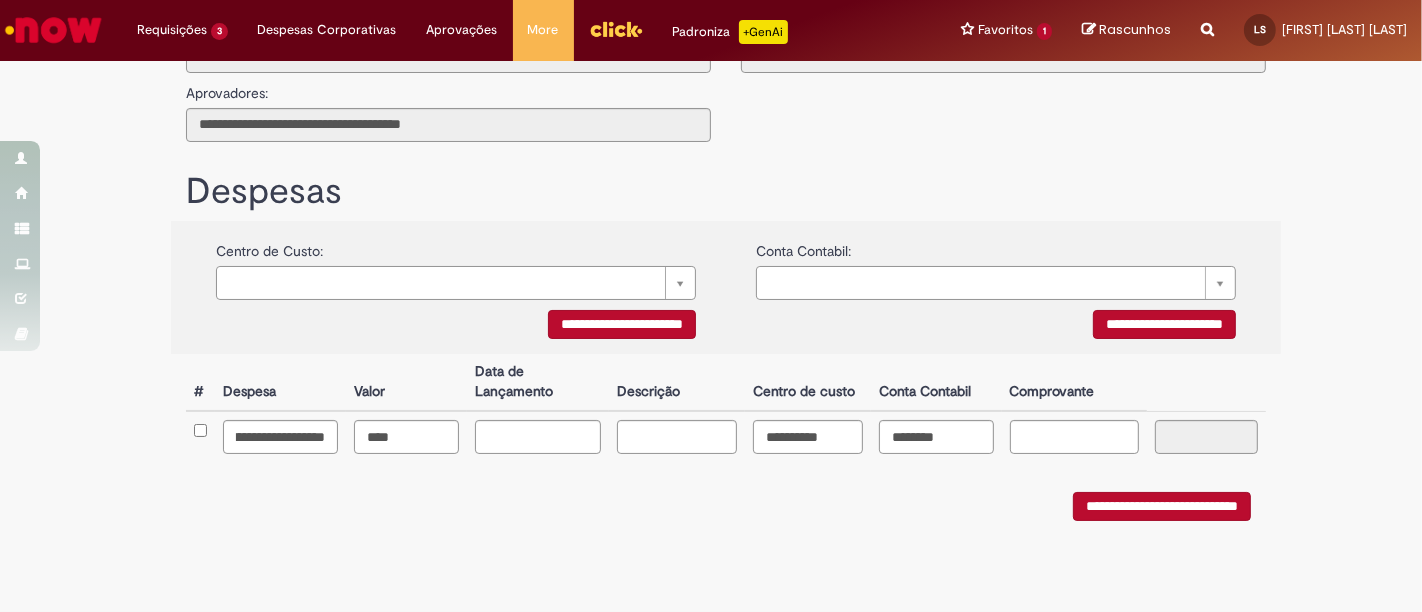 scroll, scrollTop: 0, scrollLeft: 0, axis: both 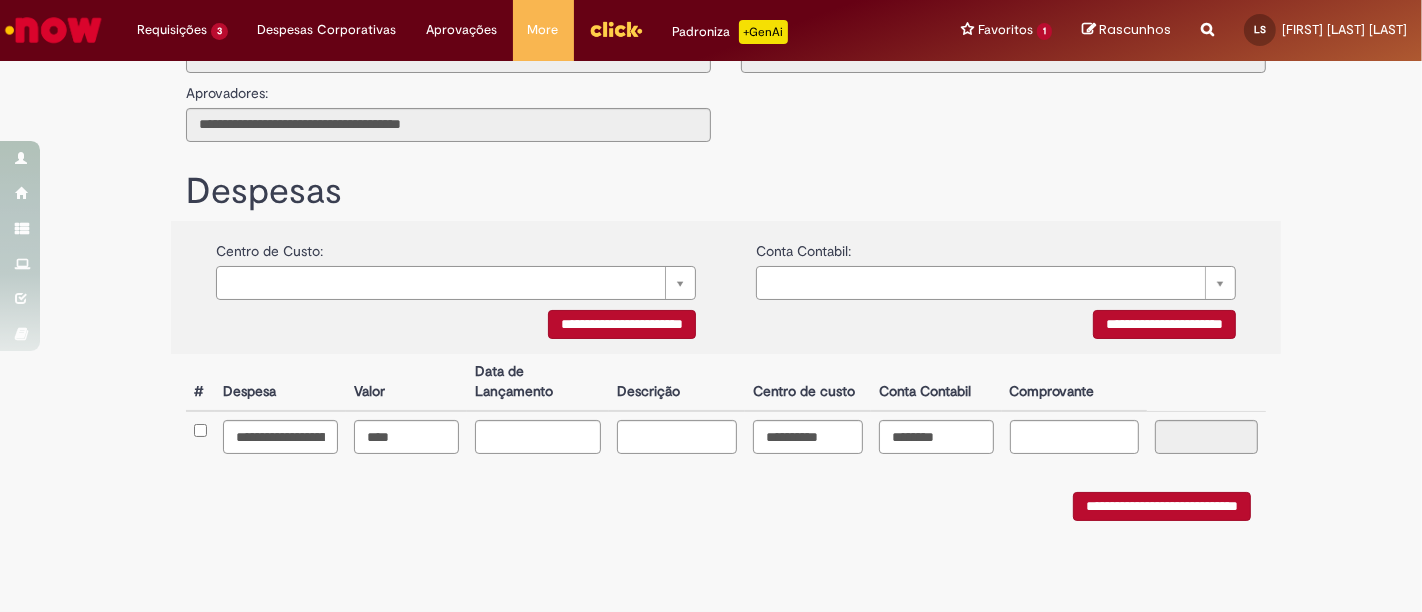 click on "**********" at bounding box center [1162, 506] 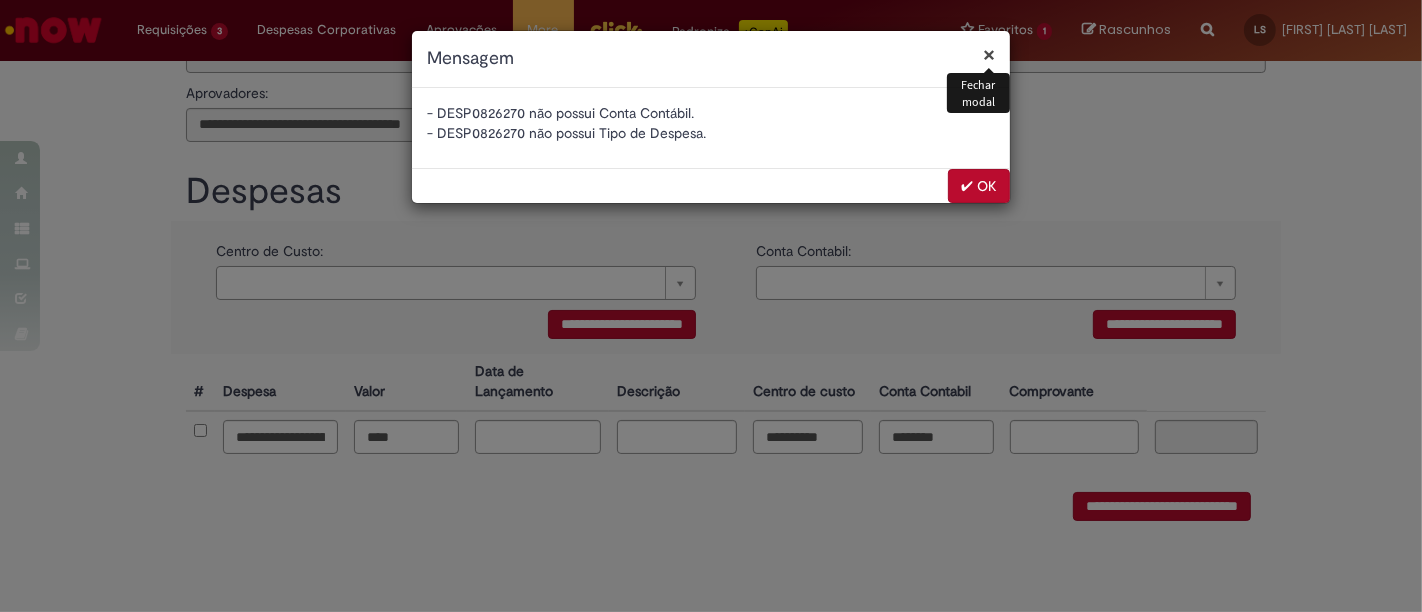 click on "✔ OK" at bounding box center [979, 186] 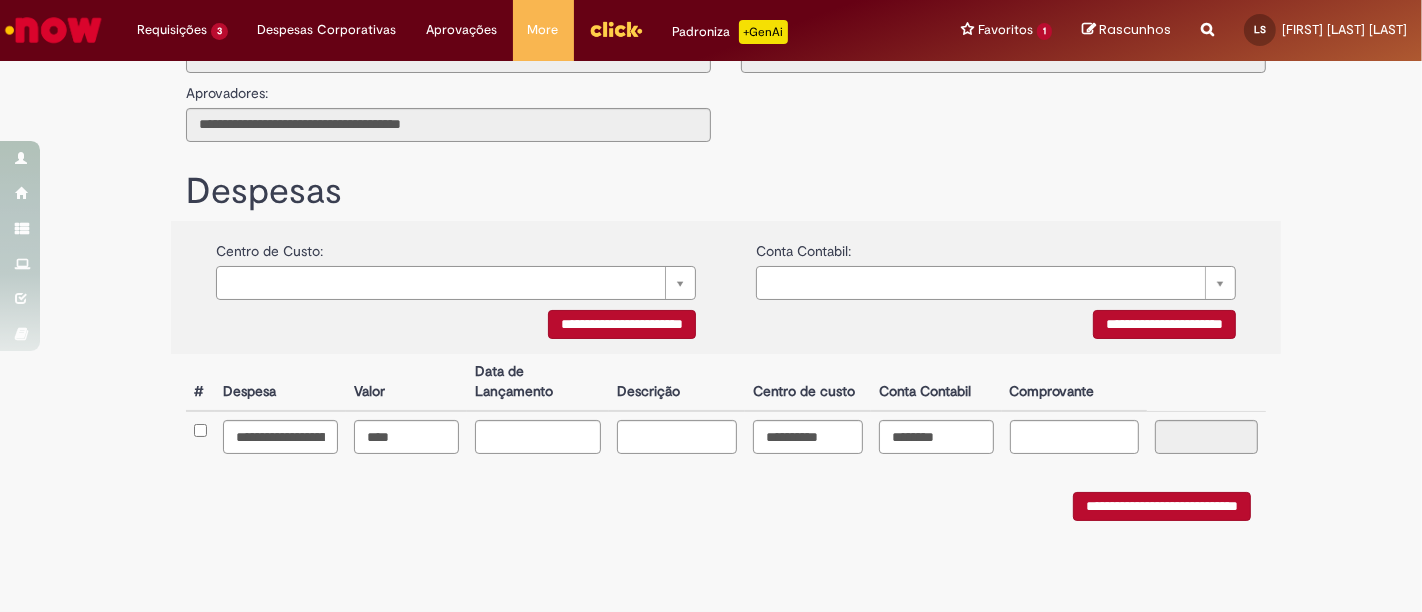 click on "**********" at bounding box center (711, 234) 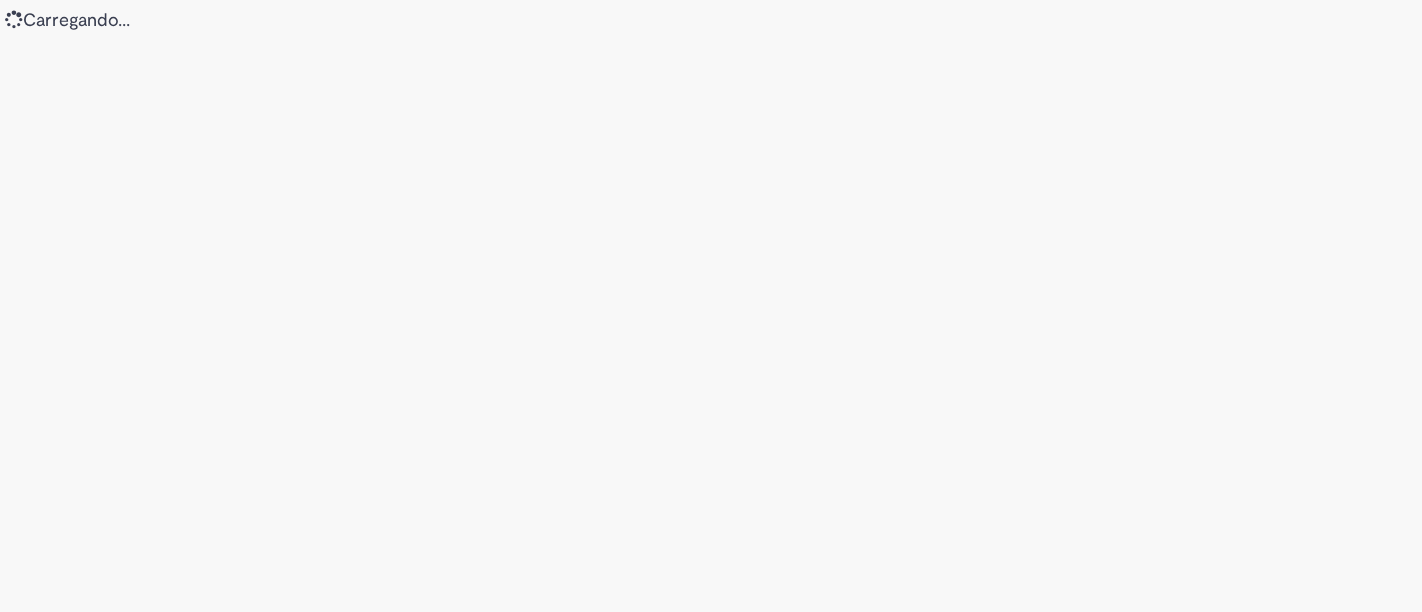 scroll, scrollTop: 0, scrollLeft: 0, axis: both 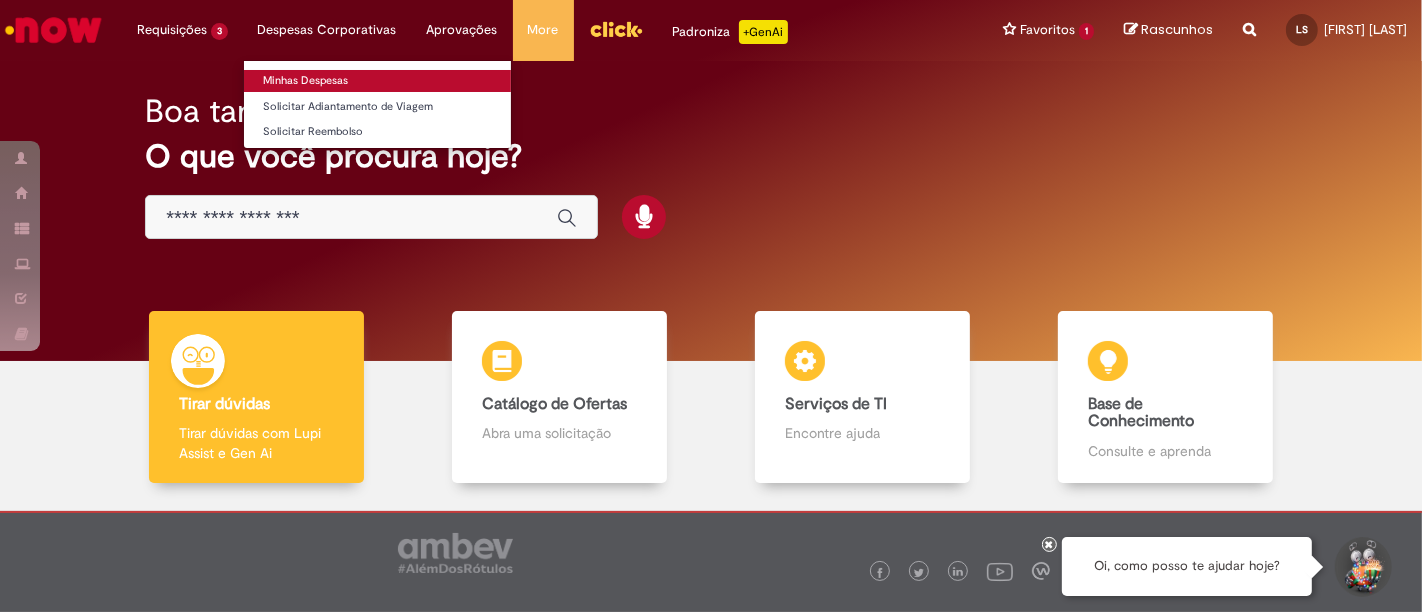 click on "Minhas Despesas" at bounding box center [377, 81] 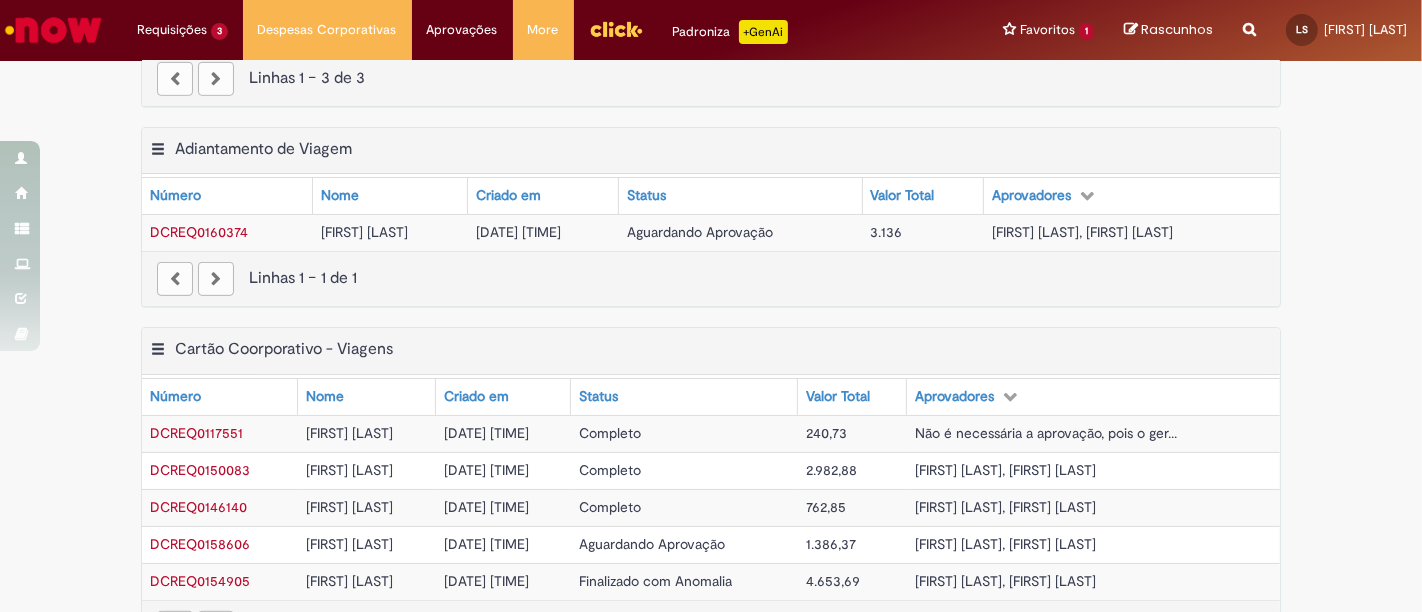 scroll, scrollTop: 800, scrollLeft: 0, axis: vertical 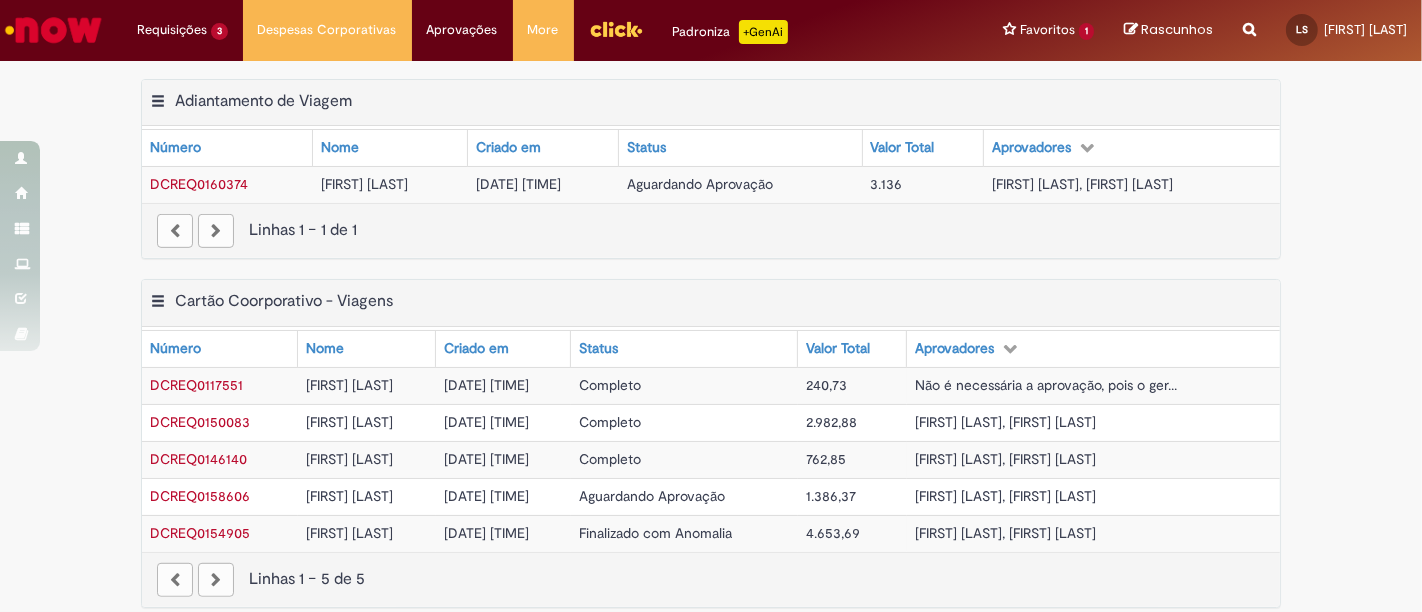 click on "Aguardando Aprovação" at bounding box center [700, 184] 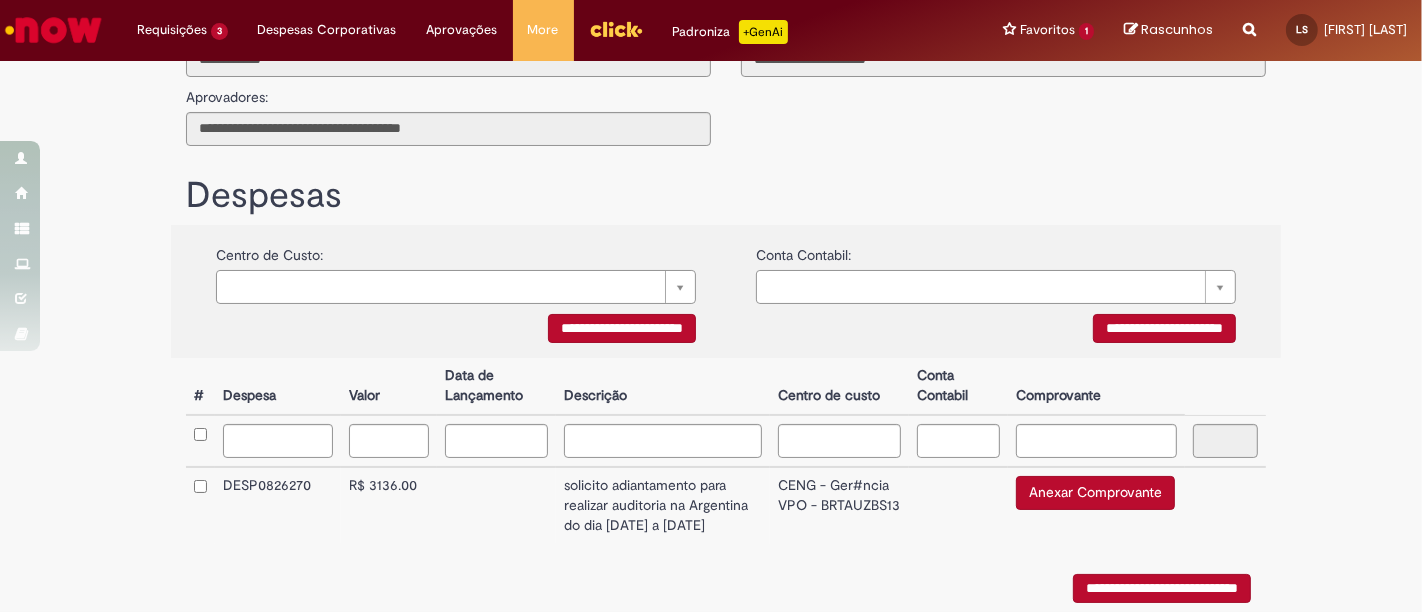 scroll, scrollTop: 294, scrollLeft: 0, axis: vertical 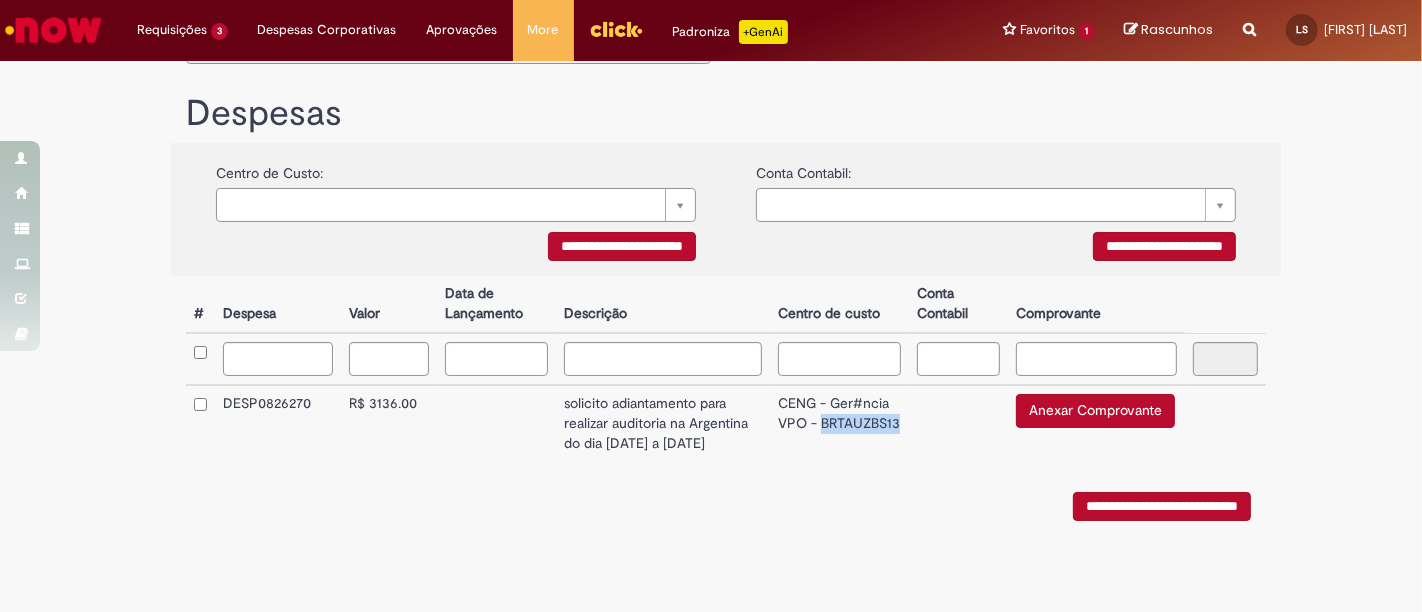 drag, startPoint x: 757, startPoint y: 444, endPoint x: 848, endPoint y: 438, distance: 91.197586 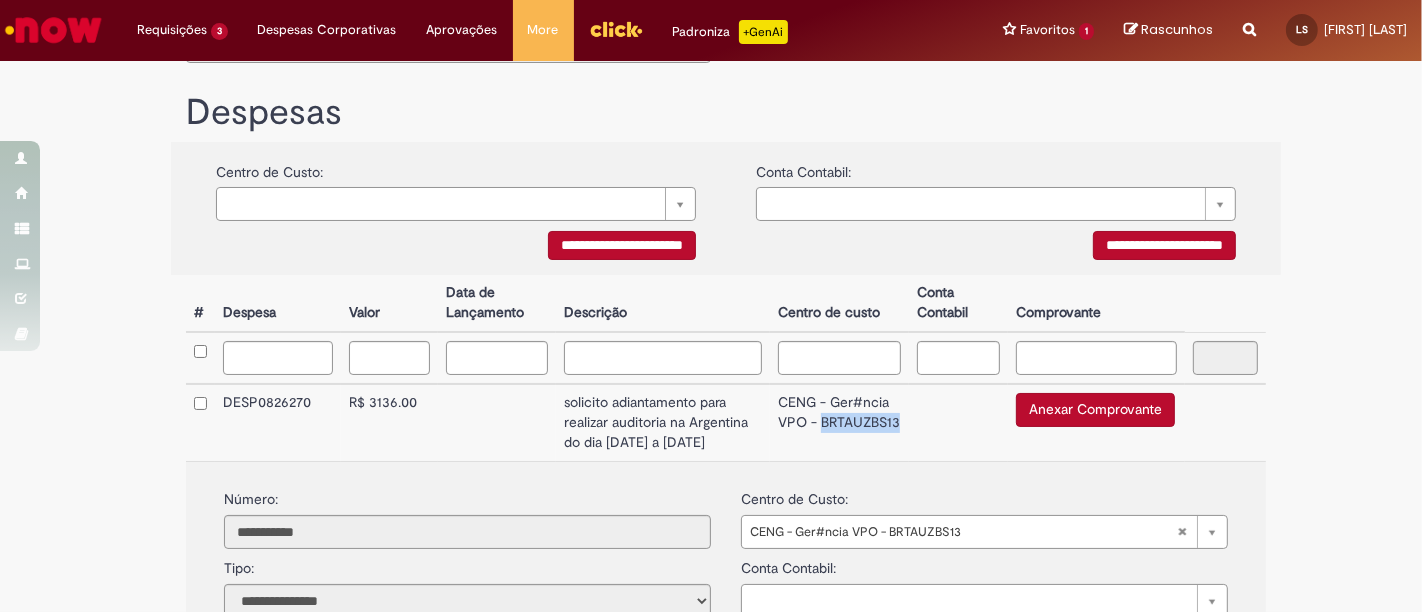 copy on "BRTAUZBS13" 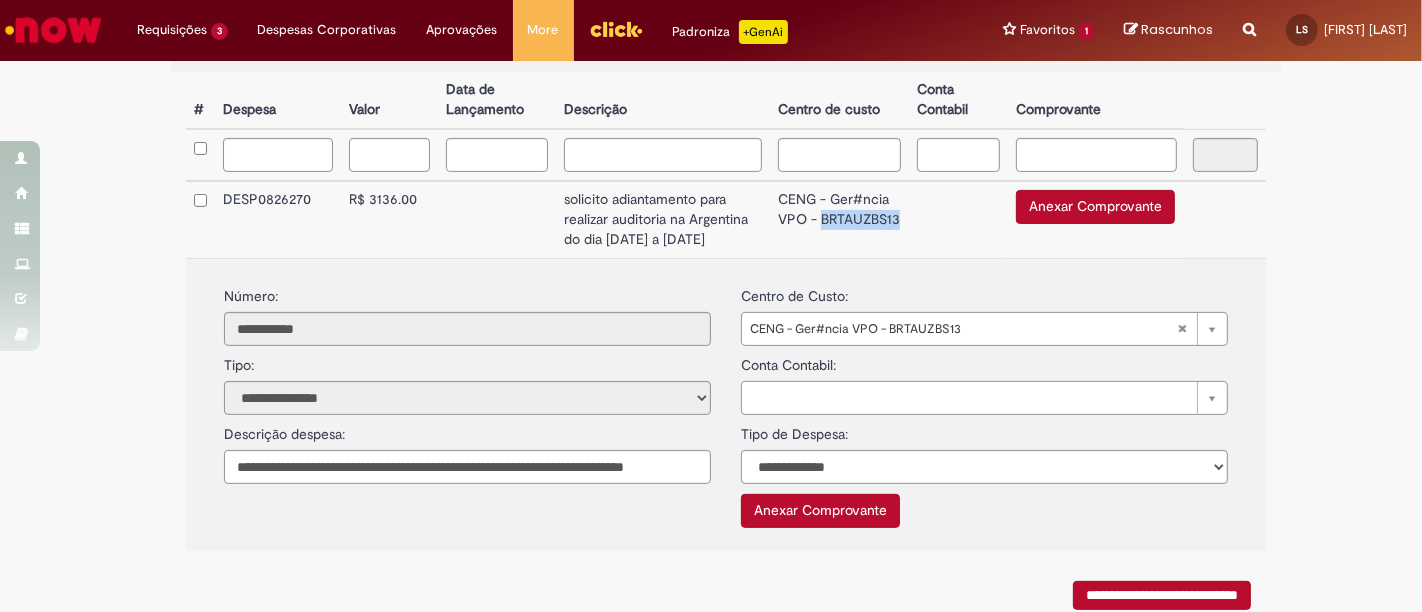 scroll, scrollTop: 577, scrollLeft: 0, axis: vertical 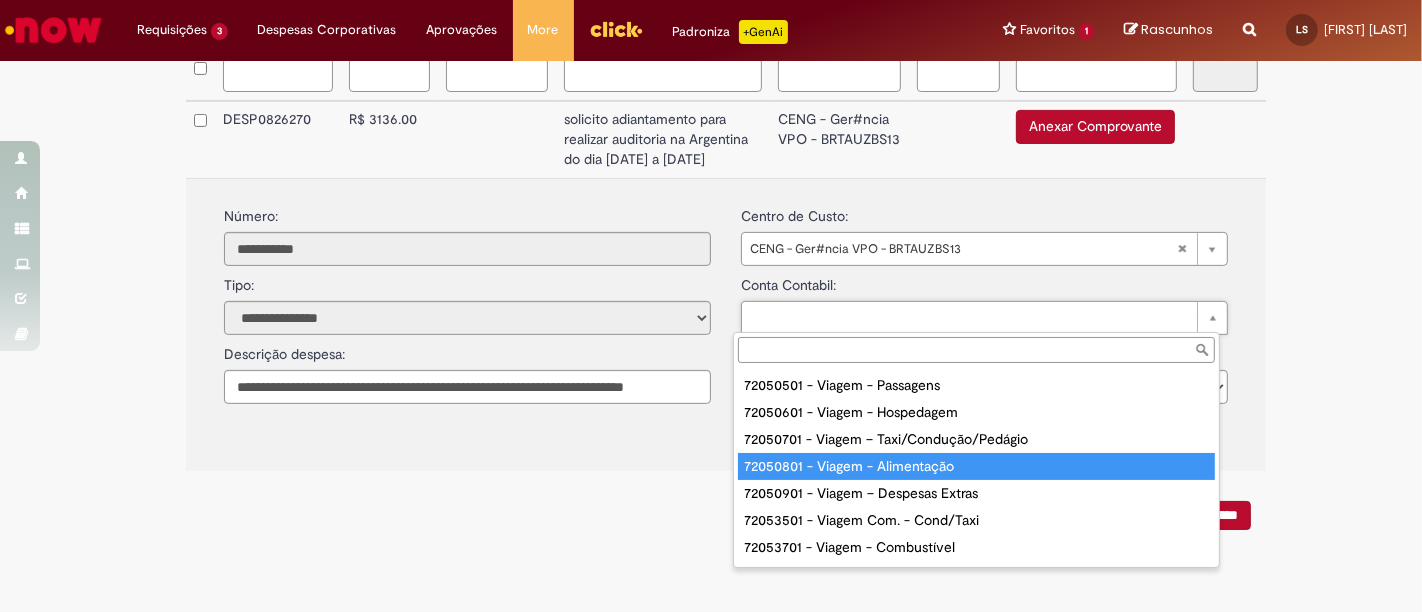 type on "**********" 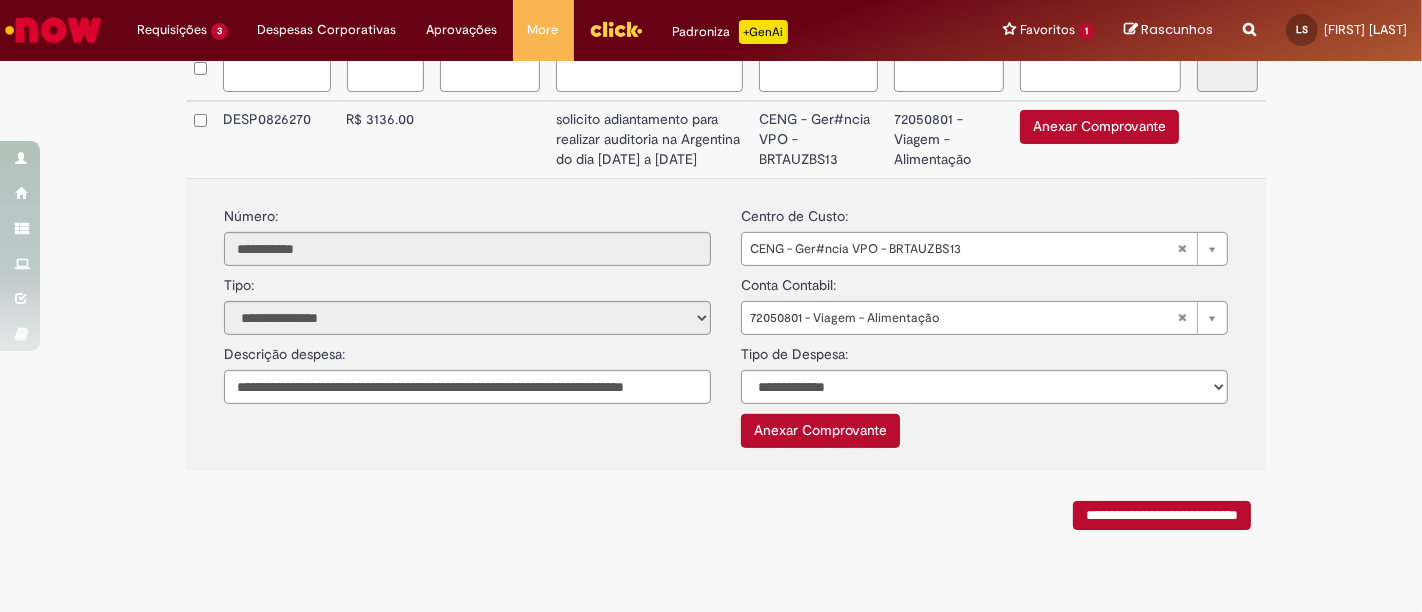 click on "**********" at bounding box center (726, 510) 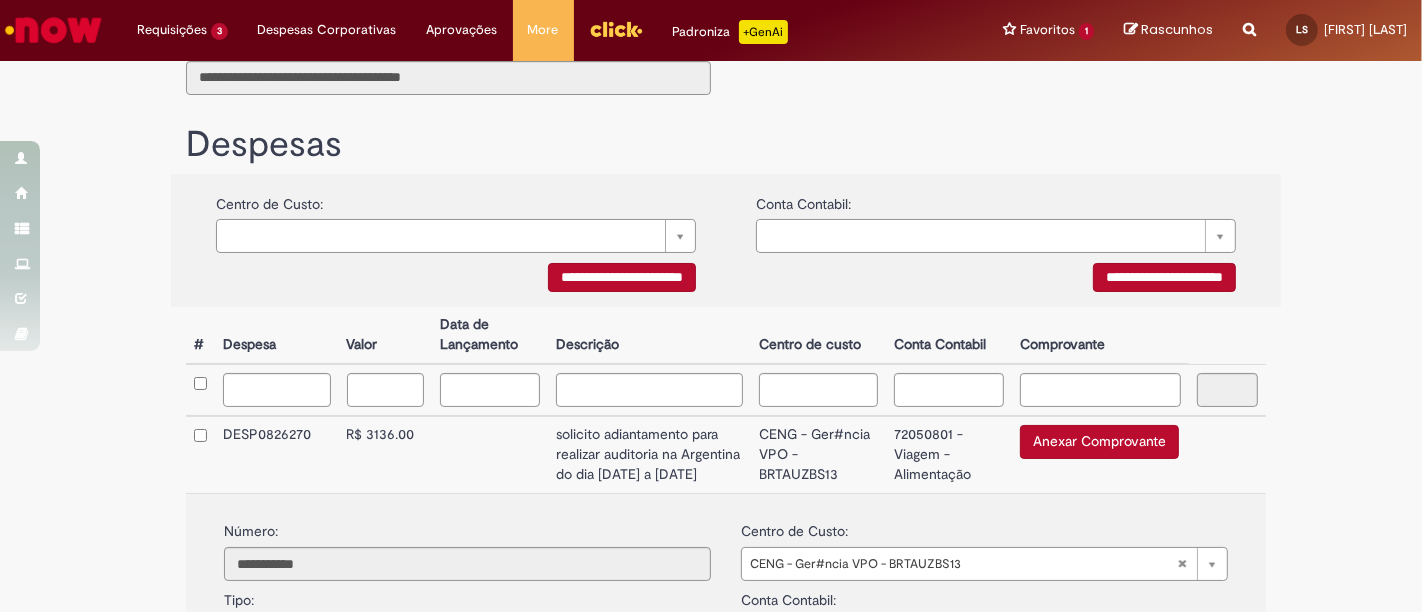 scroll, scrollTop: 260, scrollLeft: 0, axis: vertical 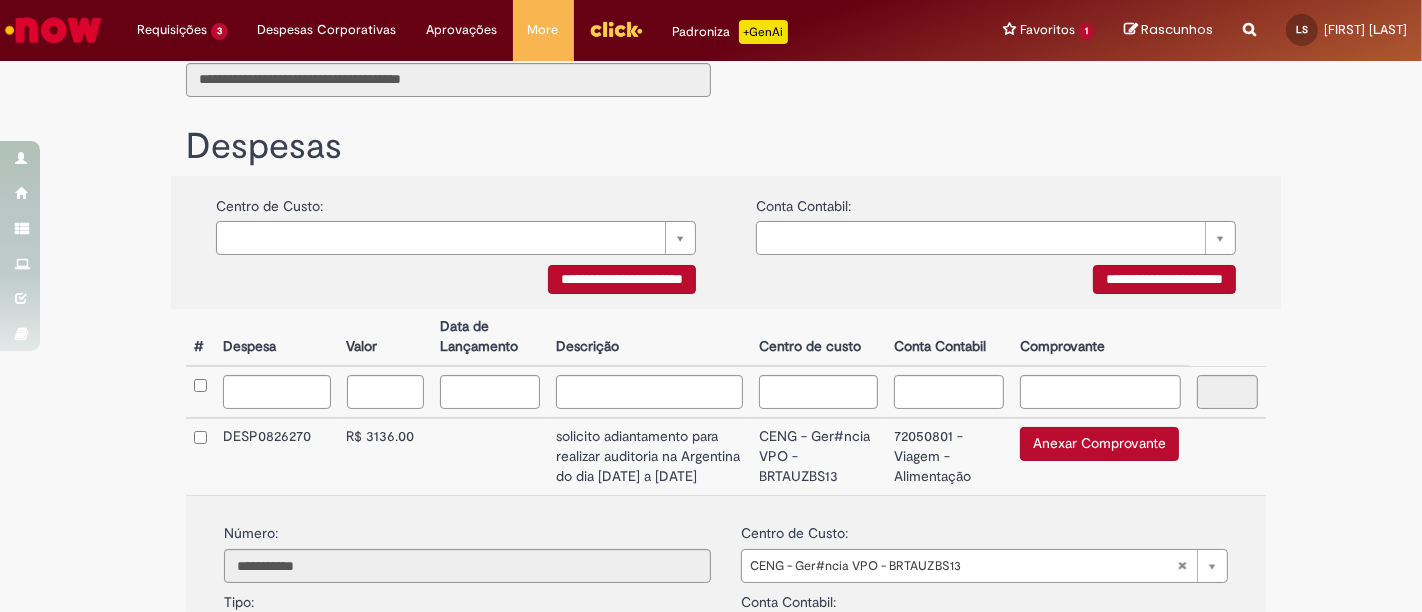 click on "Comprovante" at bounding box center [1100, 337] 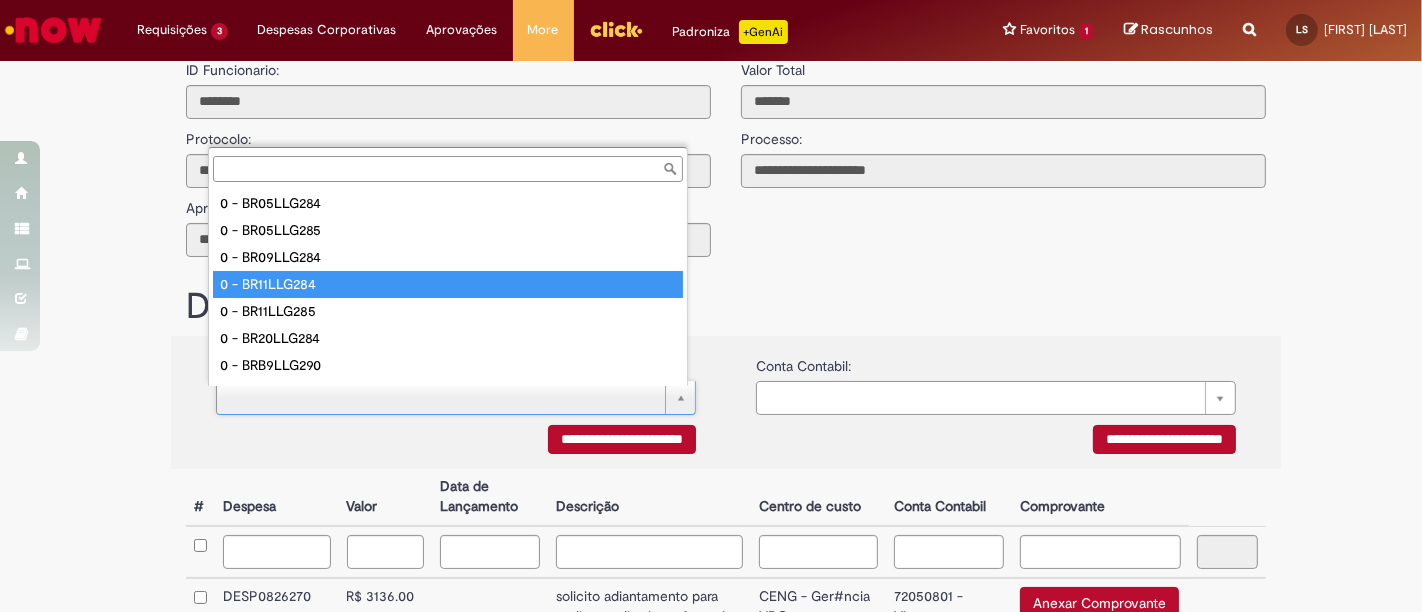 type on "**********" 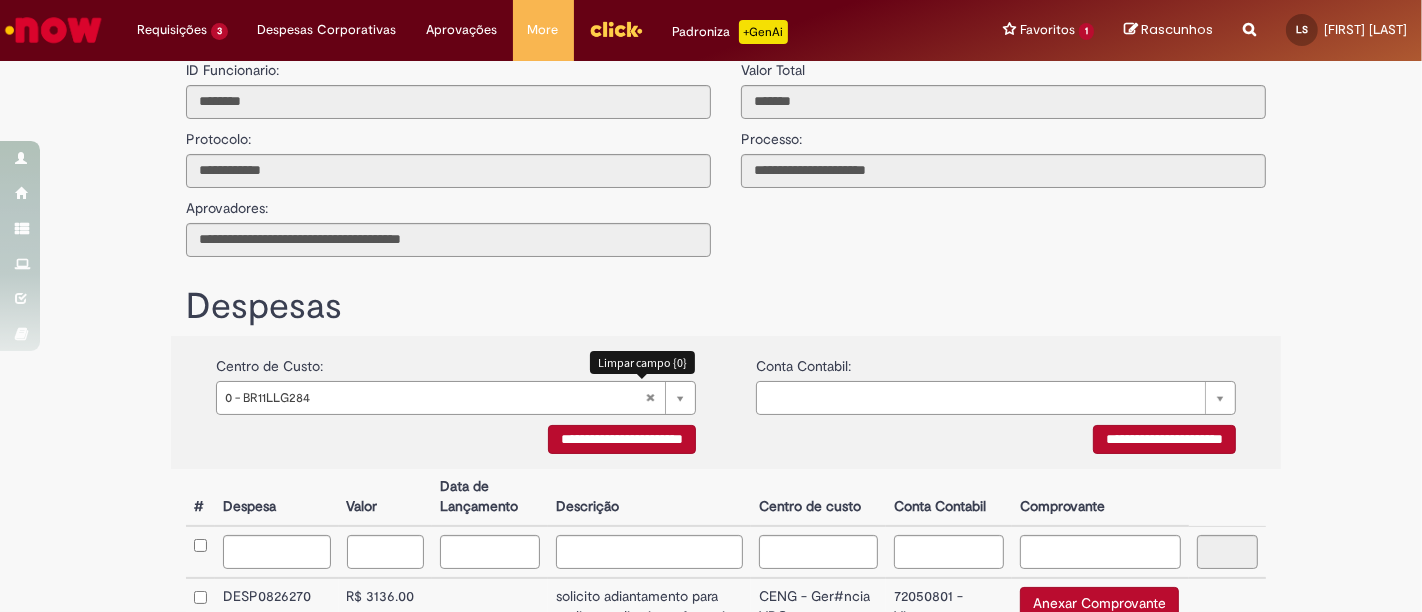 click on "**********" at bounding box center (456, 402) 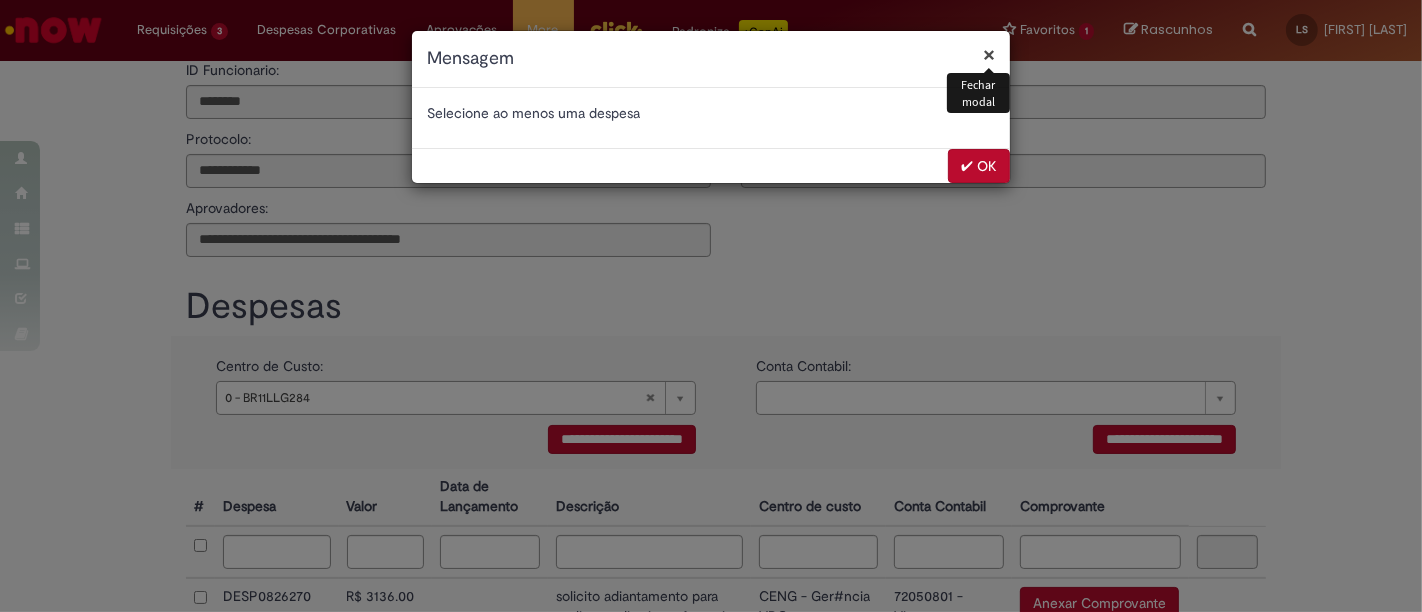 click on "✔ OK" at bounding box center [979, 166] 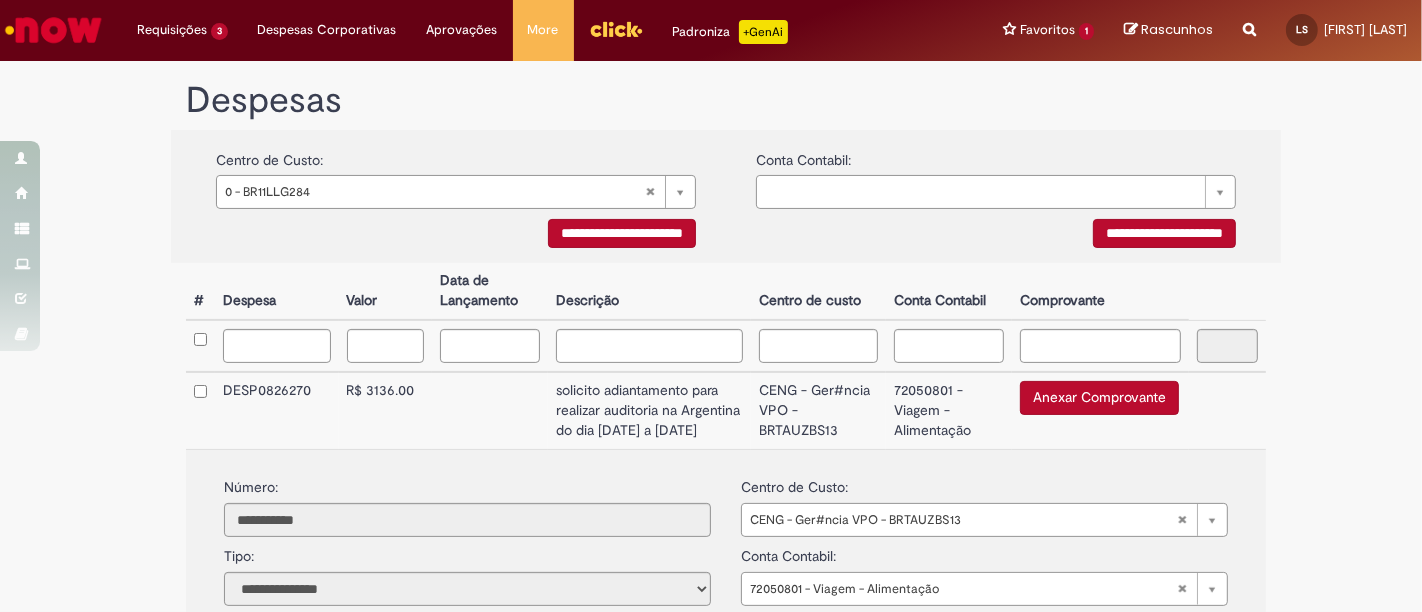 scroll, scrollTop: 302, scrollLeft: 0, axis: vertical 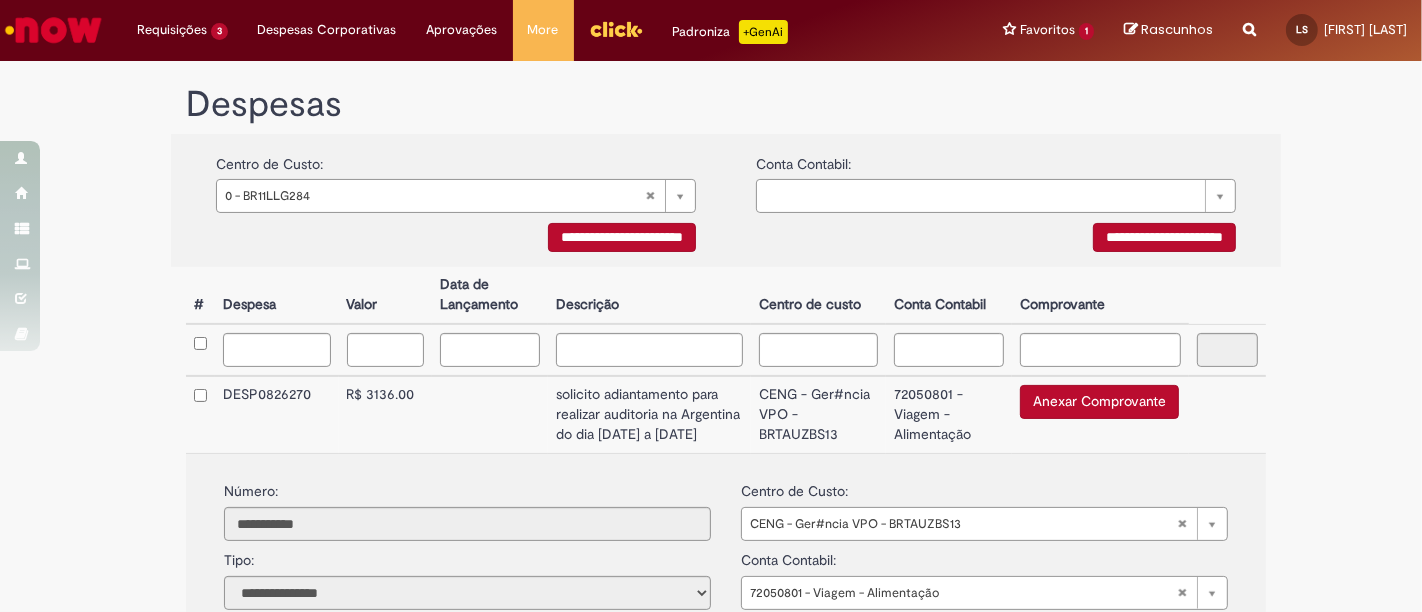 click on "**********" at bounding box center [622, 237] 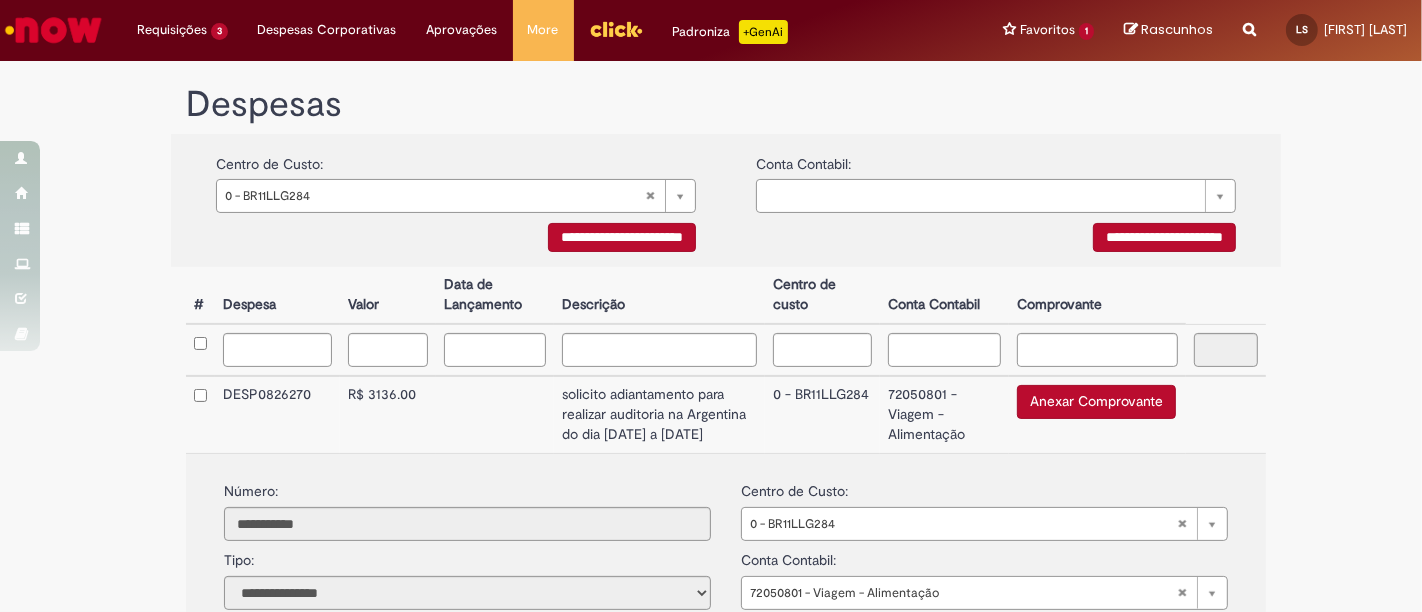 click on "**********" at bounding box center (622, 237) 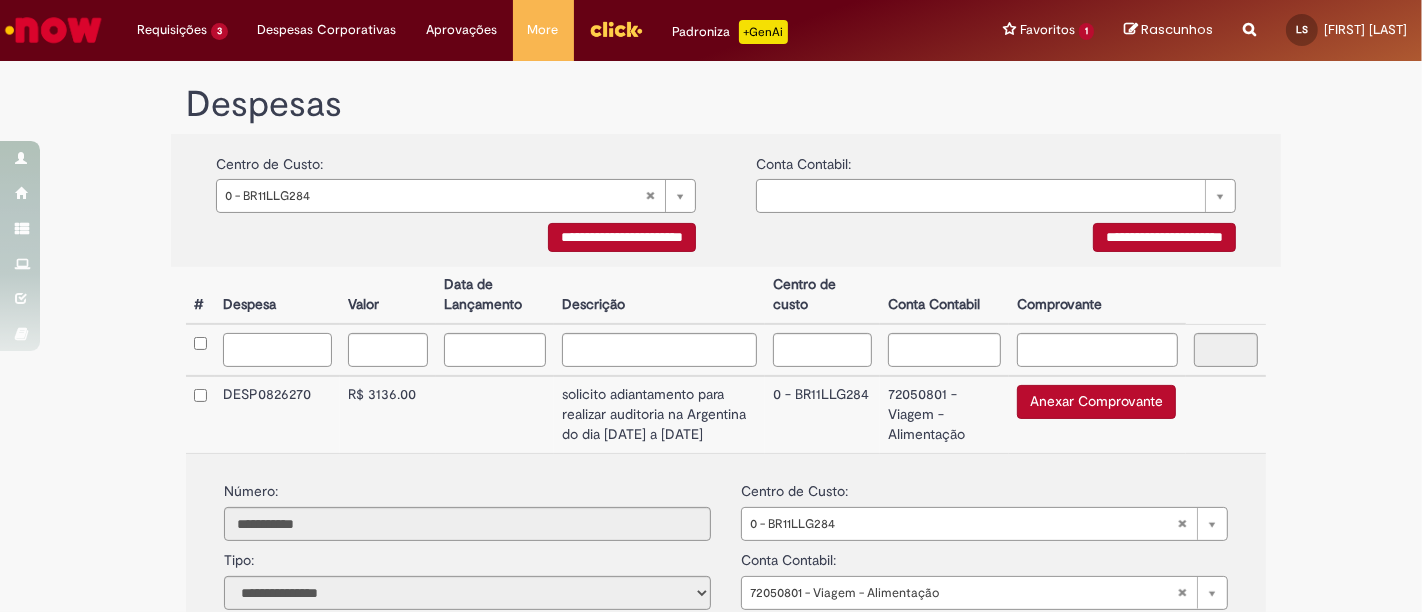 click at bounding box center [277, 350] 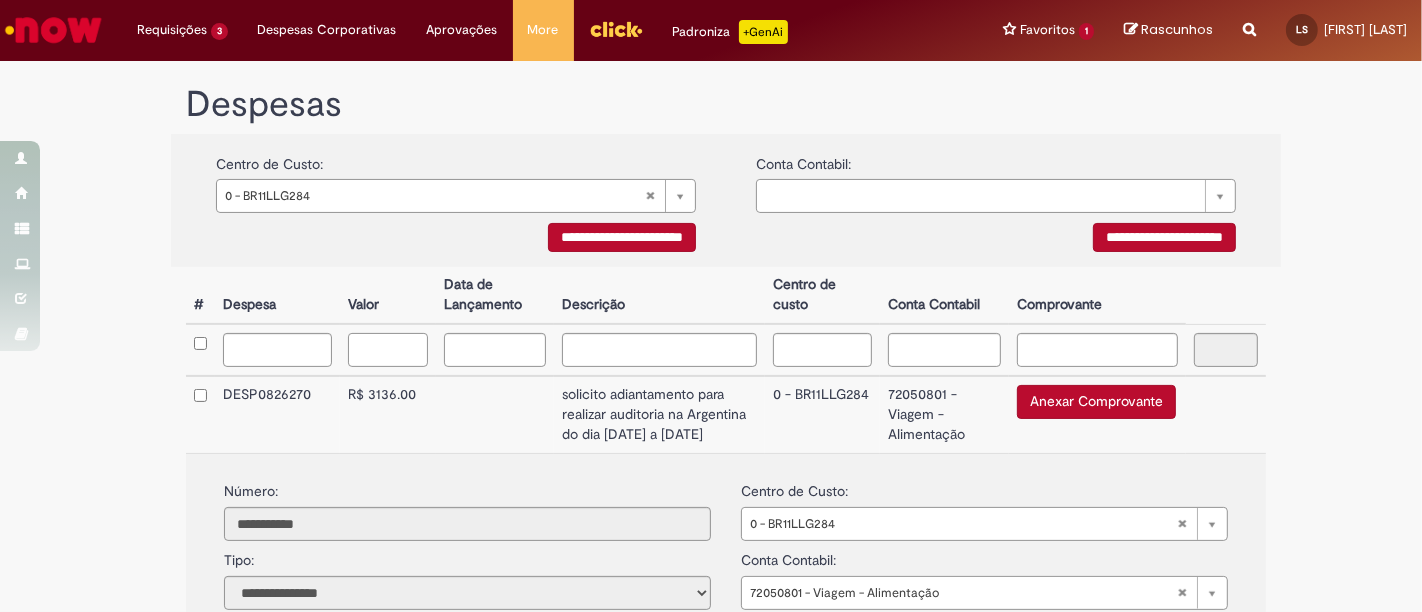 click at bounding box center [388, 350] 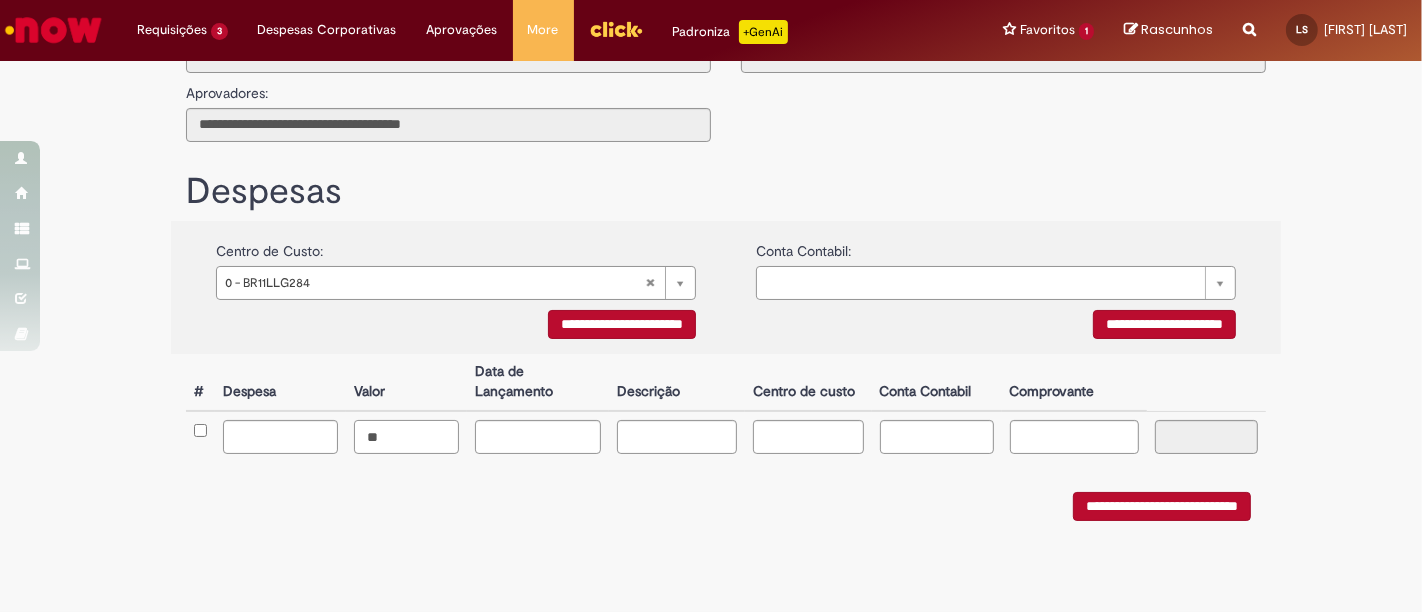 scroll, scrollTop: 217, scrollLeft: 0, axis: vertical 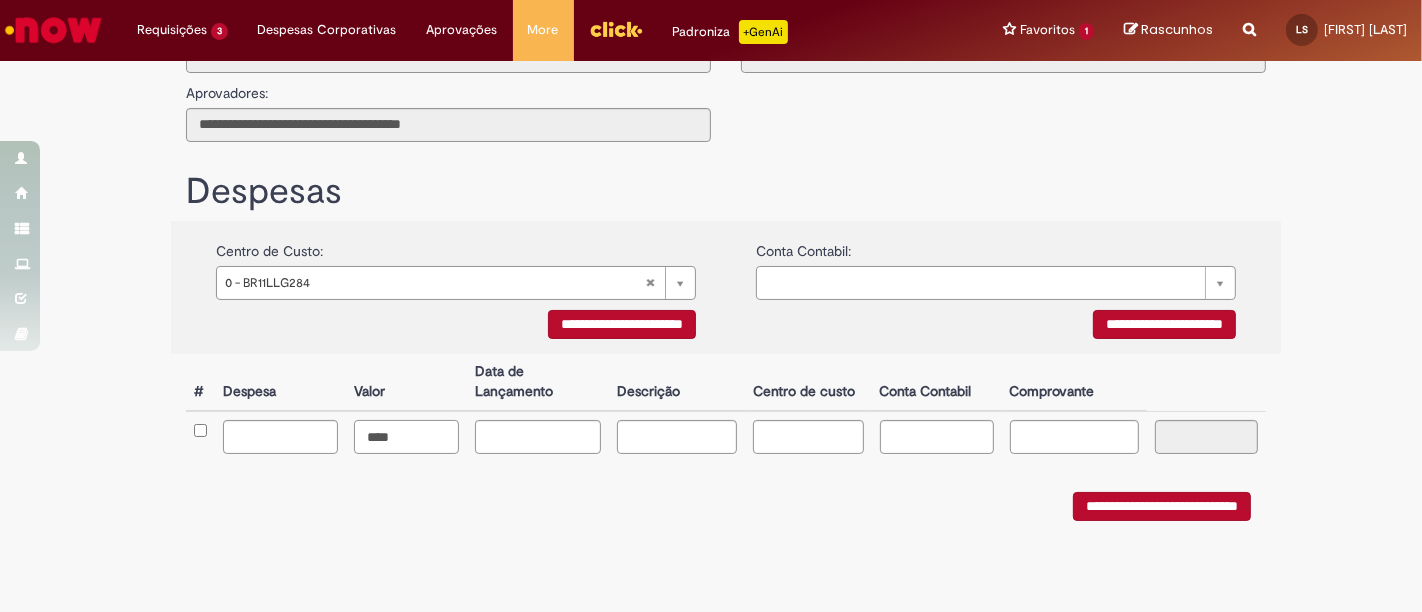 type on "****" 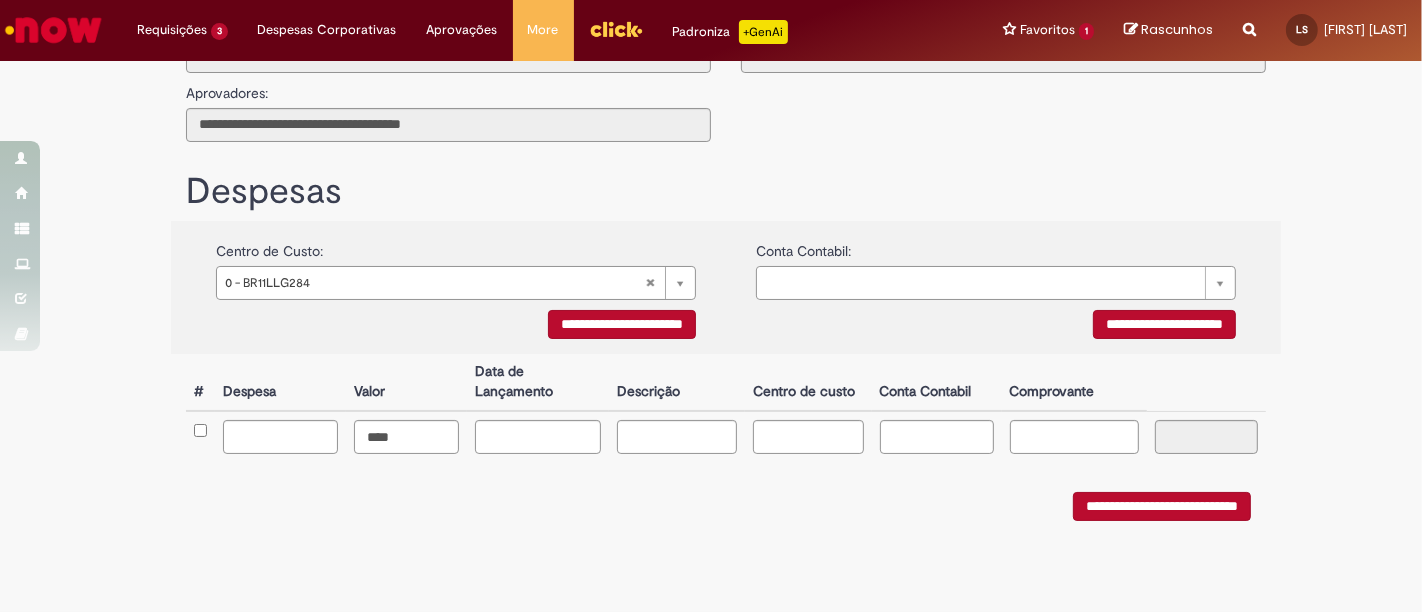 click on "**********" at bounding box center (711, 234) 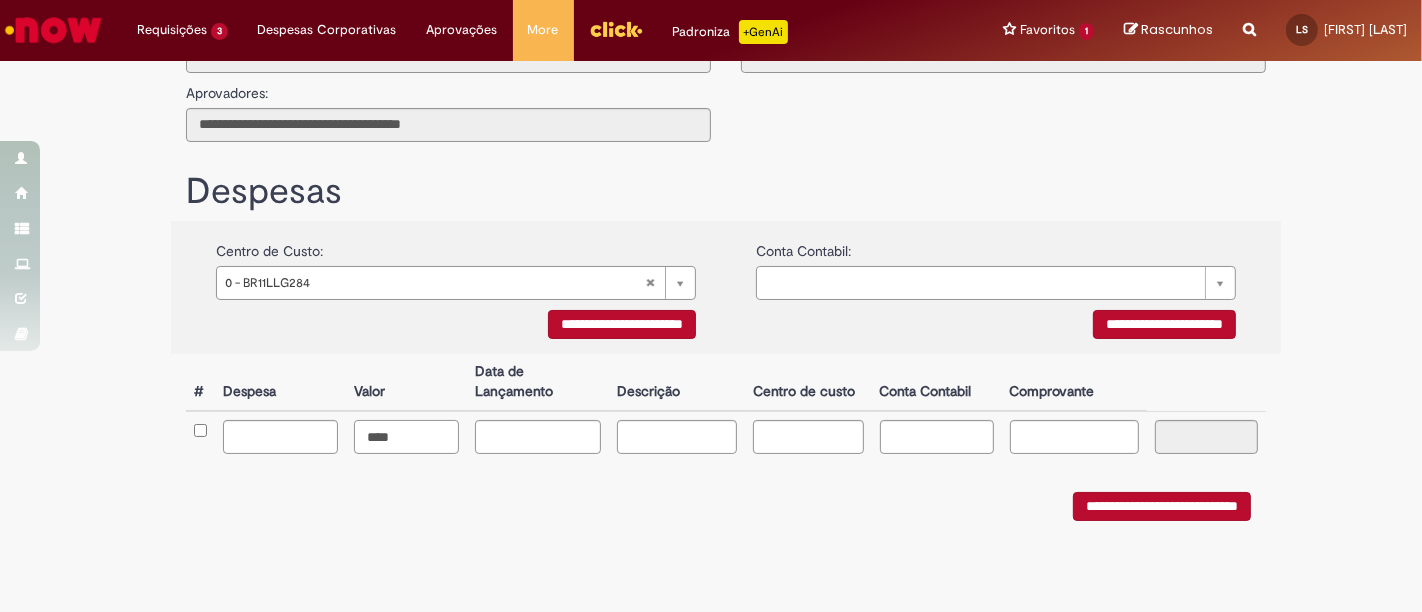 drag, startPoint x: 417, startPoint y: 427, endPoint x: 240, endPoint y: 426, distance: 177.00282 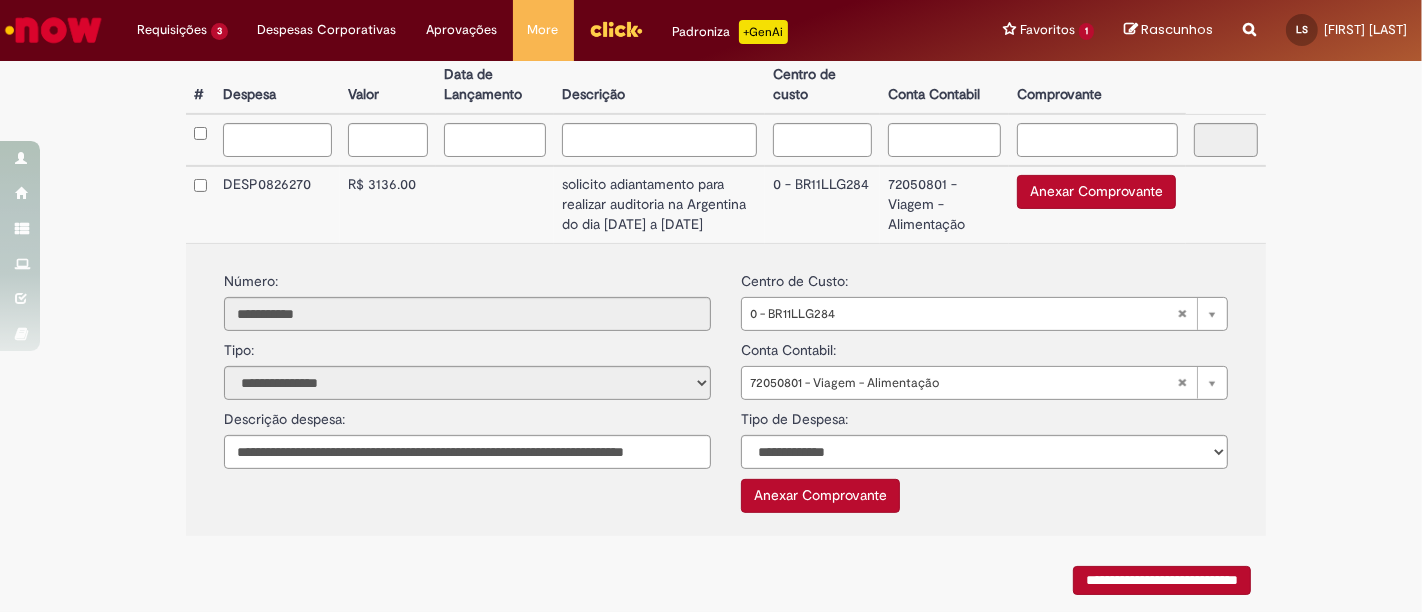 scroll, scrollTop: 570, scrollLeft: 0, axis: vertical 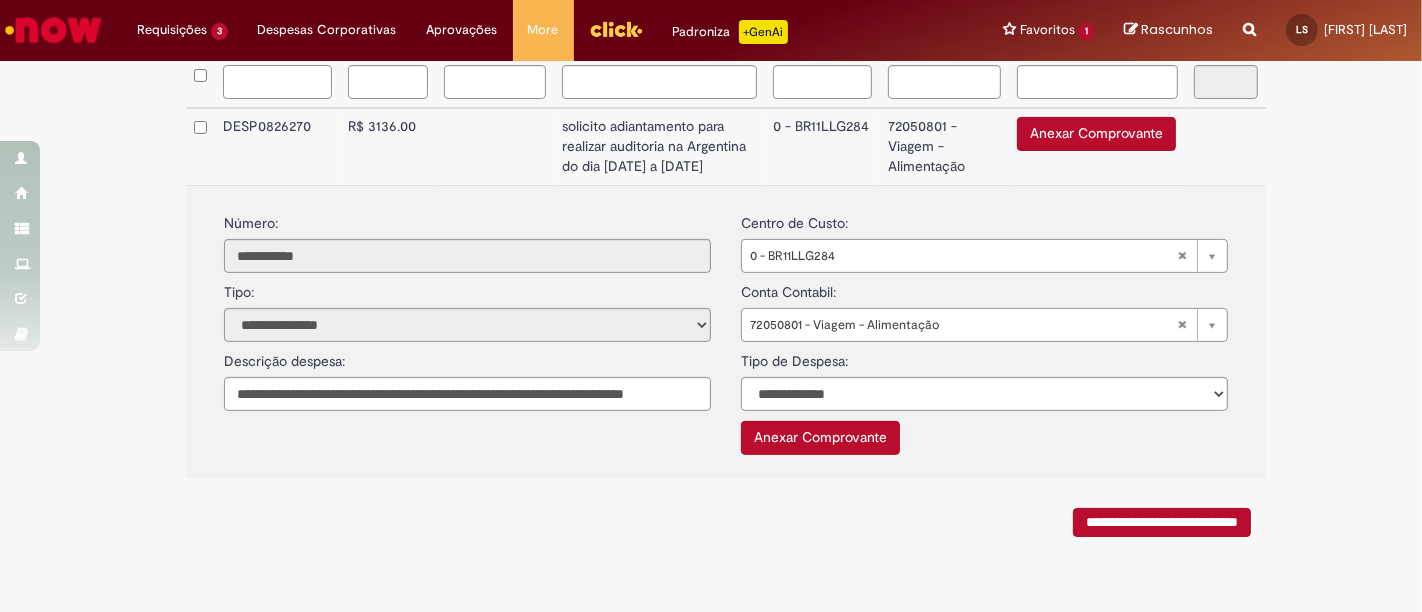 click at bounding box center (277, 82) 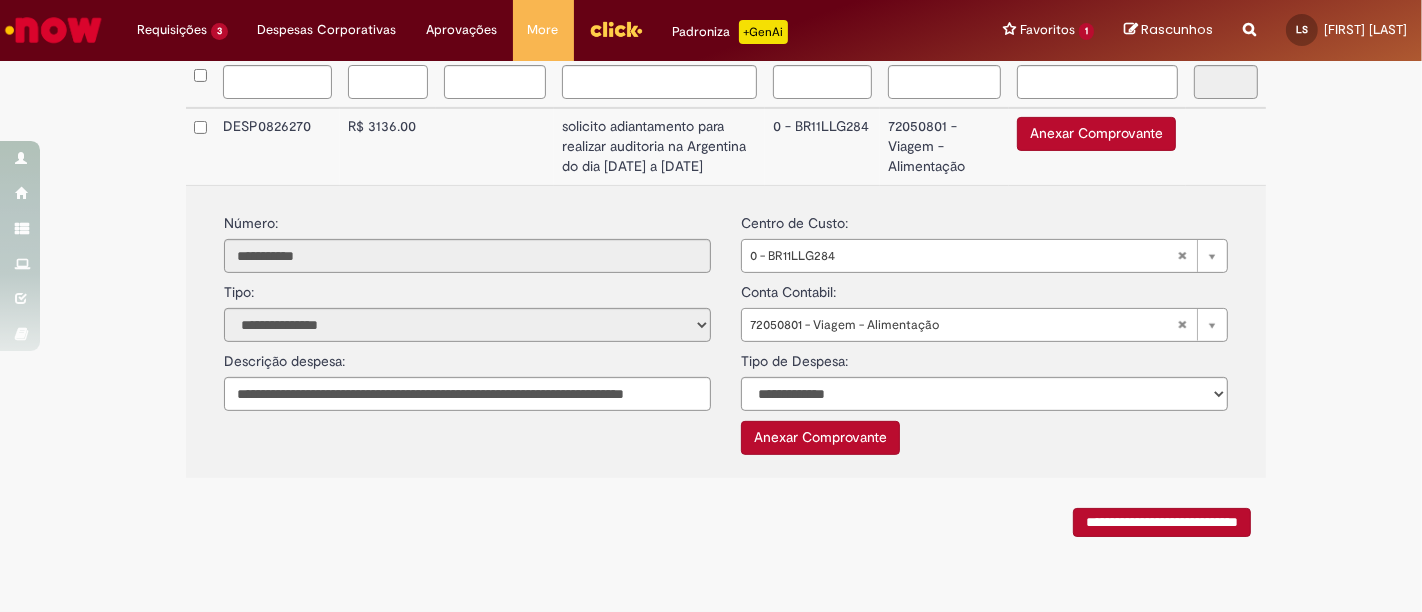 click at bounding box center (388, 82) 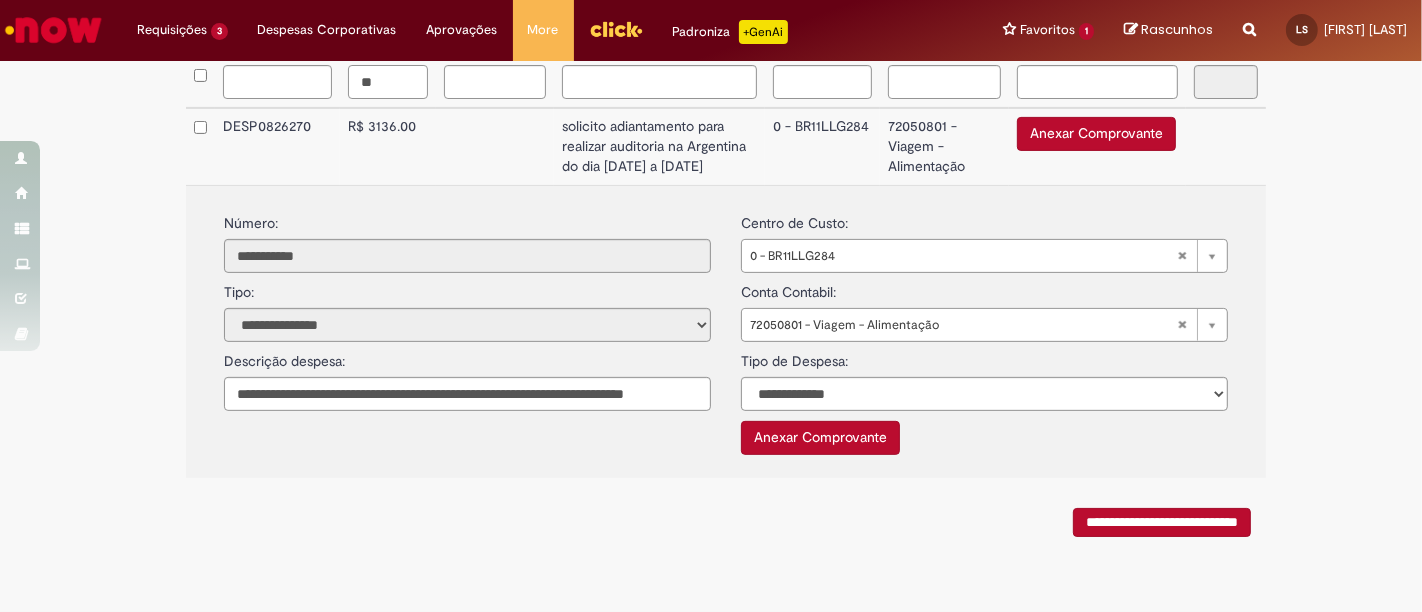 scroll, scrollTop: 217, scrollLeft: 0, axis: vertical 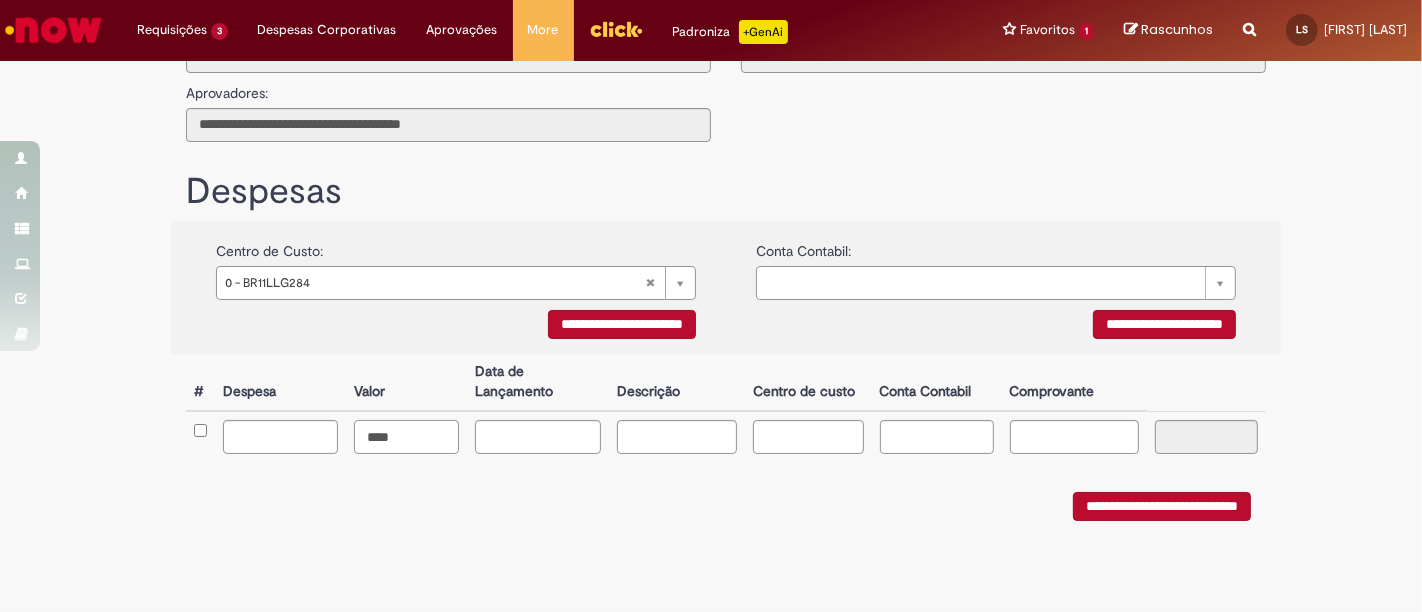 type on "****" 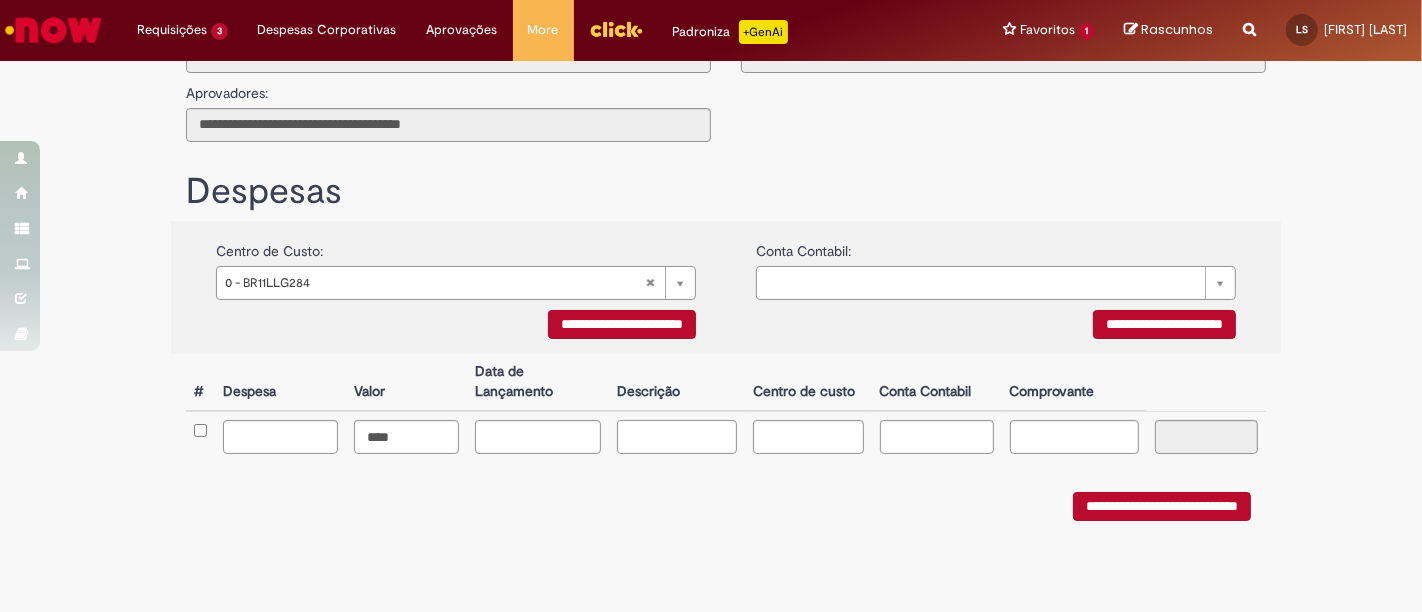 click at bounding box center (677, 437) 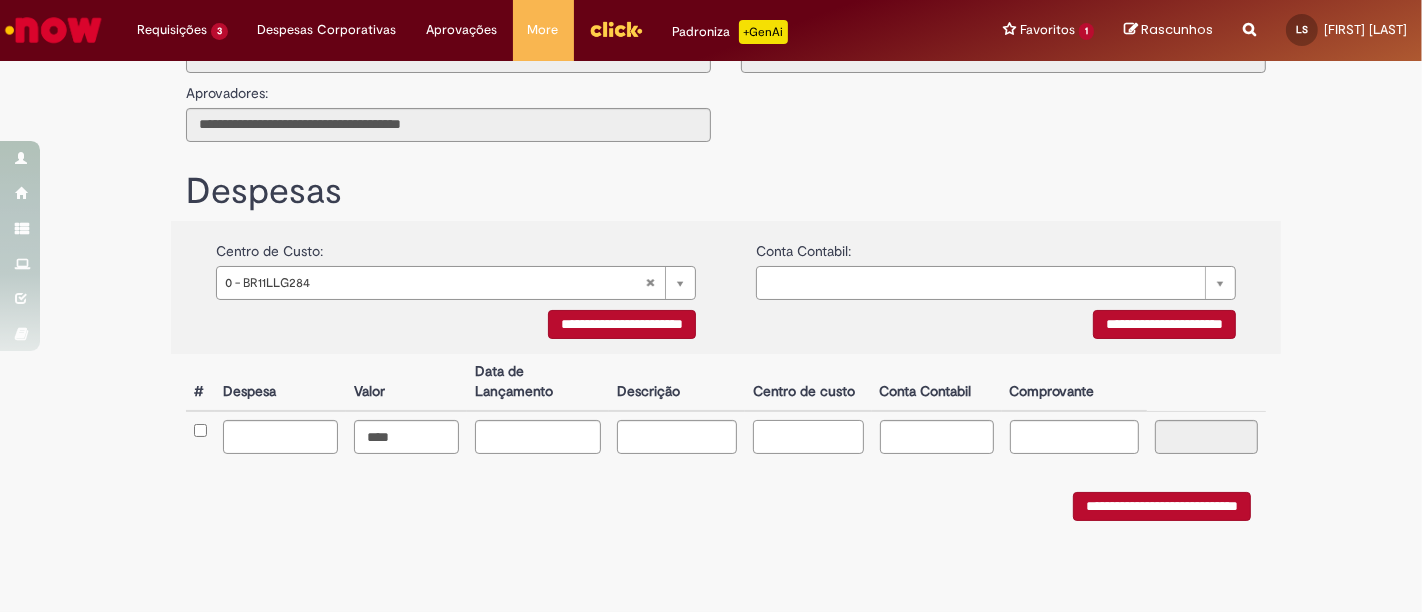 click at bounding box center [808, 437] 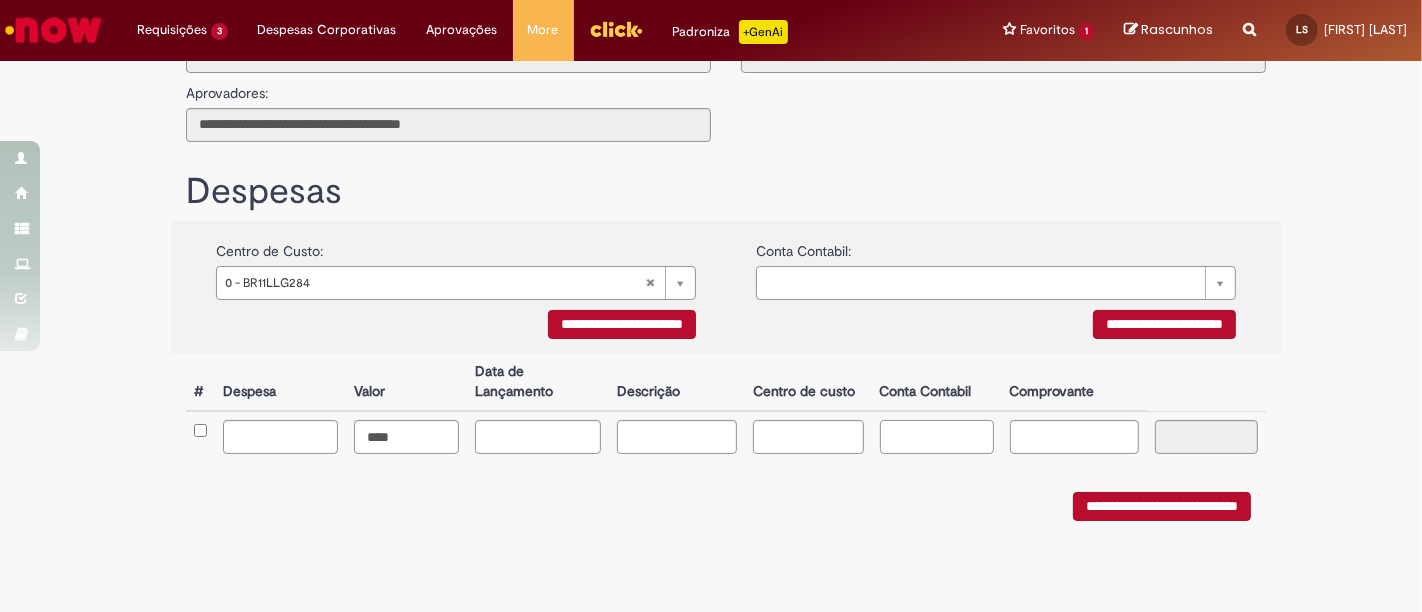 click at bounding box center [937, 437] 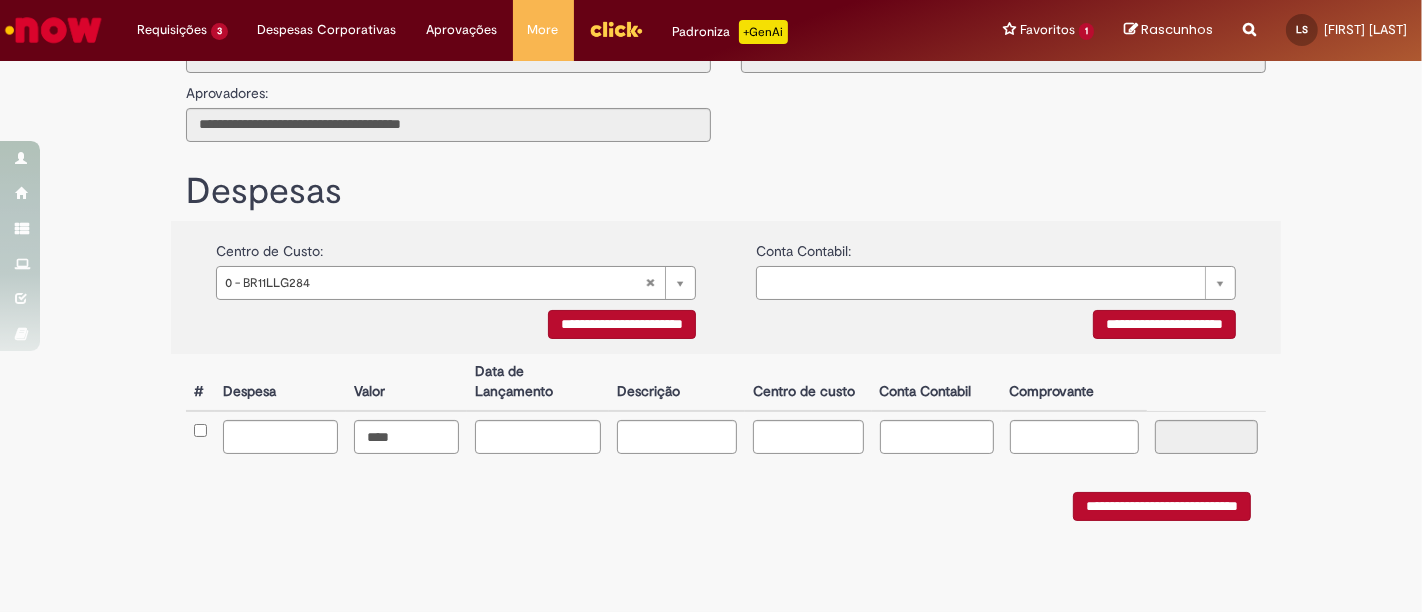 click on "**********" at bounding box center [1164, 324] 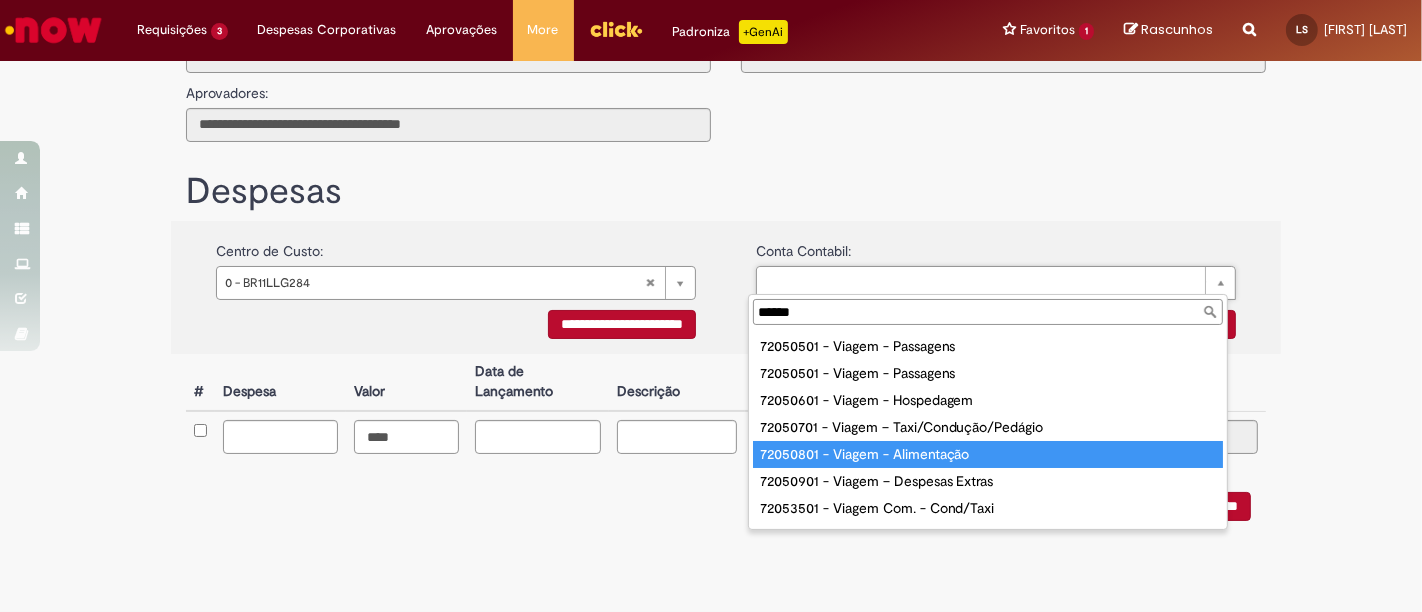 type on "******" 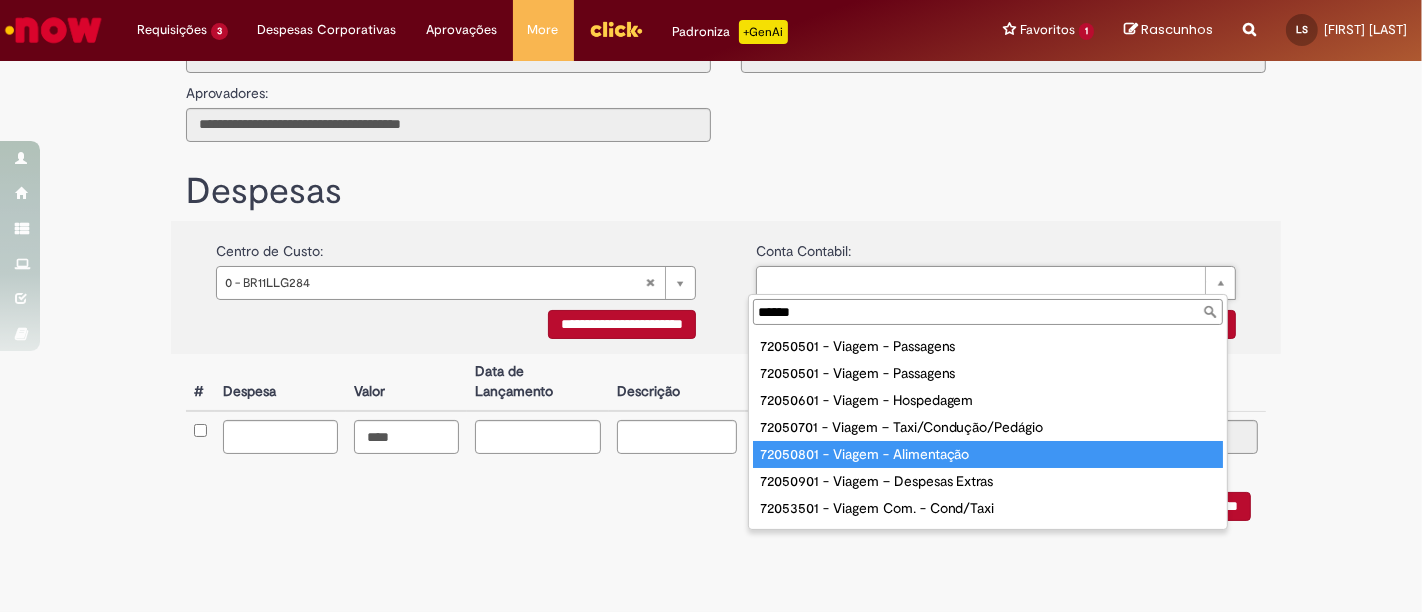 type on "**********" 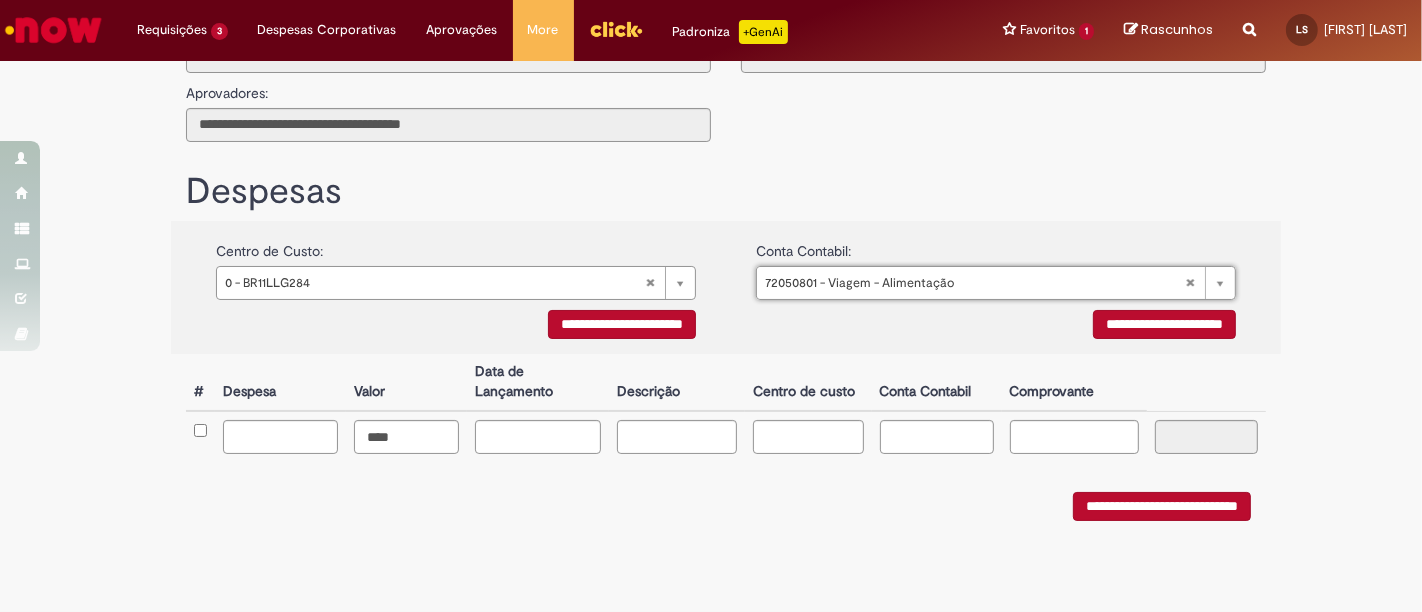 click on "**********" at bounding box center [711, 234] 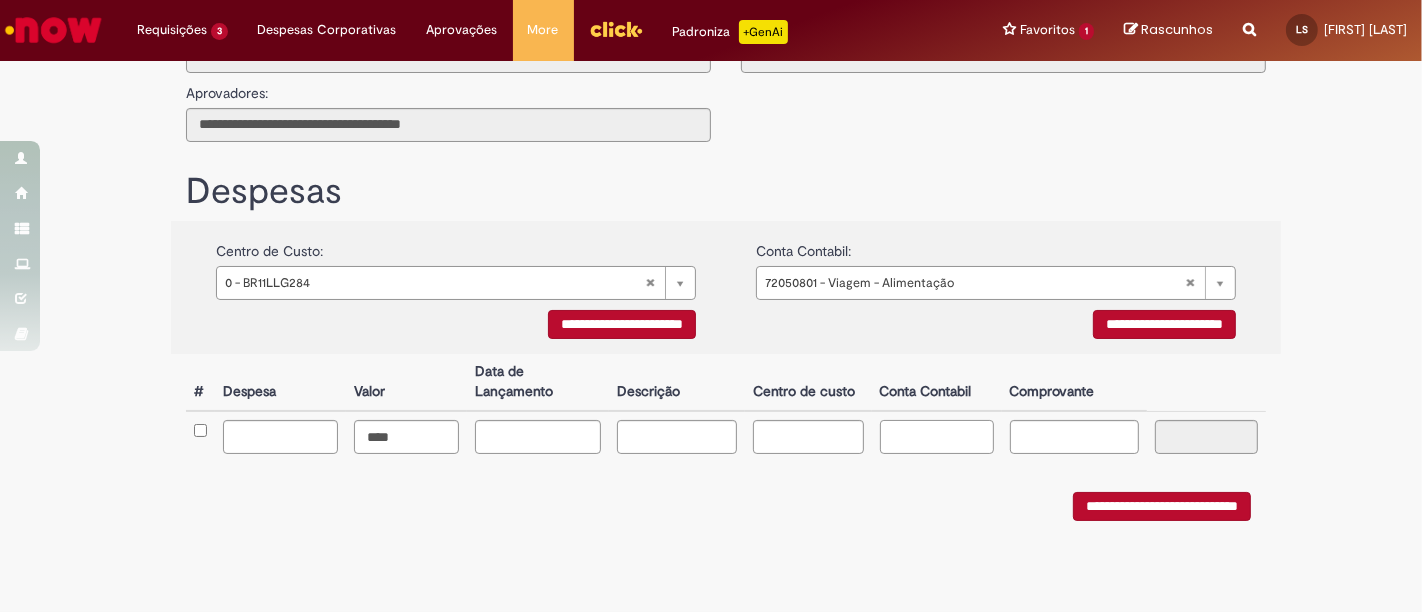 click at bounding box center [937, 437] 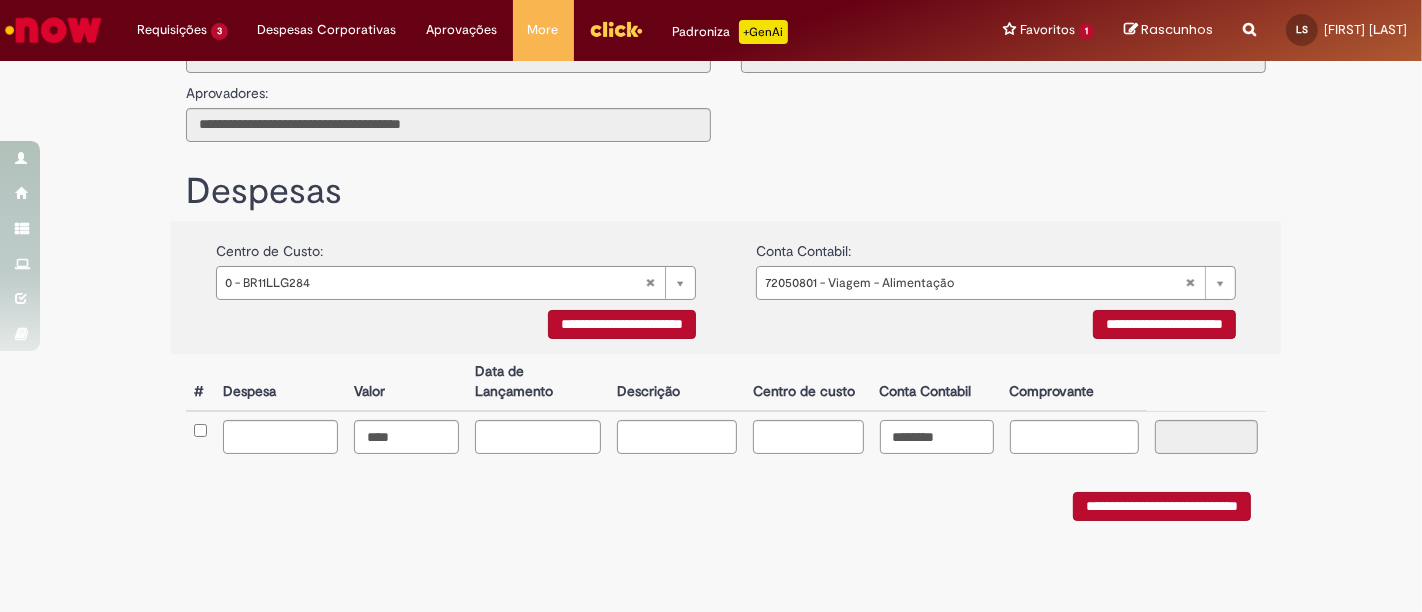 type on "********" 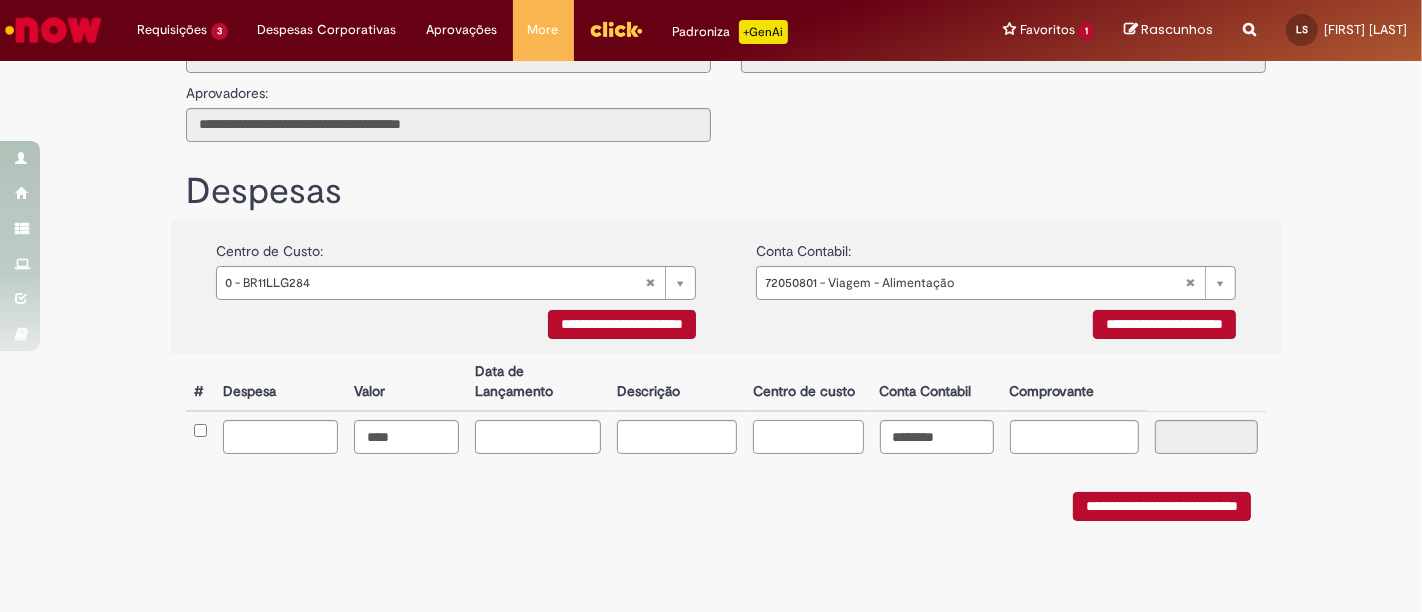 click at bounding box center (808, 437) 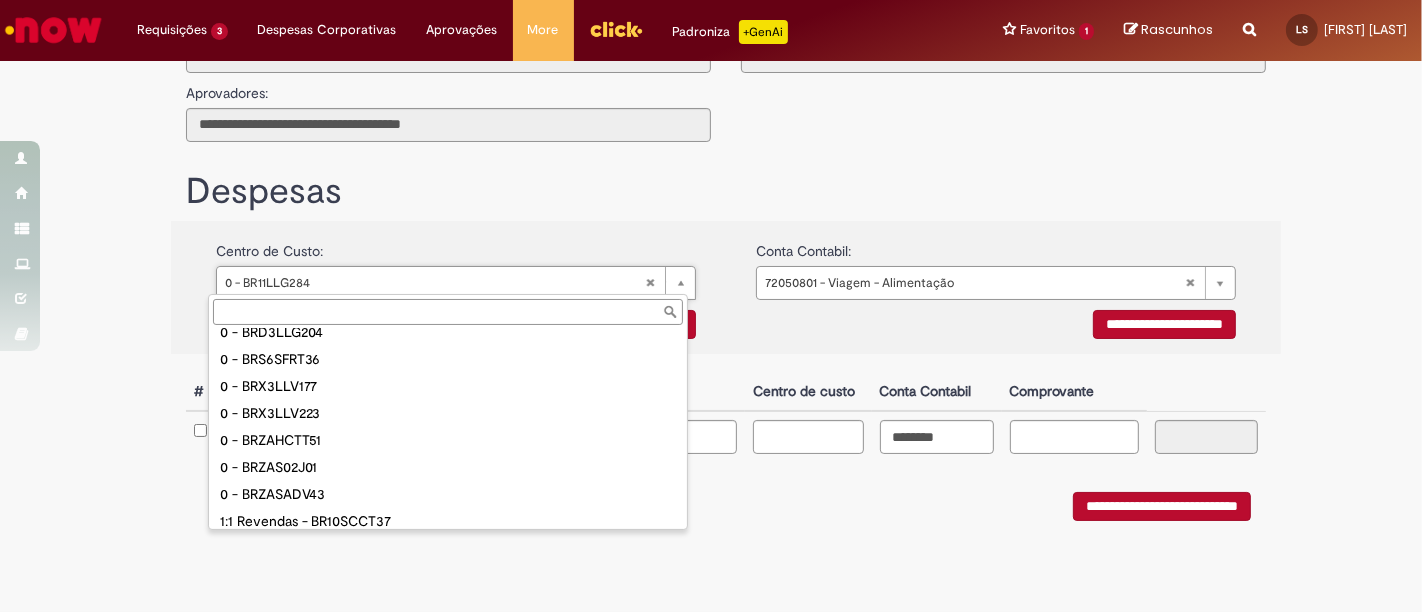scroll, scrollTop: 0, scrollLeft: 0, axis: both 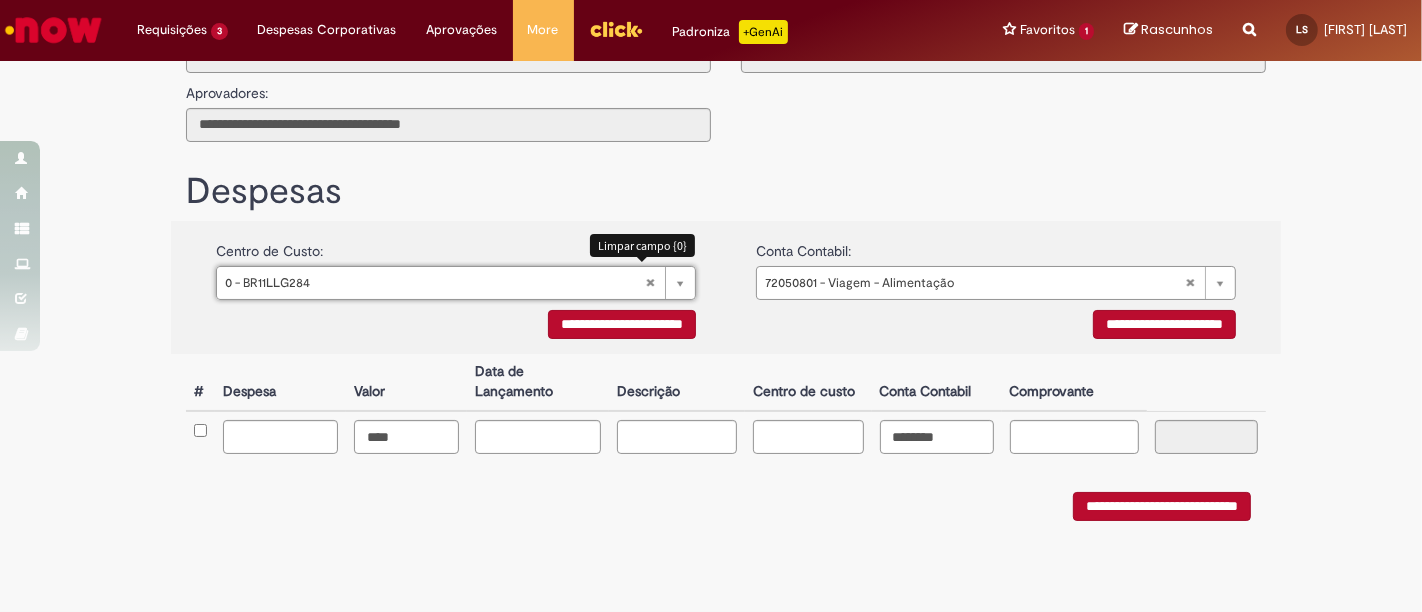 type 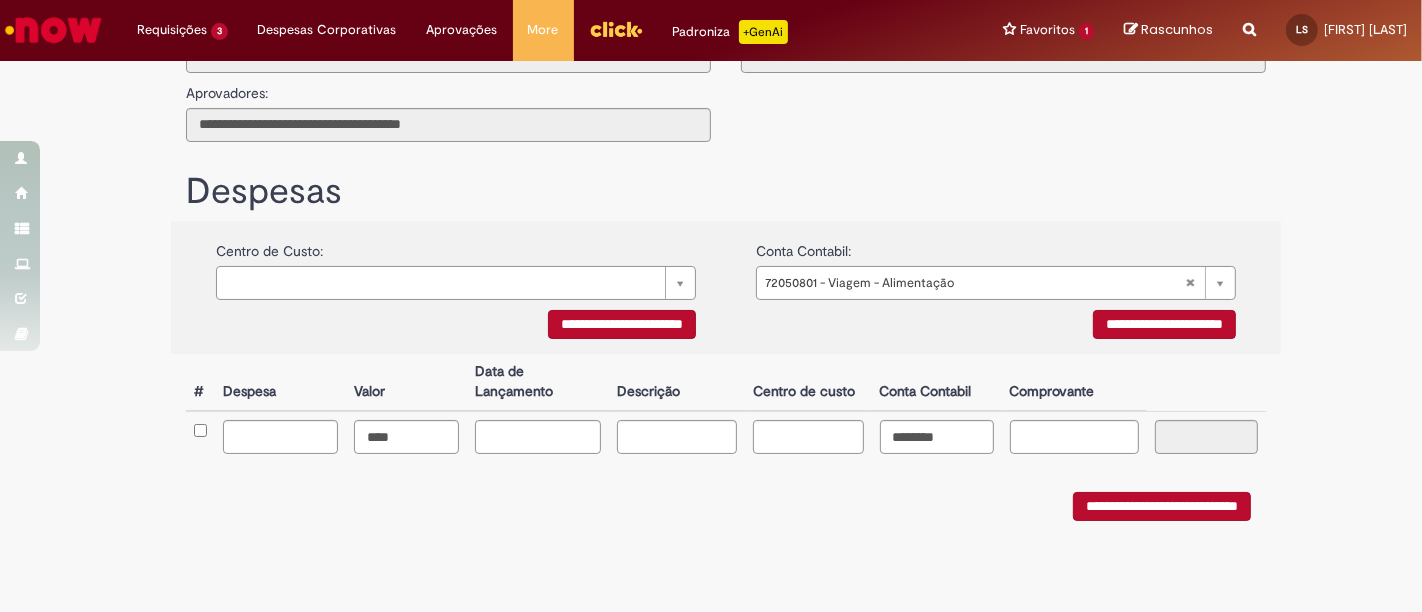 click on "**********" at bounding box center (996, 327) 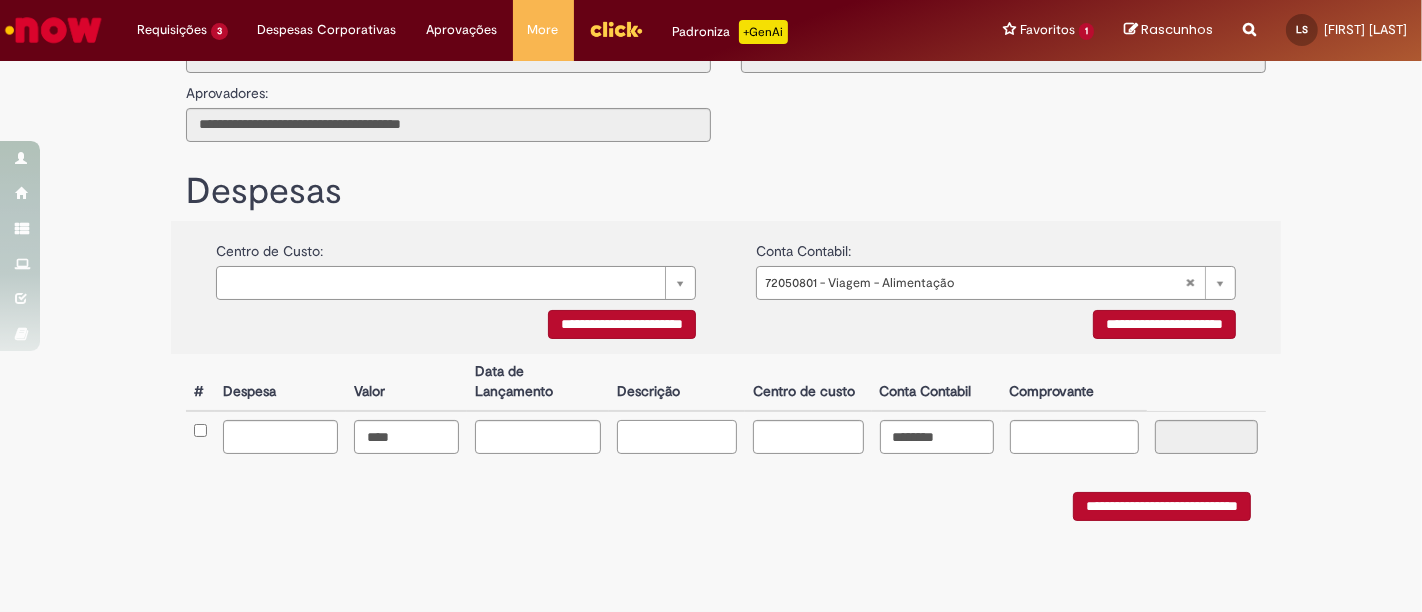 click at bounding box center [677, 437] 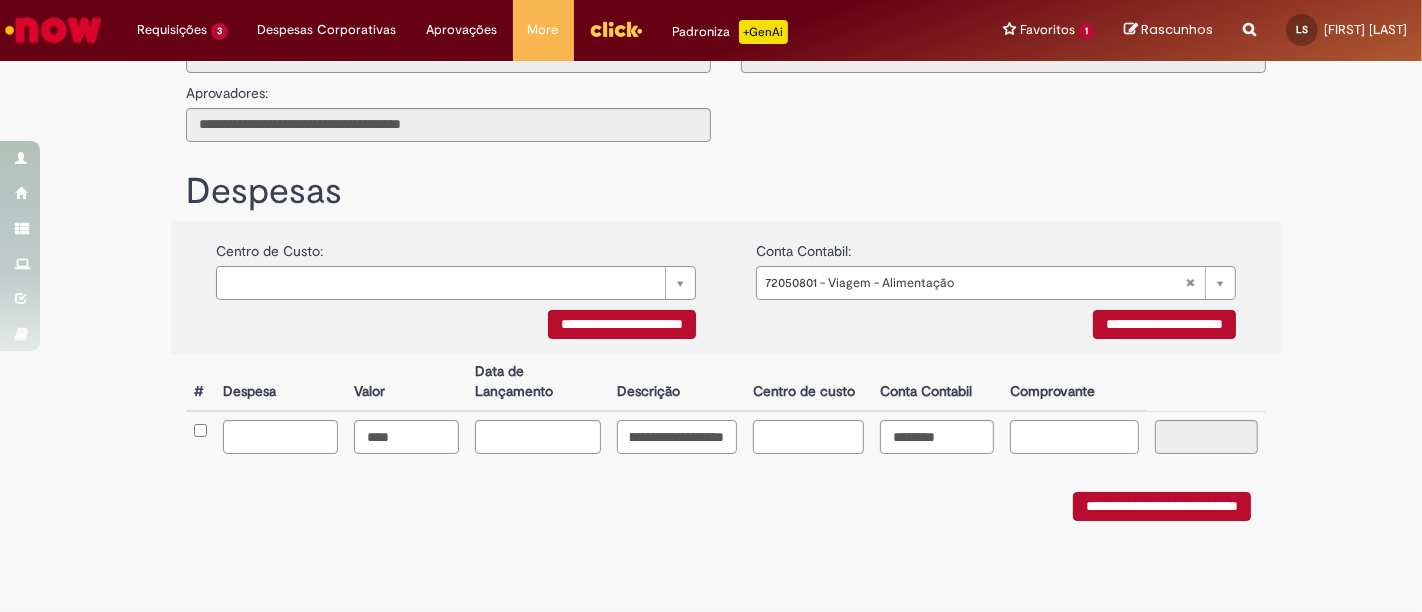 scroll, scrollTop: 0, scrollLeft: 38, axis: horizontal 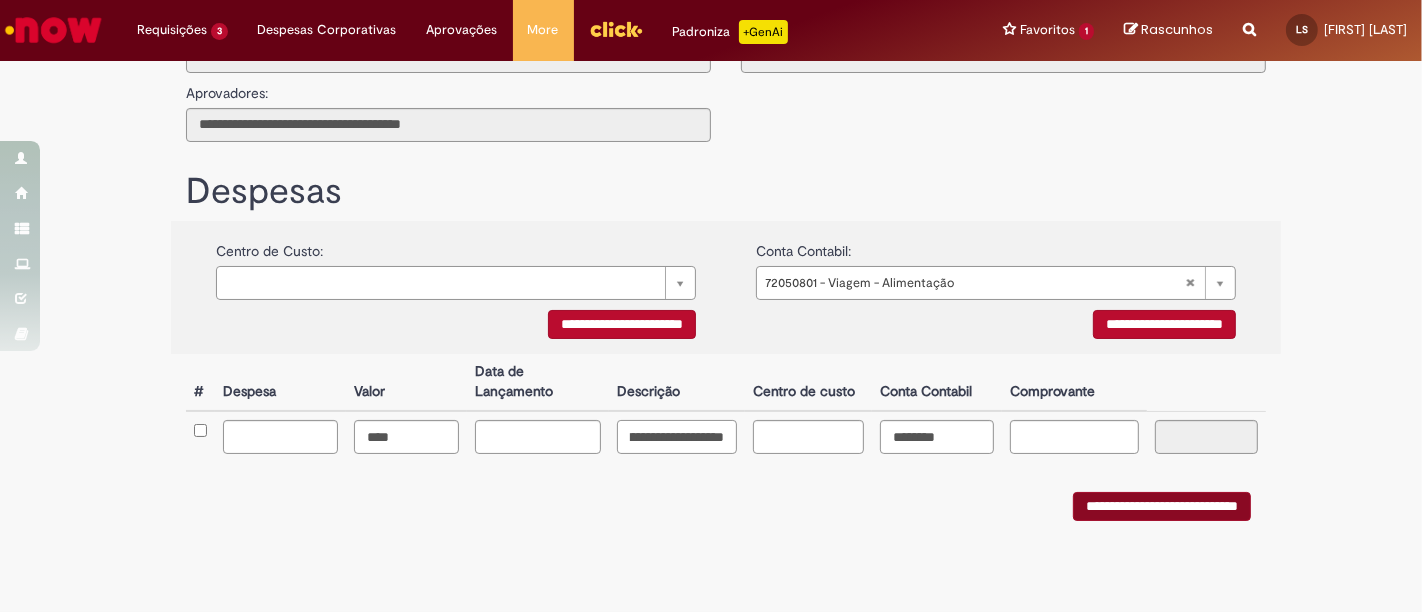 type on "**********" 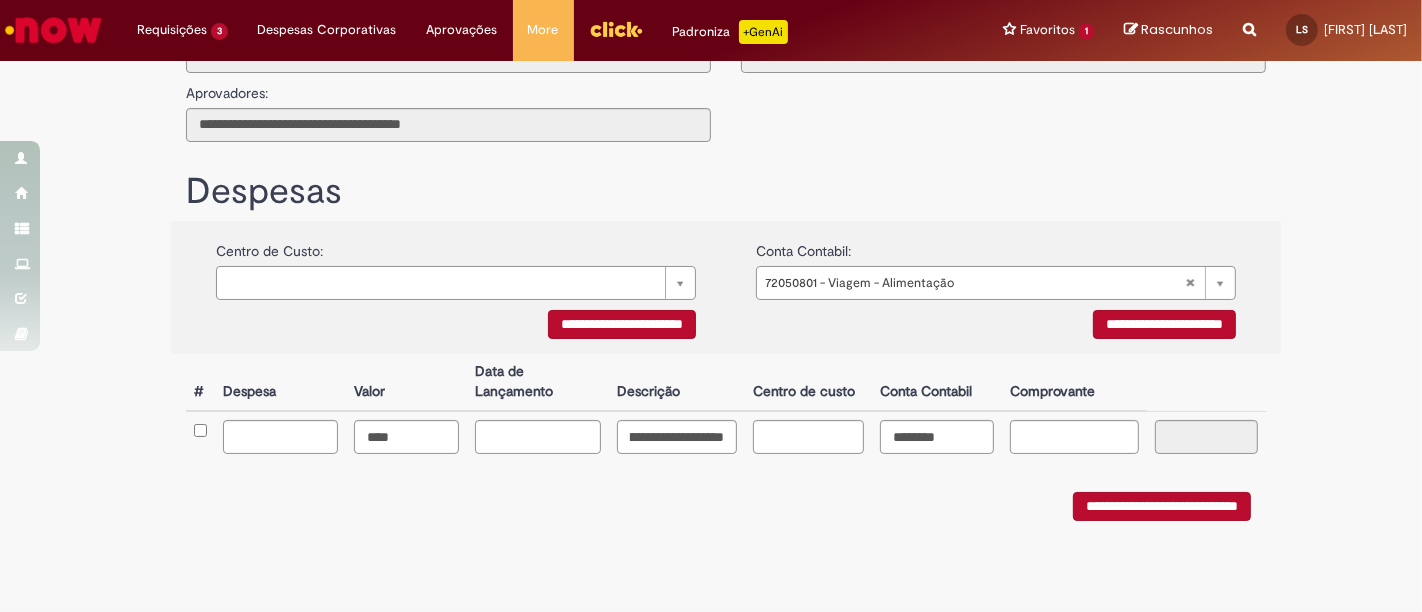 scroll, scrollTop: 0, scrollLeft: 0, axis: both 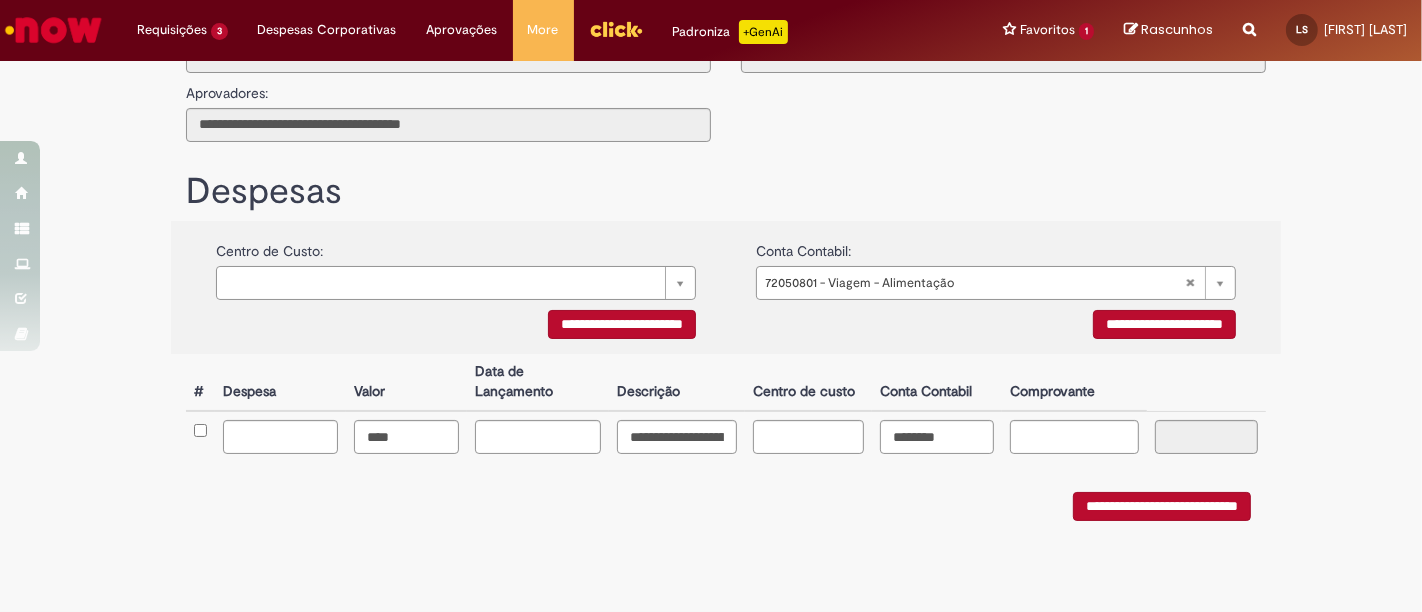 click on "**********" at bounding box center [1162, 506] 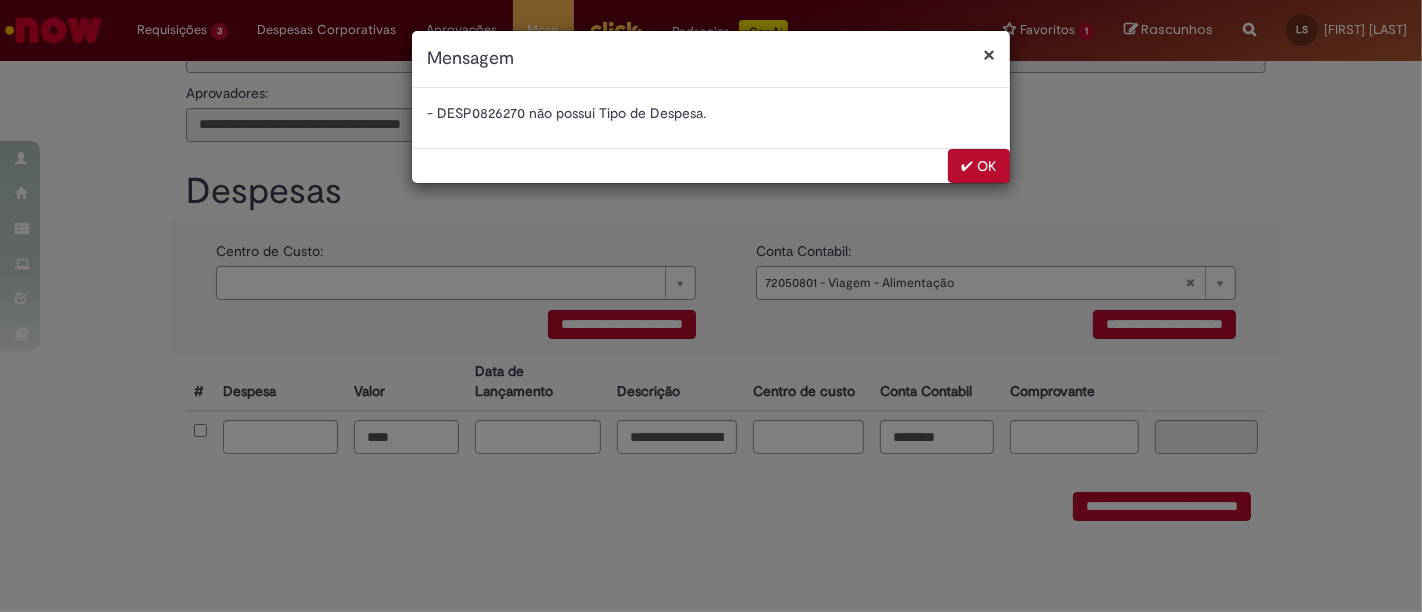 drag, startPoint x: 980, startPoint y: 164, endPoint x: 688, endPoint y: 111, distance: 296.77097 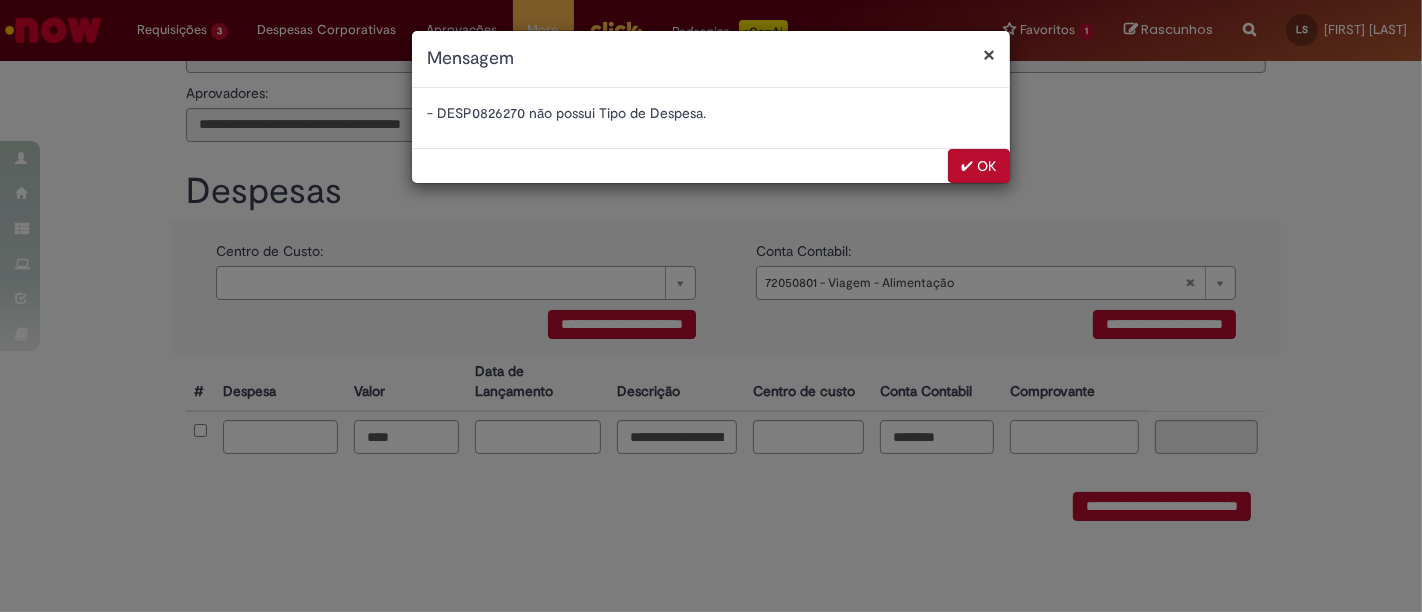 click on "× Mensagem - DESP0826270 não possui Tipo de Despesa.  ✔ OK" at bounding box center [711, 107] 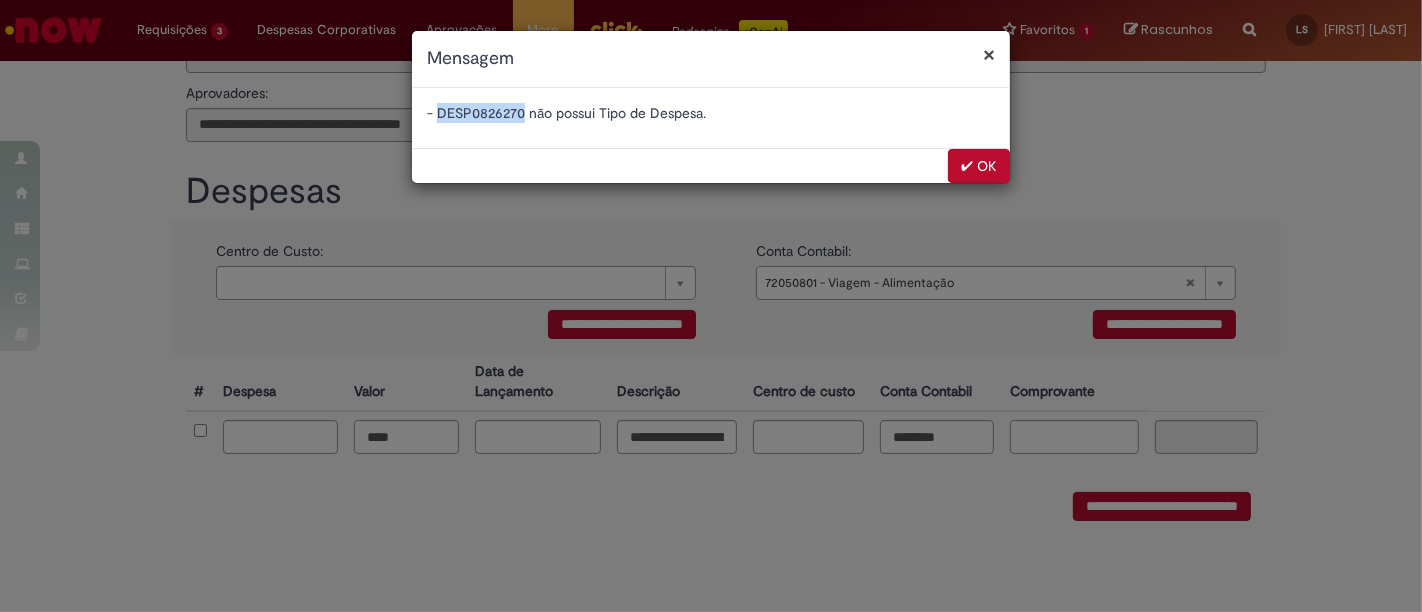 drag, startPoint x: 434, startPoint y: 108, endPoint x: 522, endPoint y: 110, distance: 88.02273 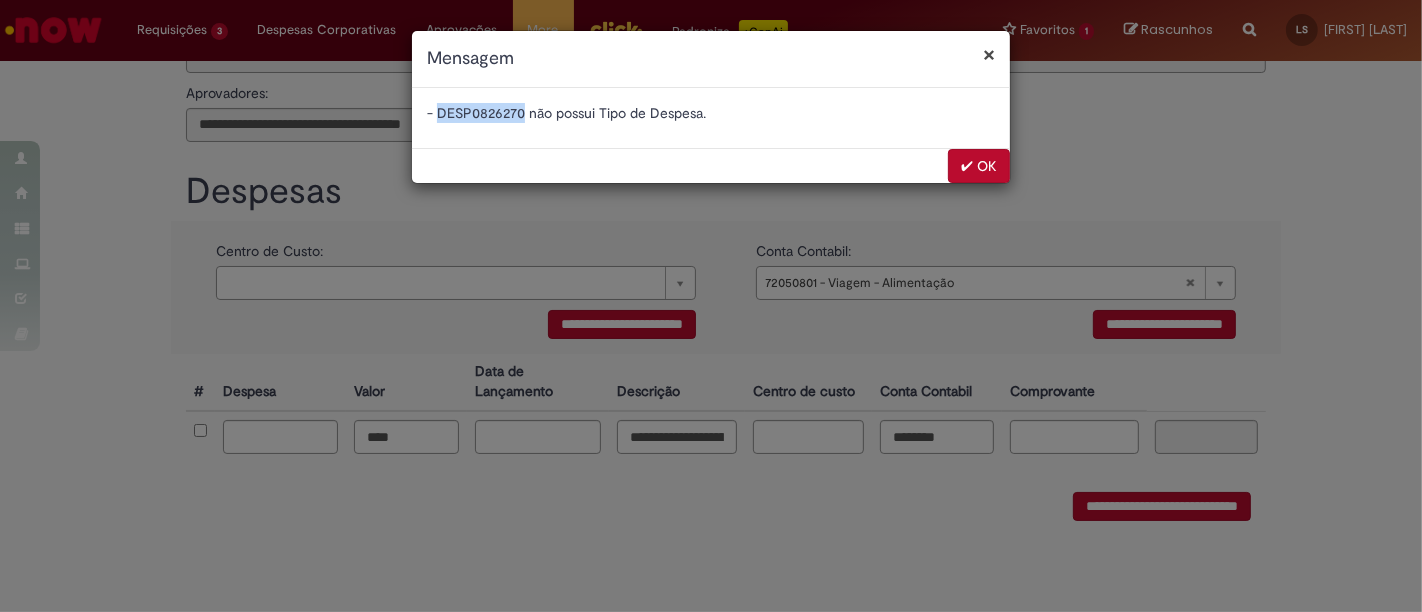 click on "- DESP0826270 não possui Tipo de Despesa." at bounding box center [711, 113] 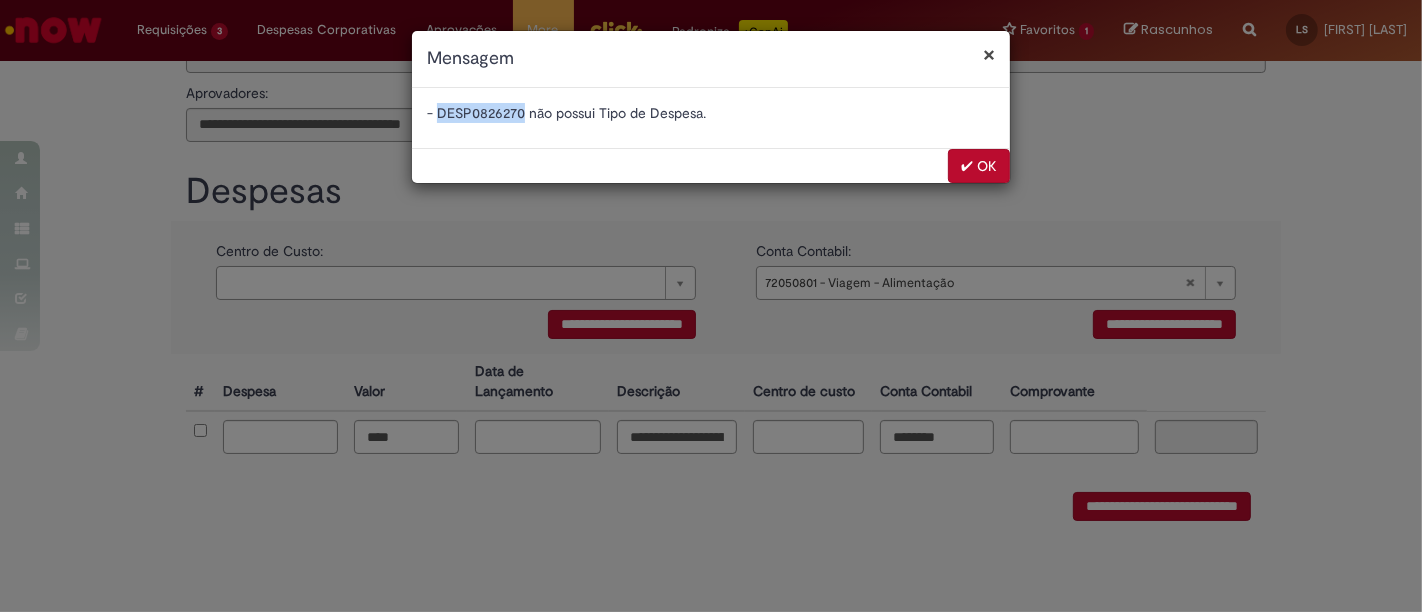 click on "✔ OK" at bounding box center [979, 166] 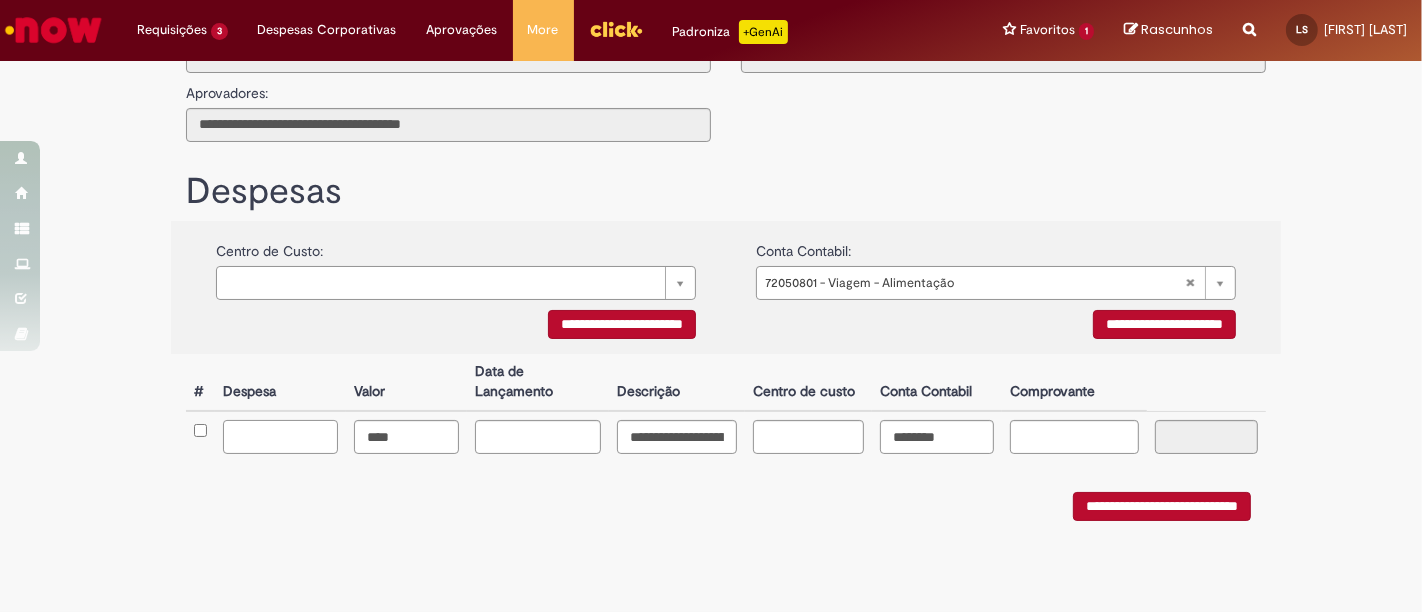 click at bounding box center (280, 437) 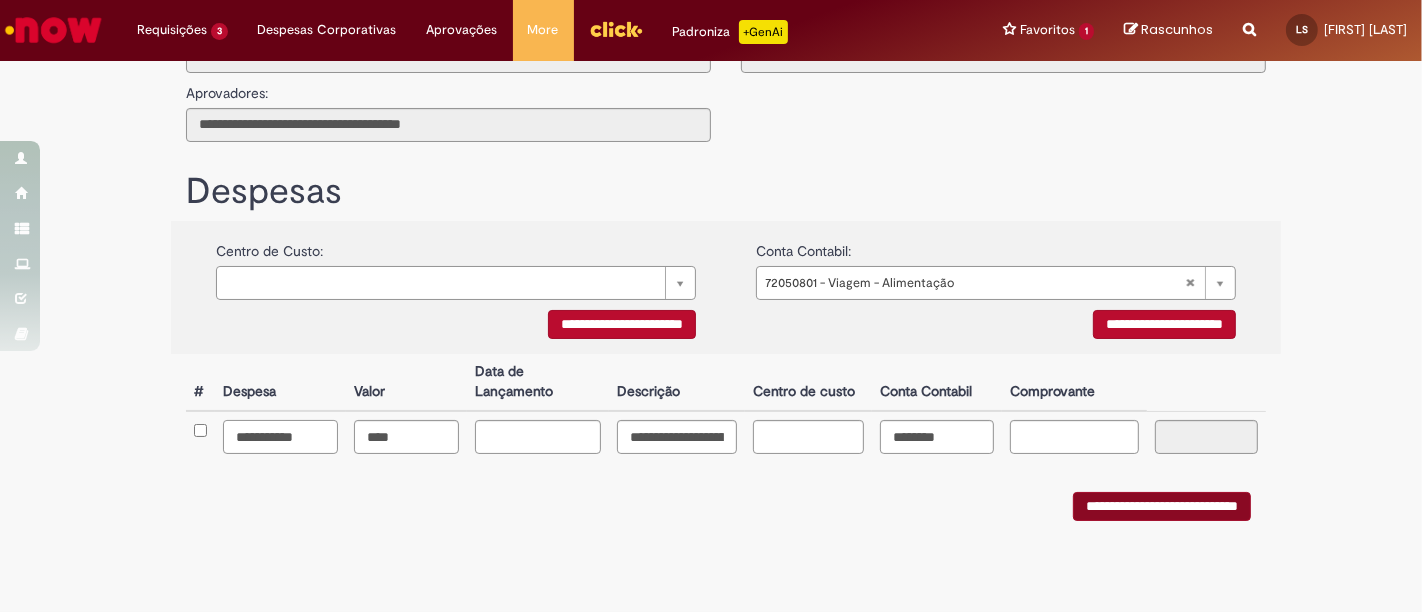 type on "**********" 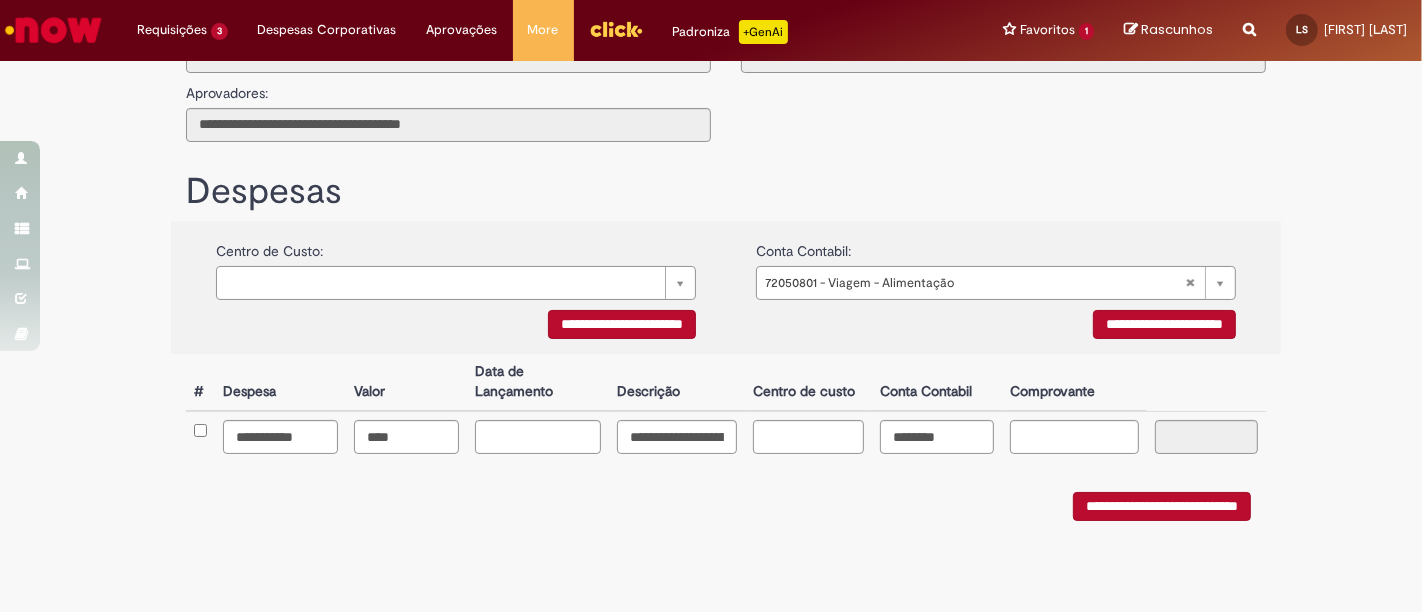 click on "**********" at bounding box center (1162, 506) 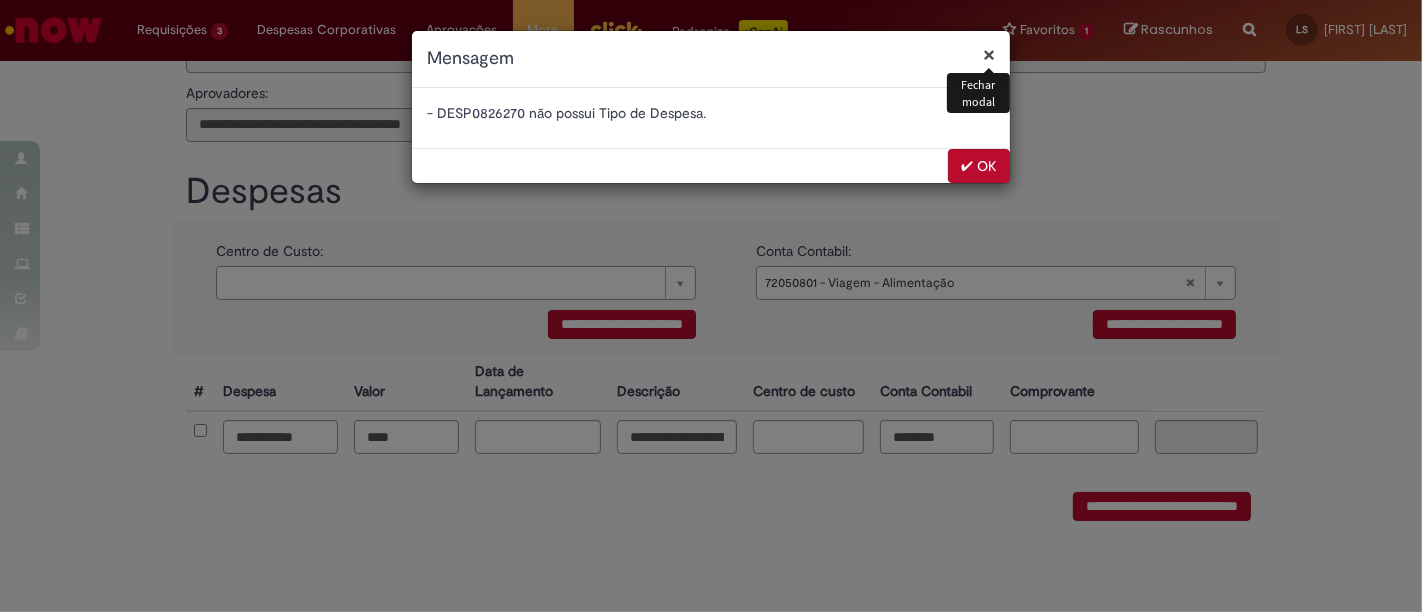 click on "✔ OK" at bounding box center [979, 166] 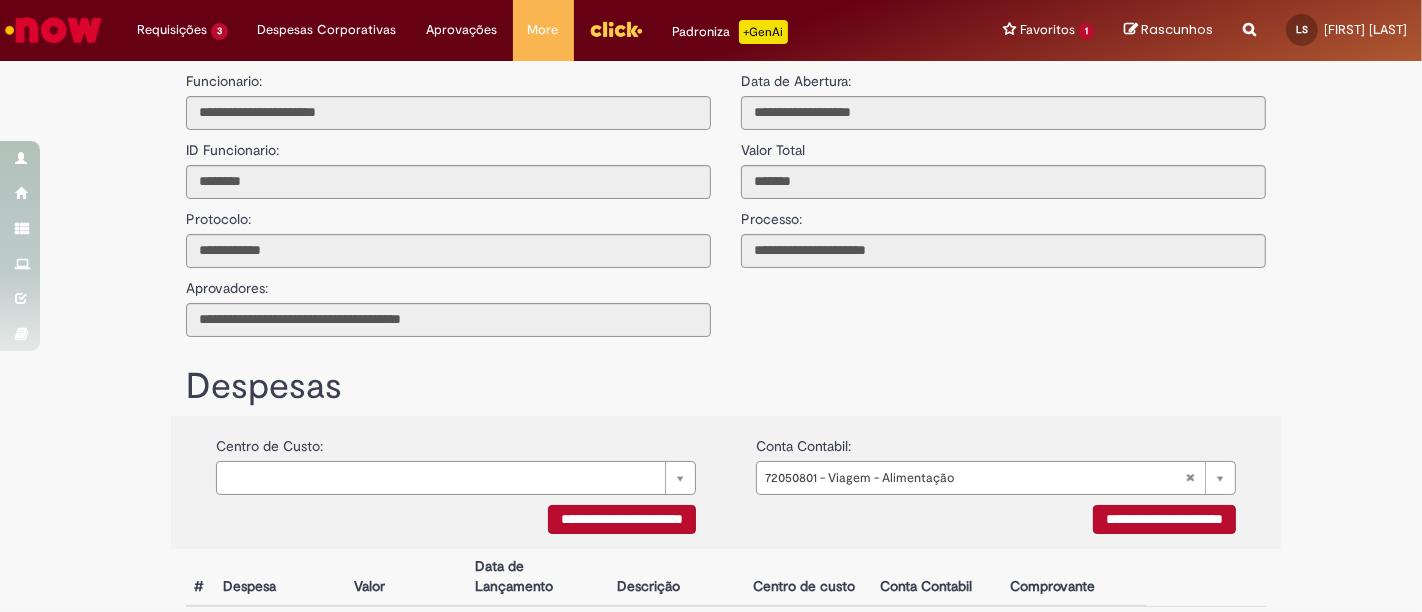 scroll, scrollTop: 0, scrollLeft: 0, axis: both 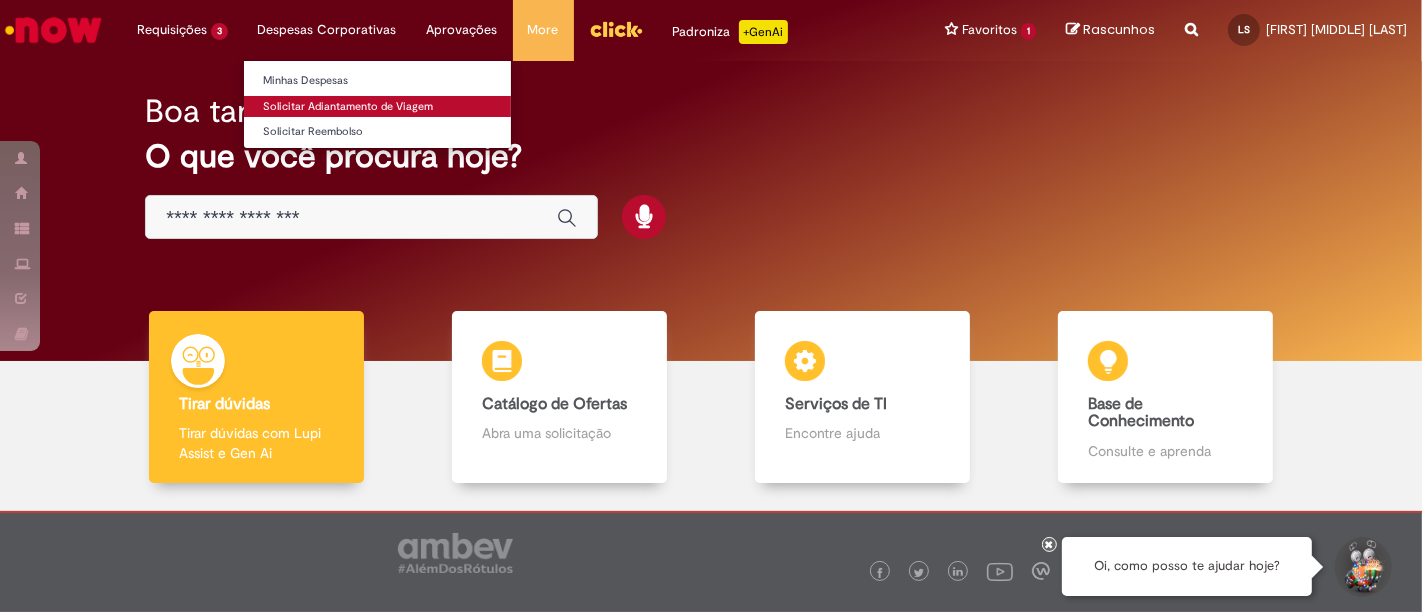 click on "Solicitar Adiantamento de Viagem" at bounding box center (377, 107) 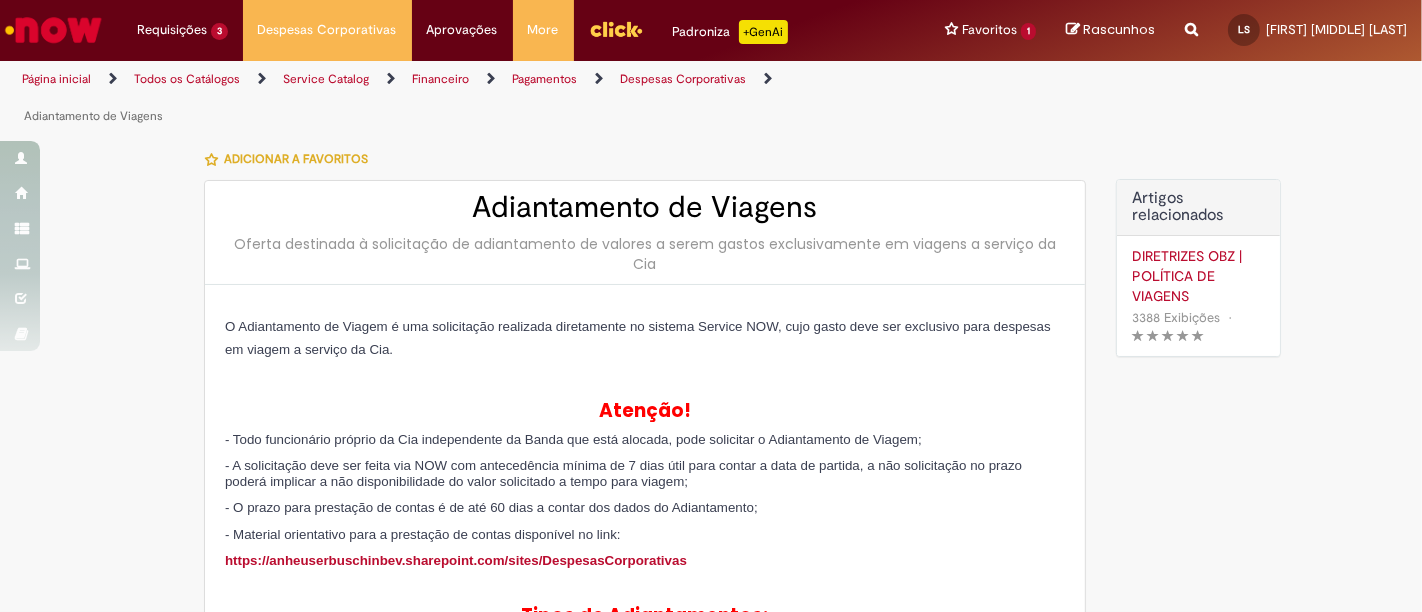 type on "********" 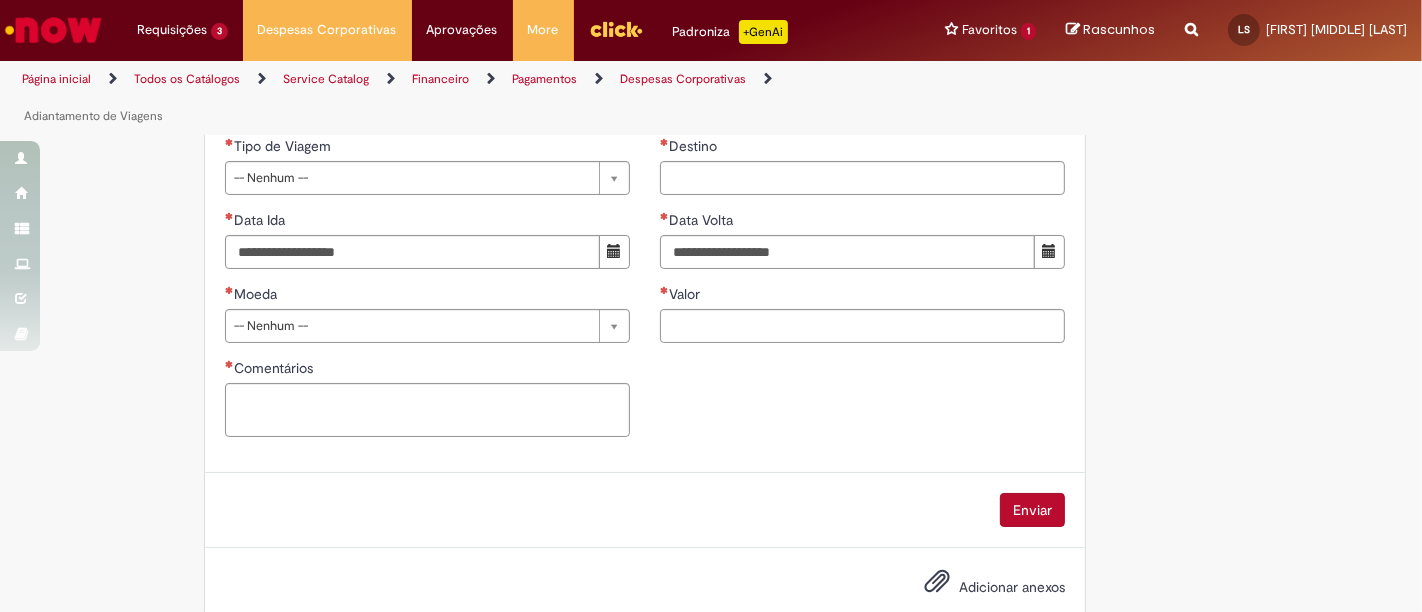 scroll, scrollTop: 1103, scrollLeft: 0, axis: vertical 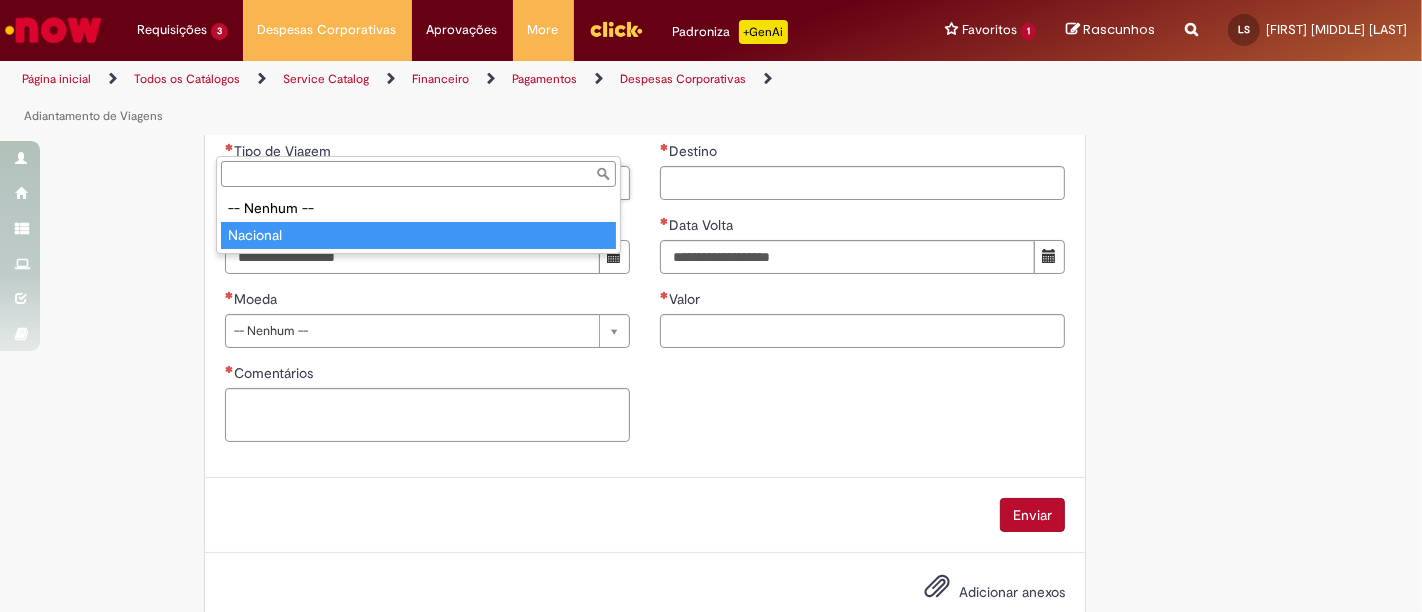 type on "********" 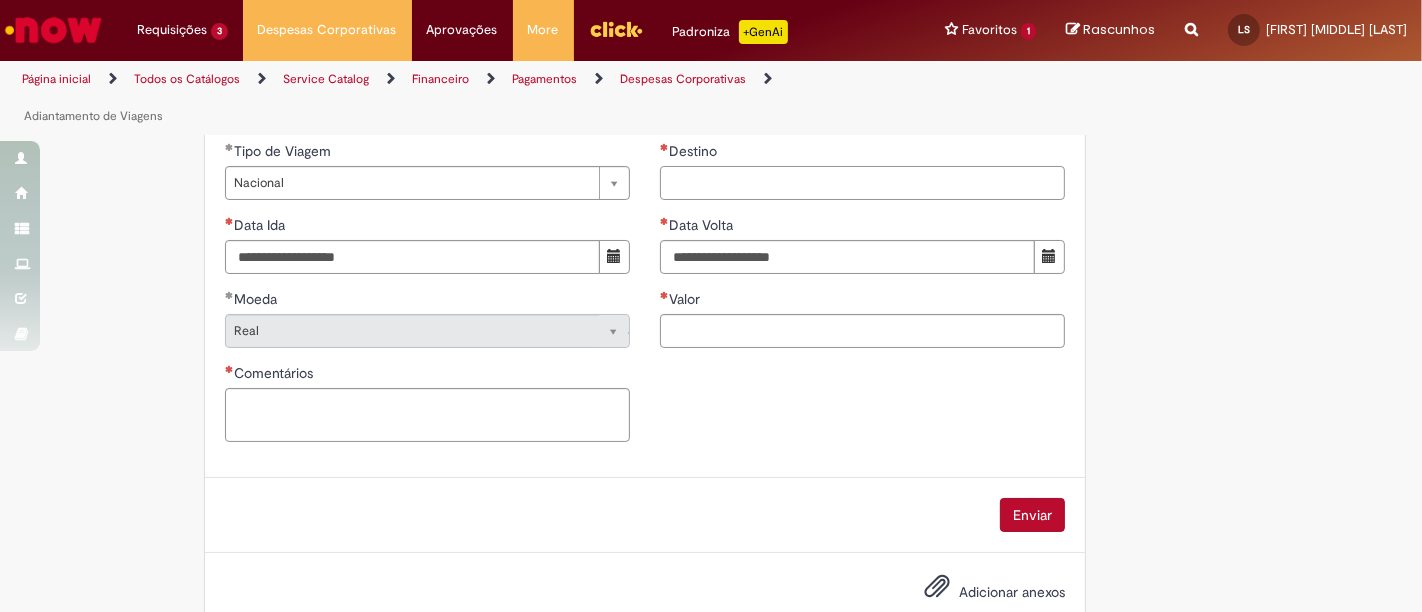 click on "Destino" at bounding box center (862, 183) 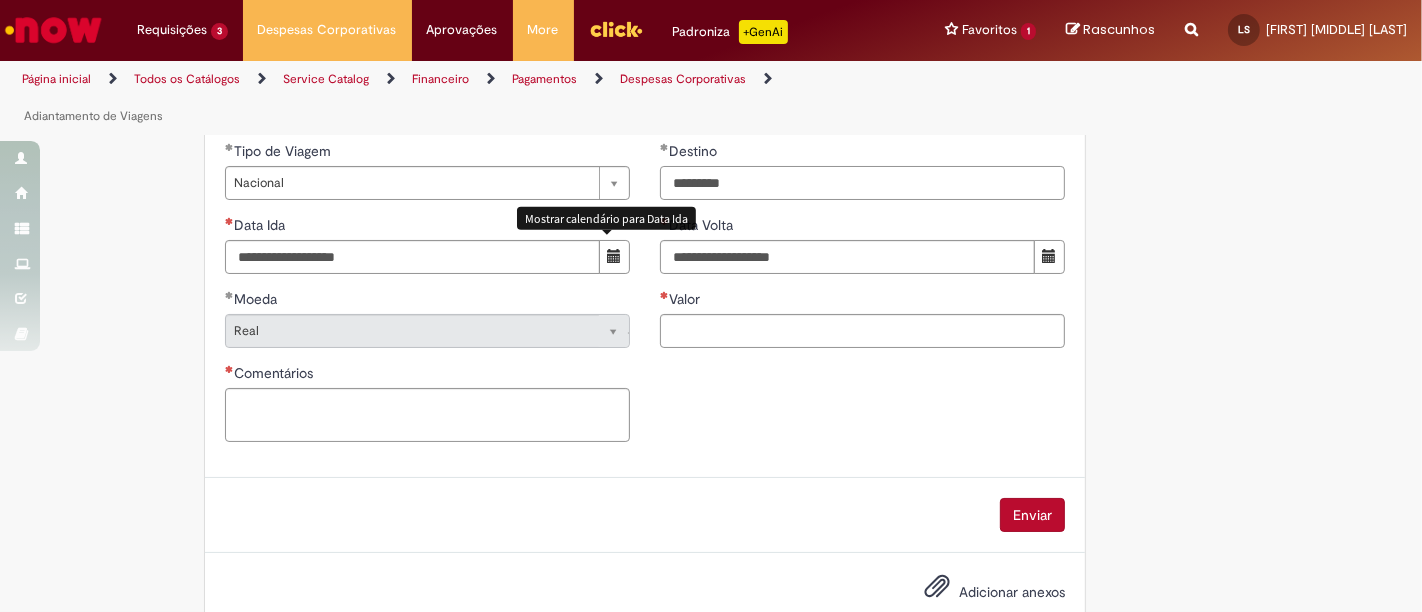 type on "*********" 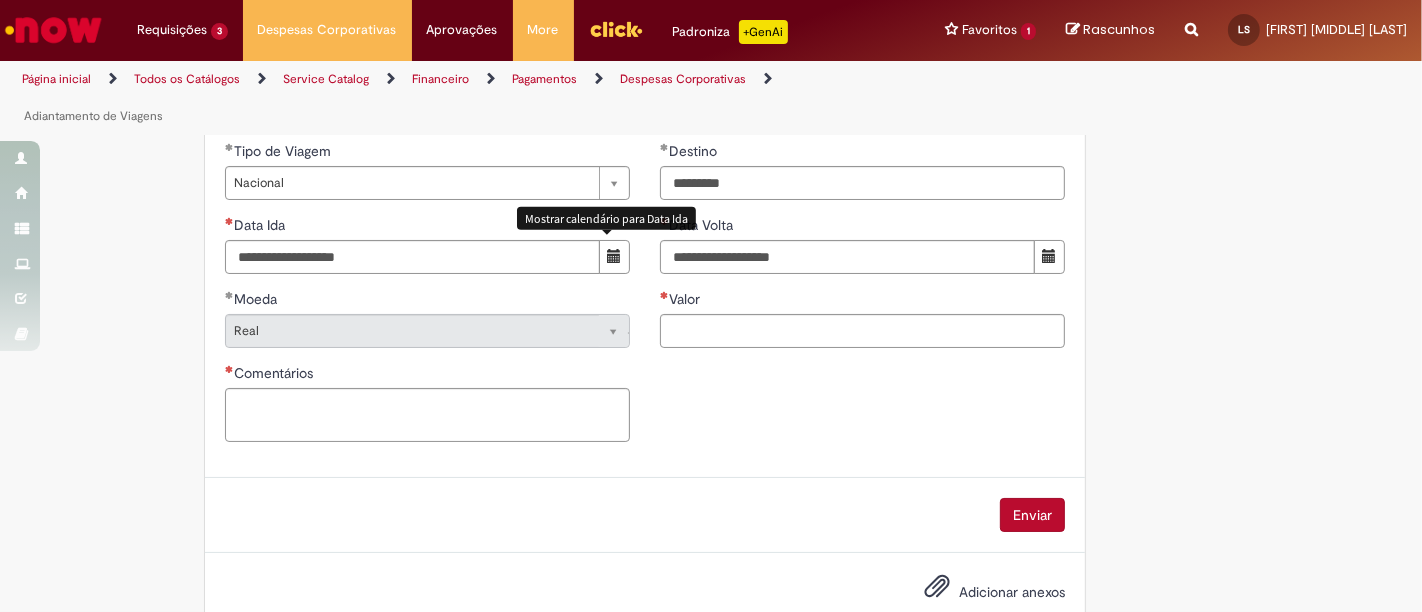 click at bounding box center (614, 256) 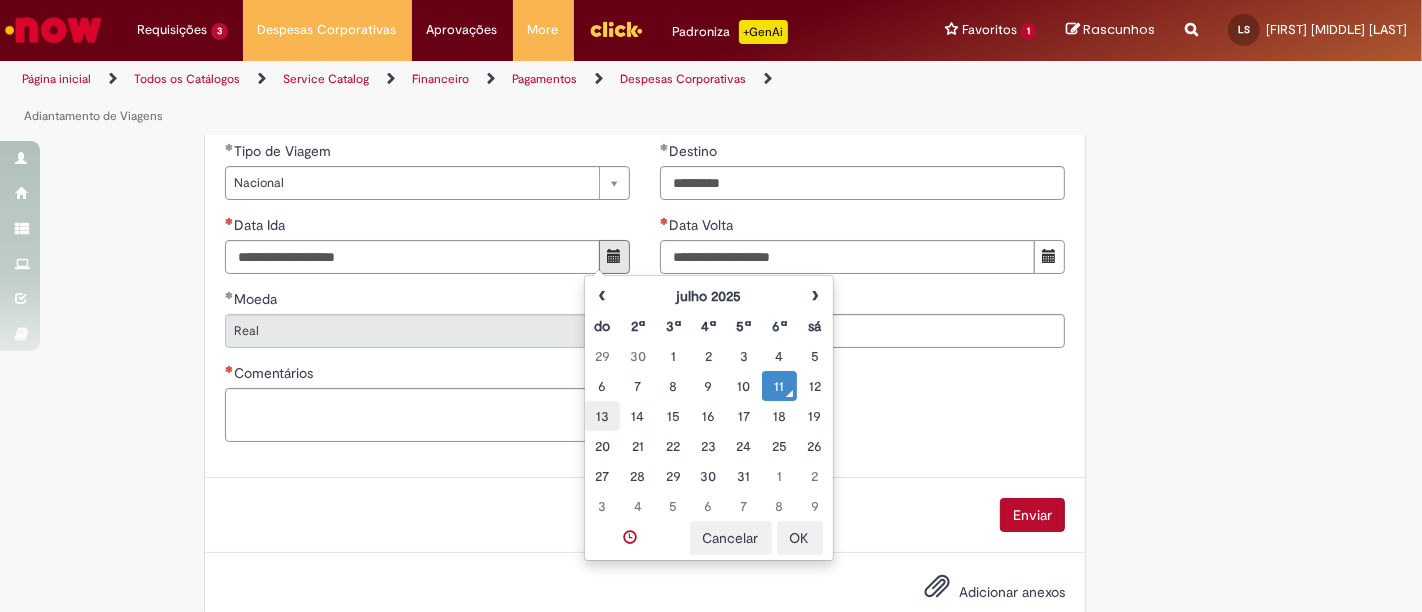 click on "13" at bounding box center [602, 416] 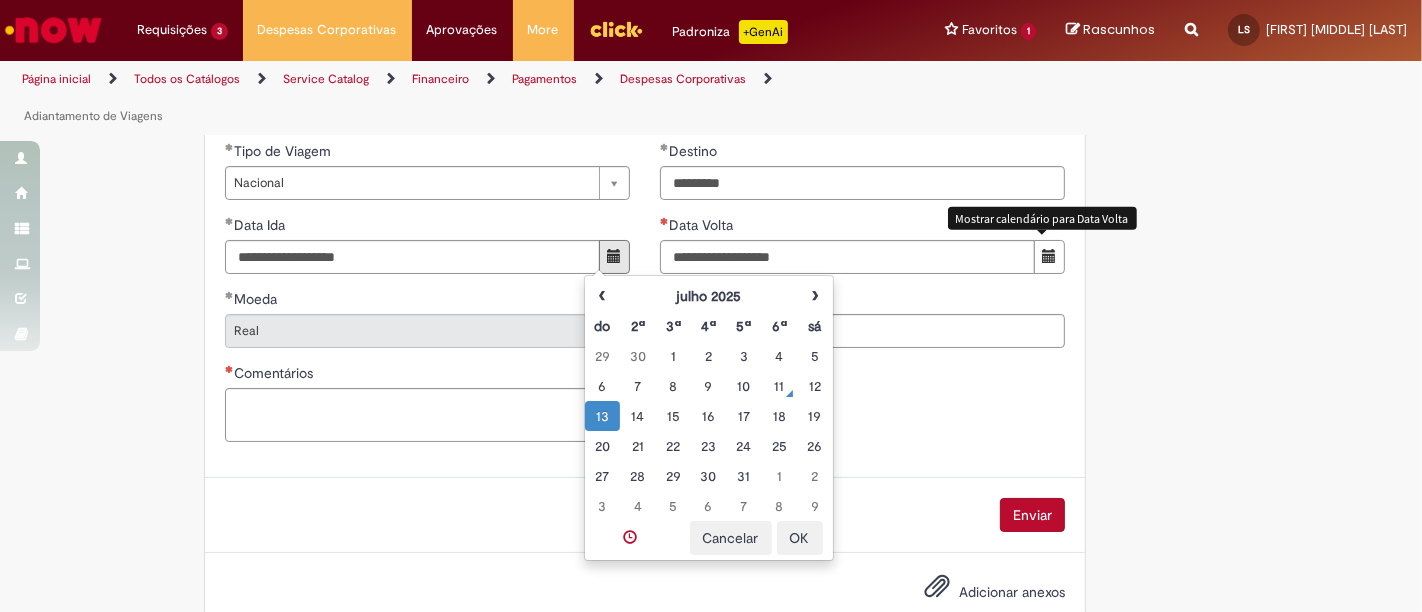 click at bounding box center (1049, 257) 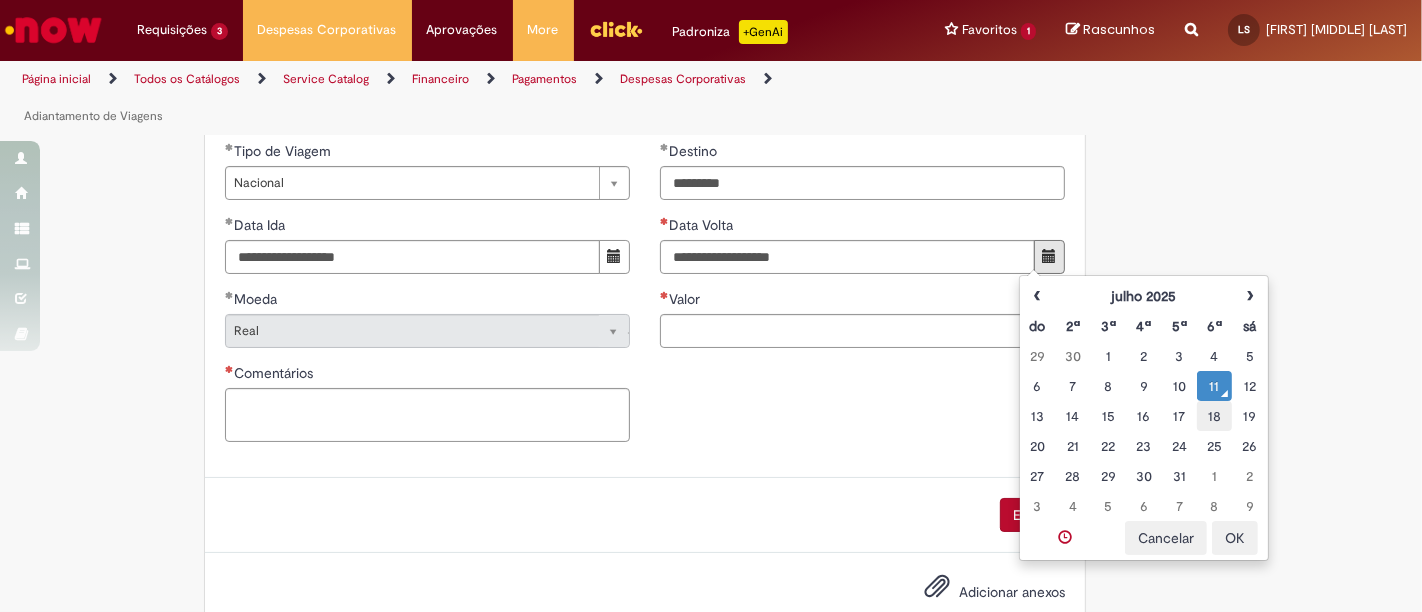 click on "18" at bounding box center (1214, 416) 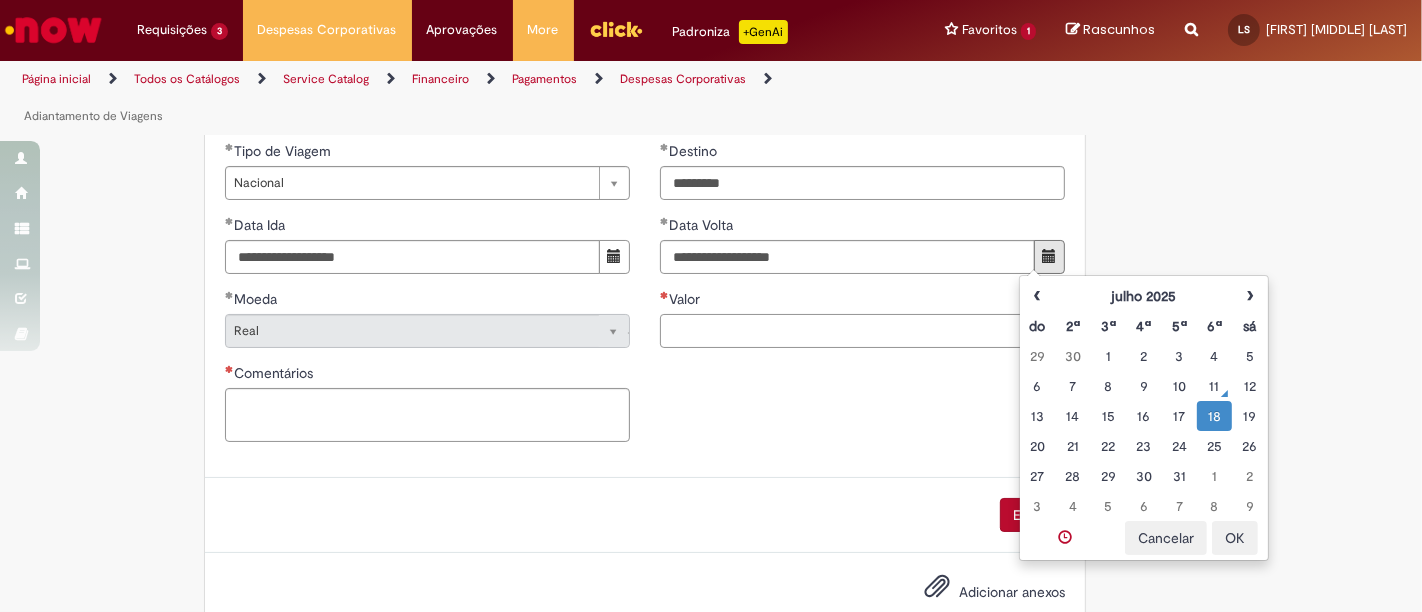 click on "Valor" at bounding box center (862, 331) 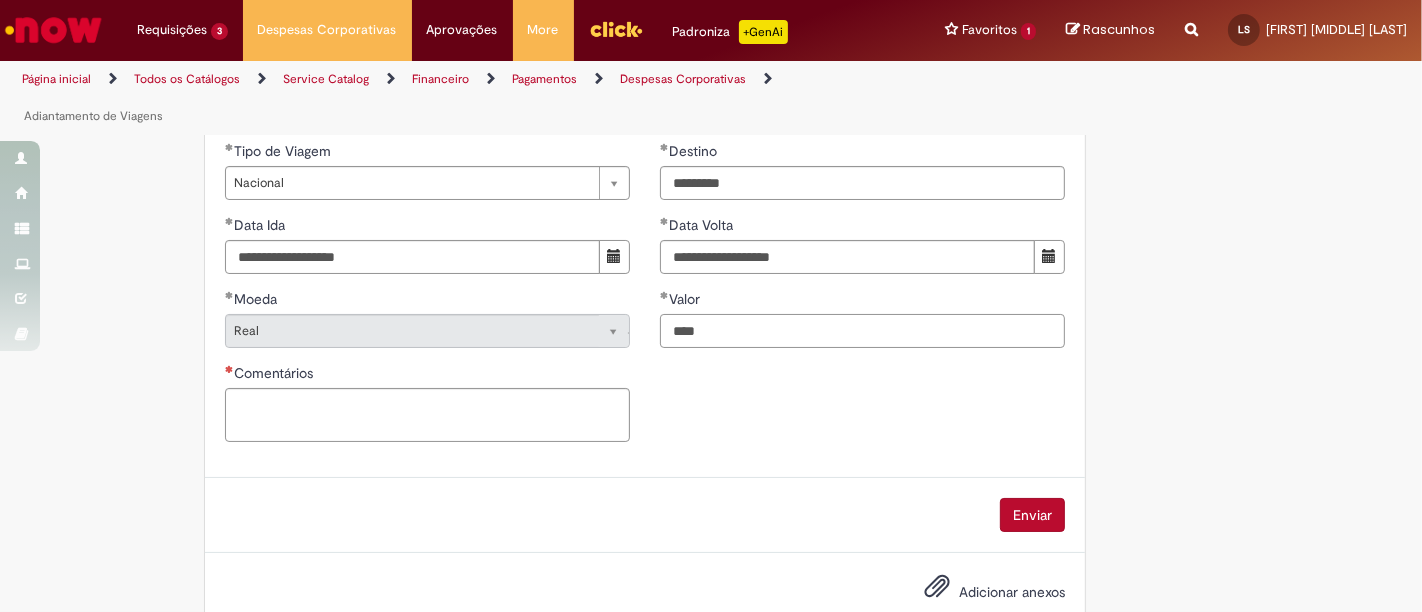 click on "****" at bounding box center (862, 331) 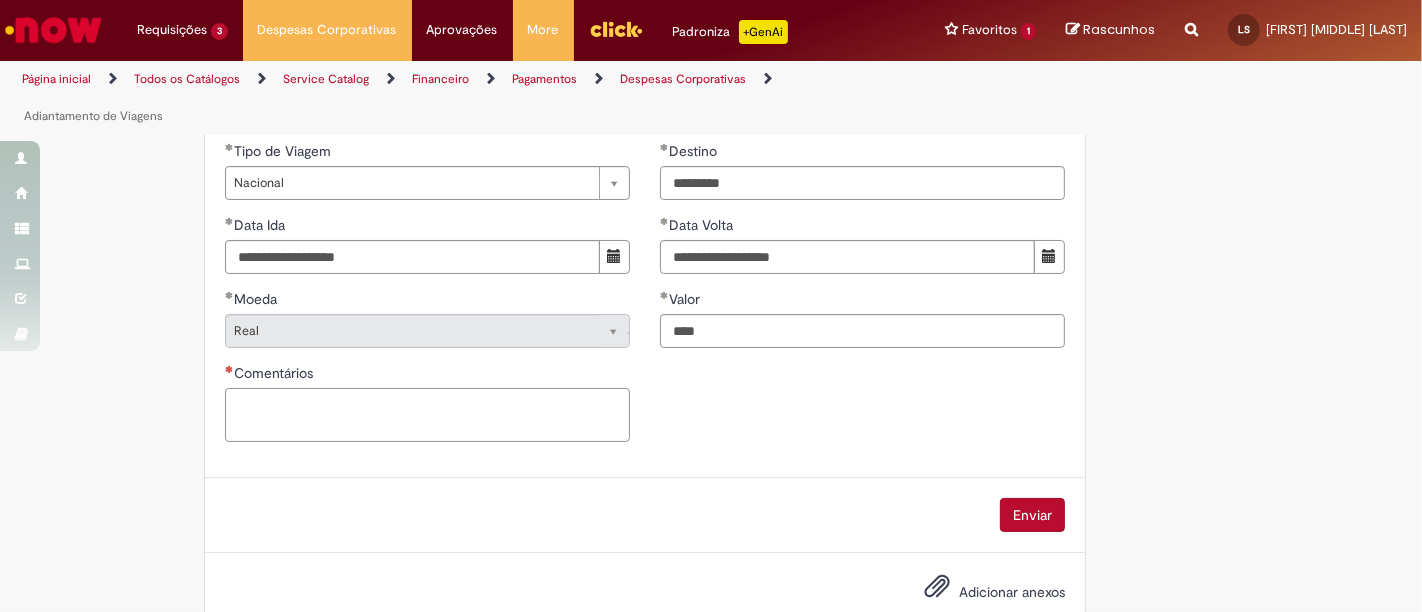 click on "Comentários" at bounding box center (427, 414) 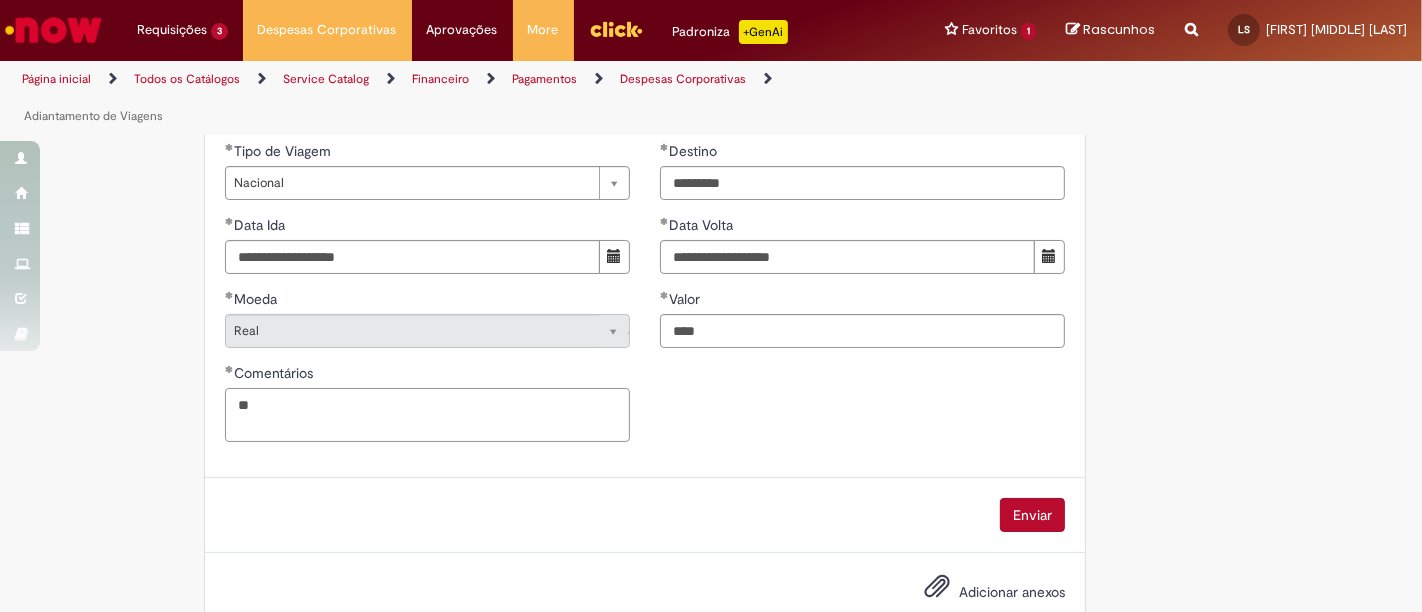 type on "*" 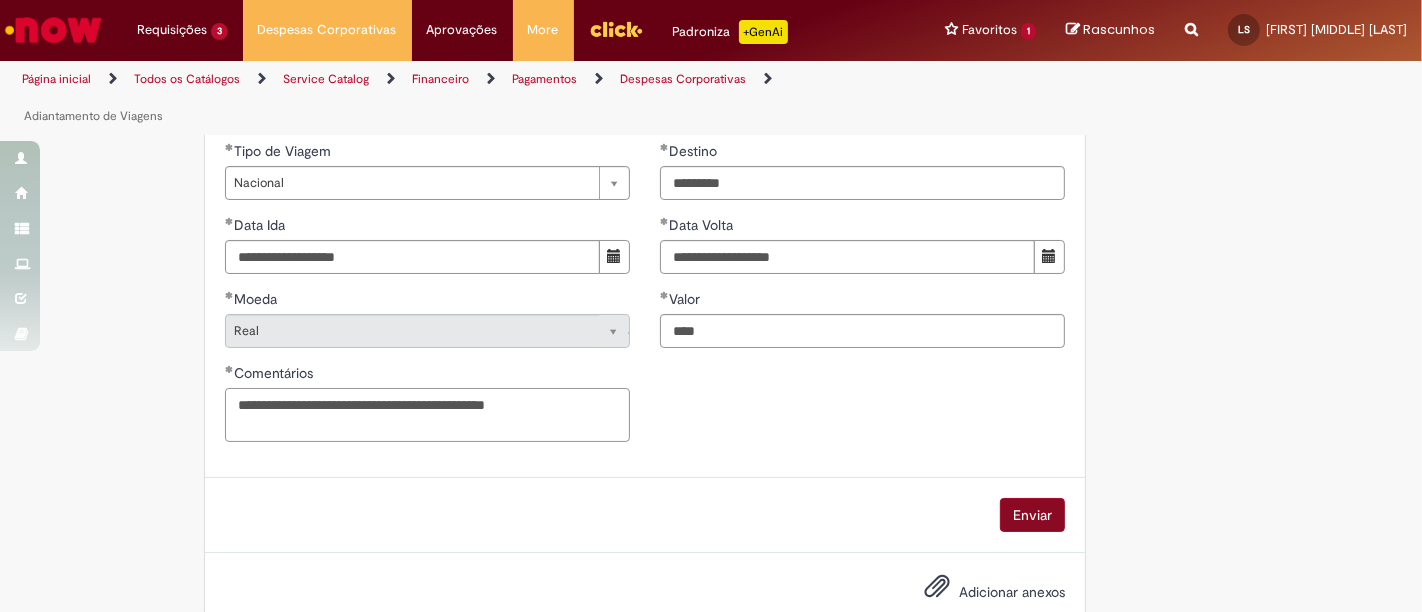 type on "**********" 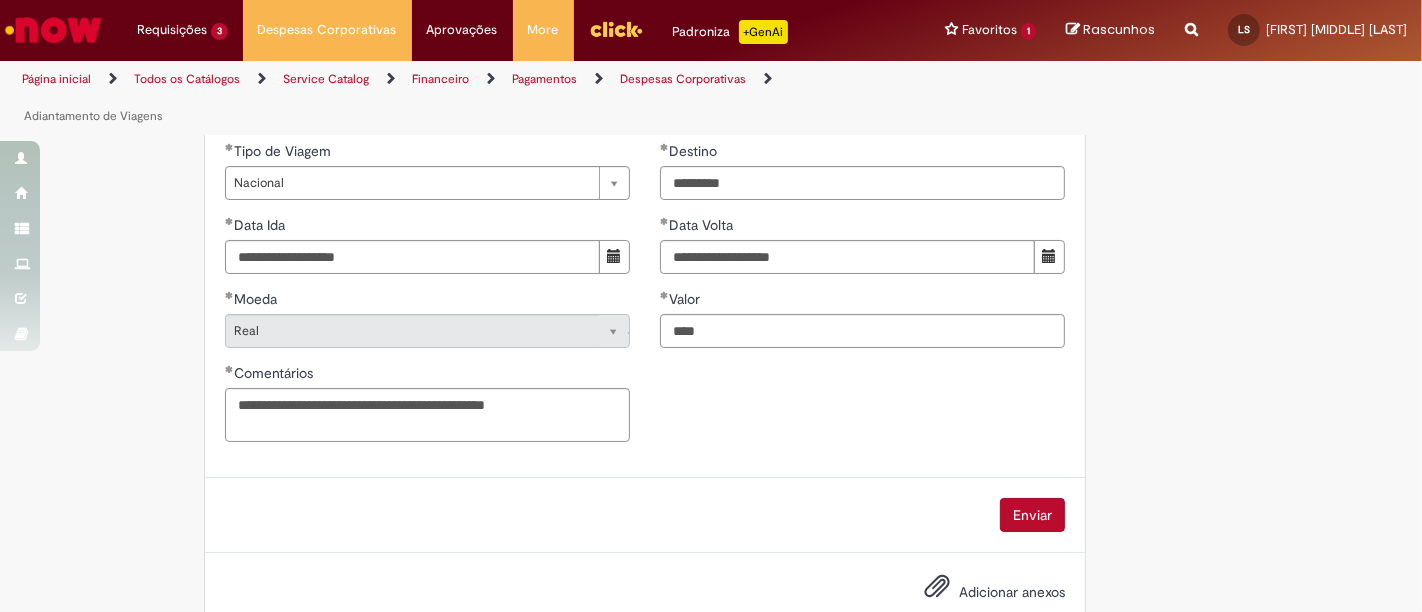 click on "Enviar" at bounding box center [1032, 515] 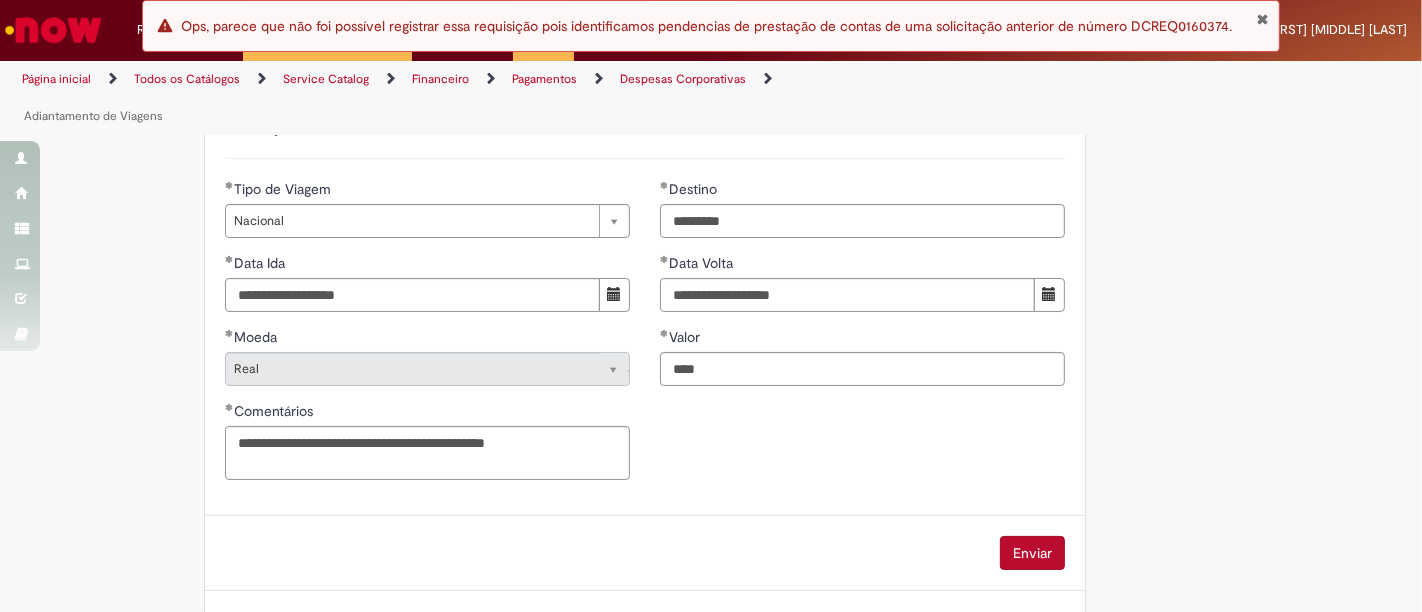 scroll, scrollTop: 1103, scrollLeft: 0, axis: vertical 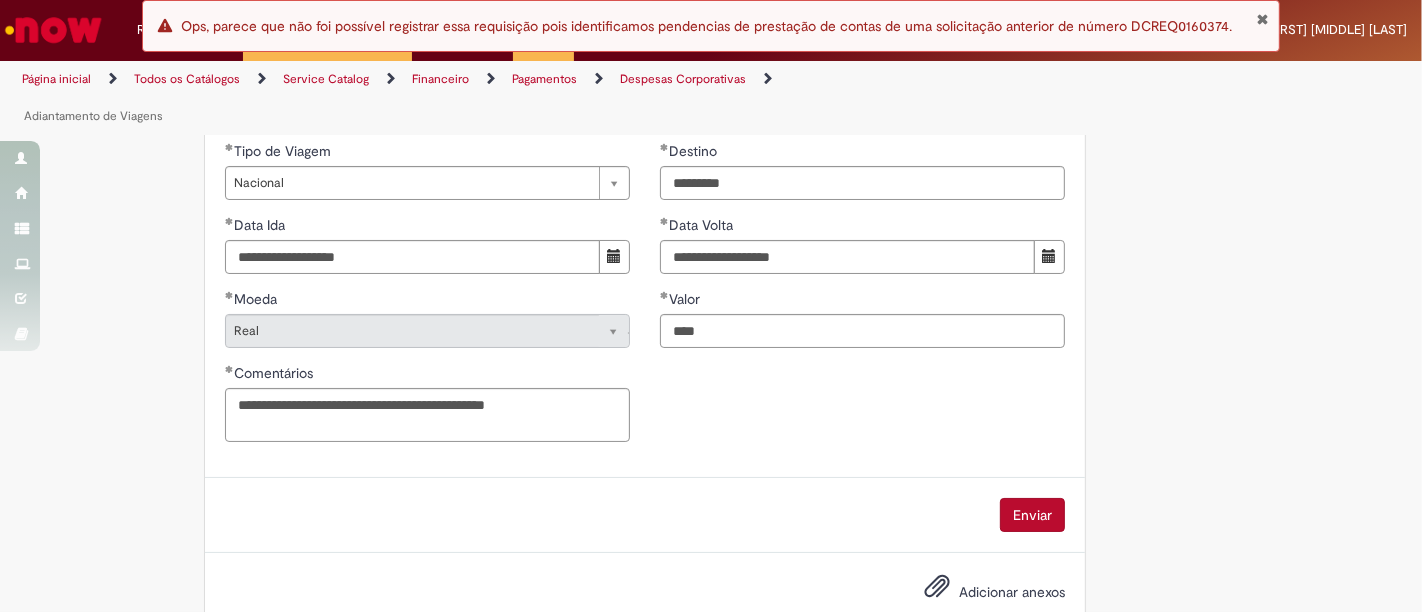 click on "Erro 			 Ops, parece que não foi possível registrar essa requisição pois identificamos pendencias de prestação de contas de uma solicitação anterior de número DCREQ0160374." at bounding box center [711, 26] 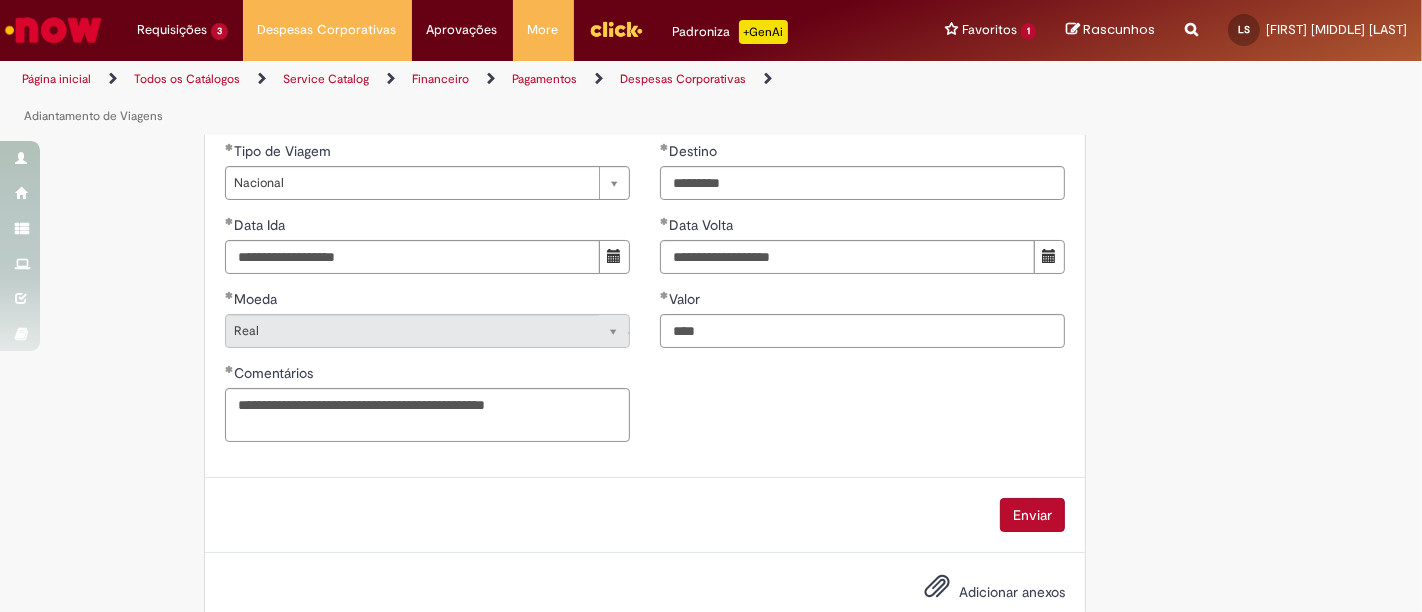 click on "Tire dúvidas com LupiAssist    +GenAI
Oi! Eu sou LupiAssist, uma Inteligência Artificial Generativa em constante aprendizado   Meu conteúdo é monitorado para trazer uma melhor experiência
Dúvidas comuns:
Só mais um instante, estou consultando nossas bases de conhecimento  e escrevendo a melhor resposta pra você!
Title
Lorem ipsum dolor sit amet    Fazer uma nova pergunta
Gerei esta resposta utilizando IA Generativa em conjunto com os nossos padrões. Em caso de divergência, os documentos oficiais prevalecerão.
Saiba mais em:
Ou ligue para:
E aí, te ajudei?
Sim, obrigado!" at bounding box center (711, -152) 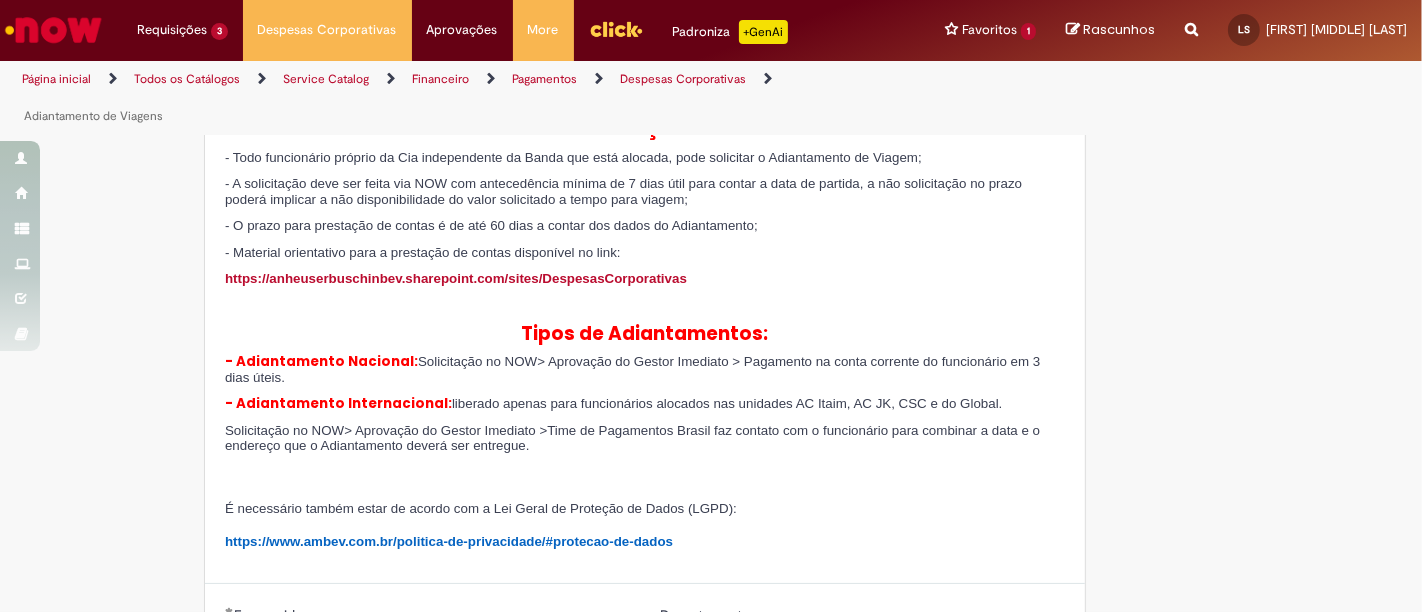 scroll, scrollTop: 0, scrollLeft: 0, axis: both 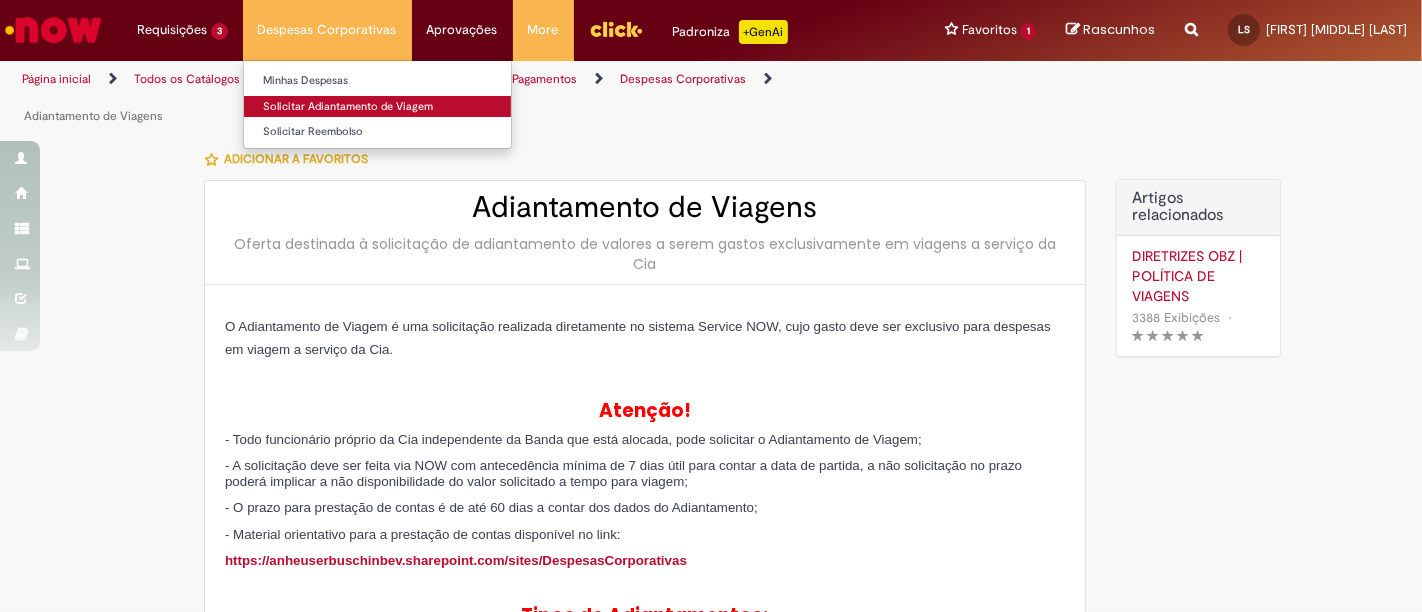 click on "Solicitar Adiantamento de Viagem" at bounding box center (377, 107) 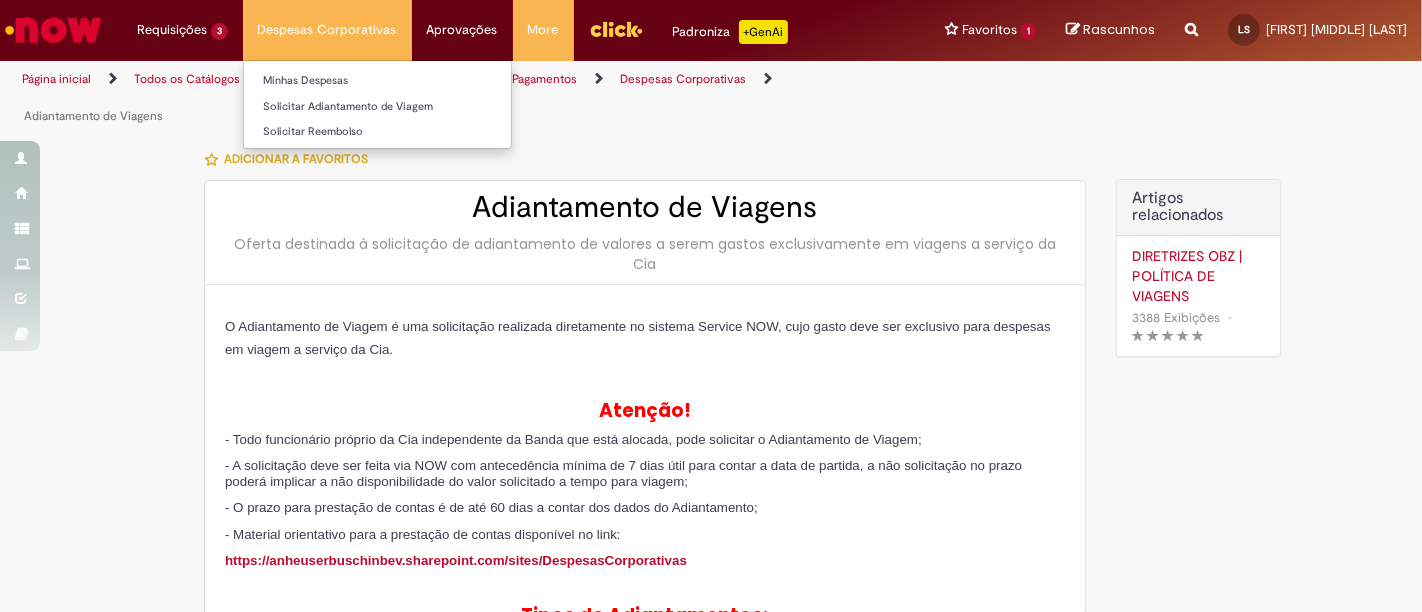 click on "Despesas Corporativas
Minhas Despesas
Solicitar Adiantamento de Viagem
Solicitar Reembolso" at bounding box center [327, 30] 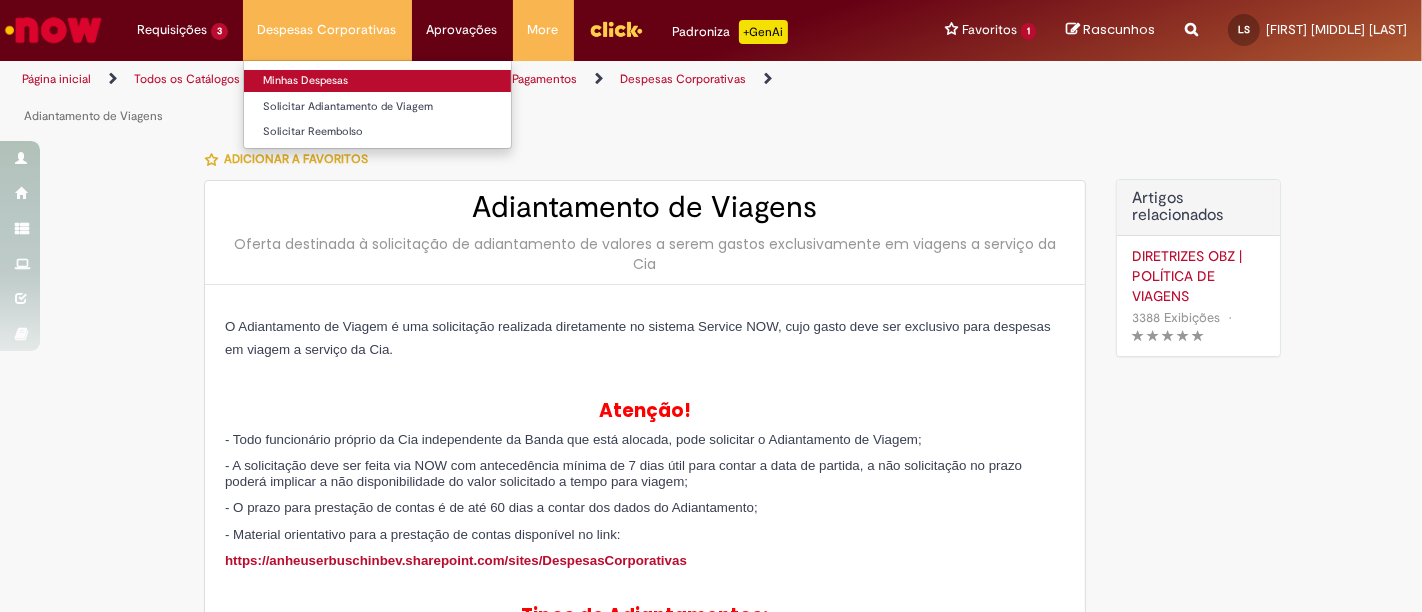 click on "Minhas Despesas" at bounding box center [377, 81] 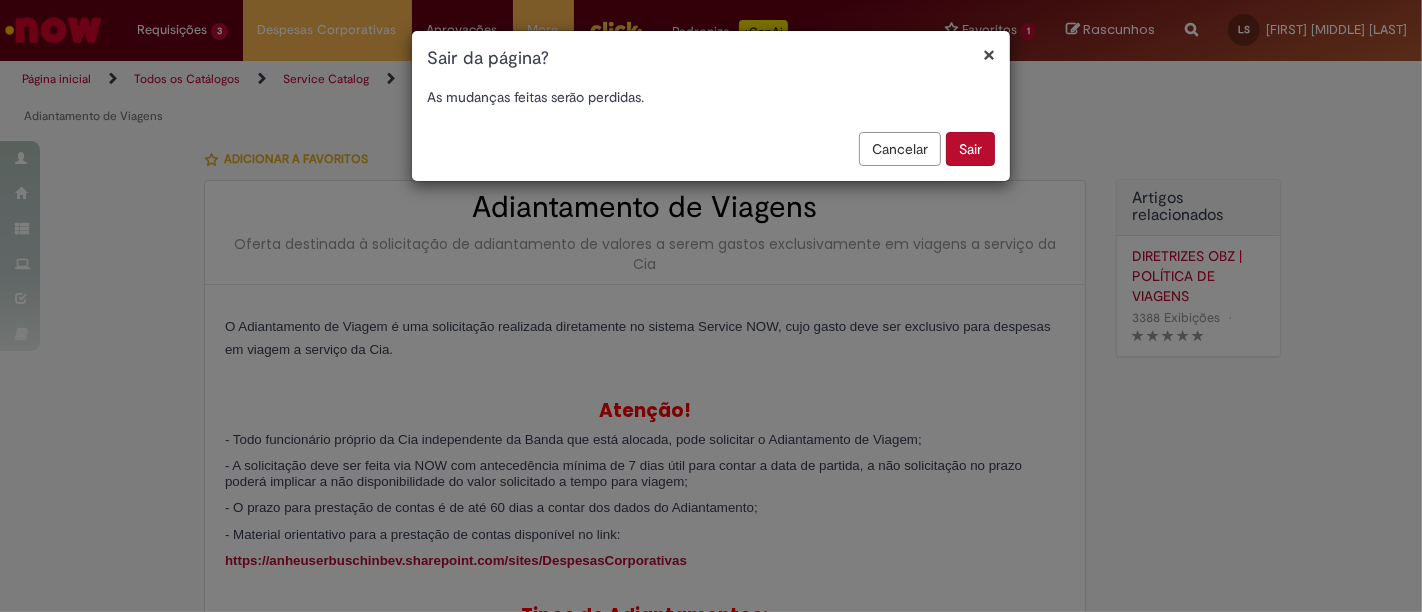 click on "Sair" at bounding box center (970, 149) 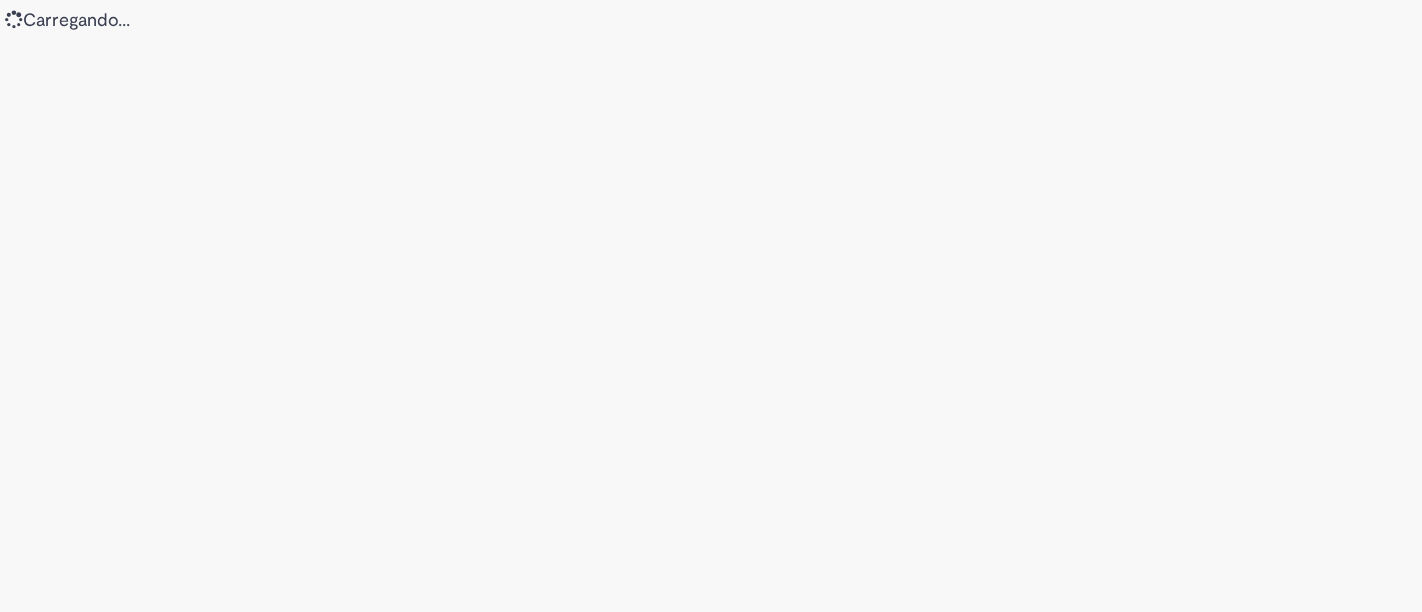 scroll, scrollTop: 0, scrollLeft: 0, axis: both 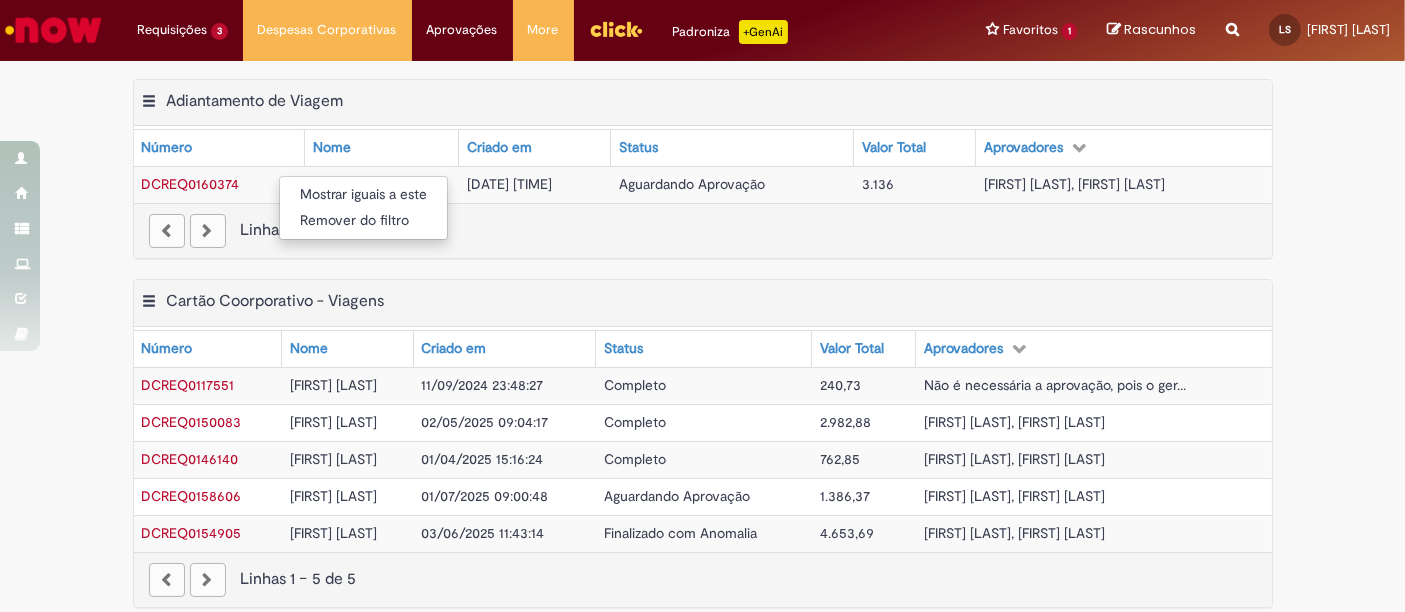 click on "Mostrar iguais a este Remover do filtro" at bounding box center (702, 306) 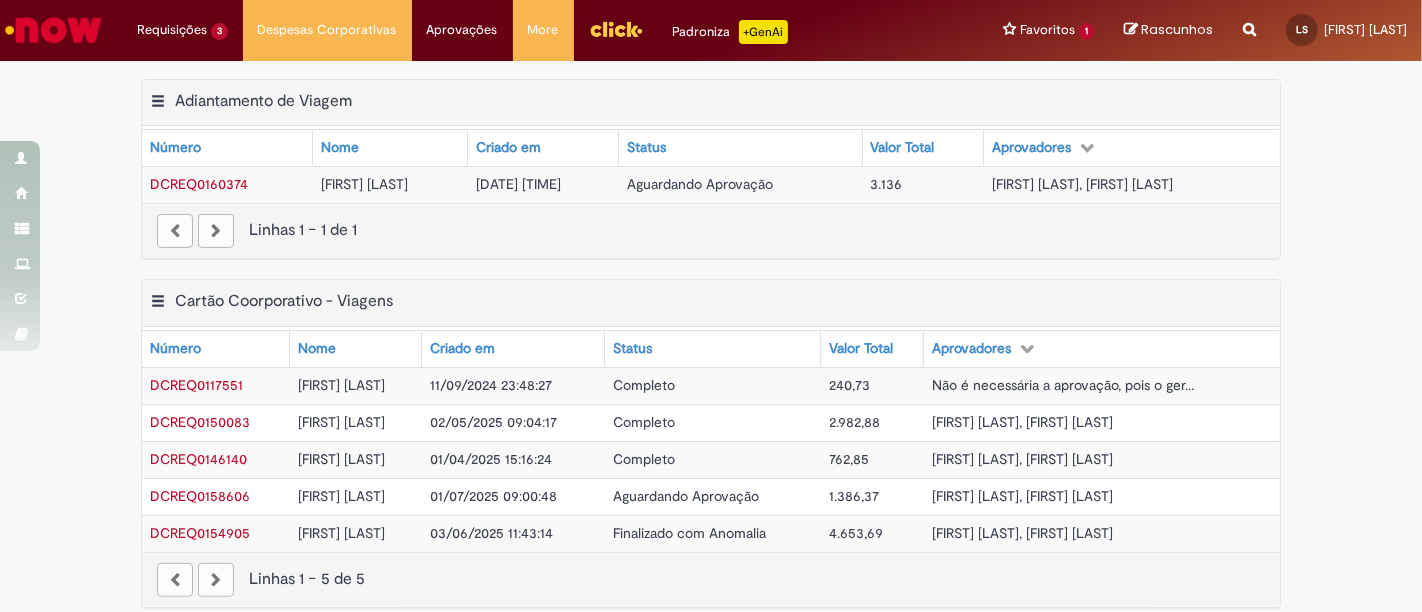 click on "DCREQ0160374" at bounding box center (199, 184) 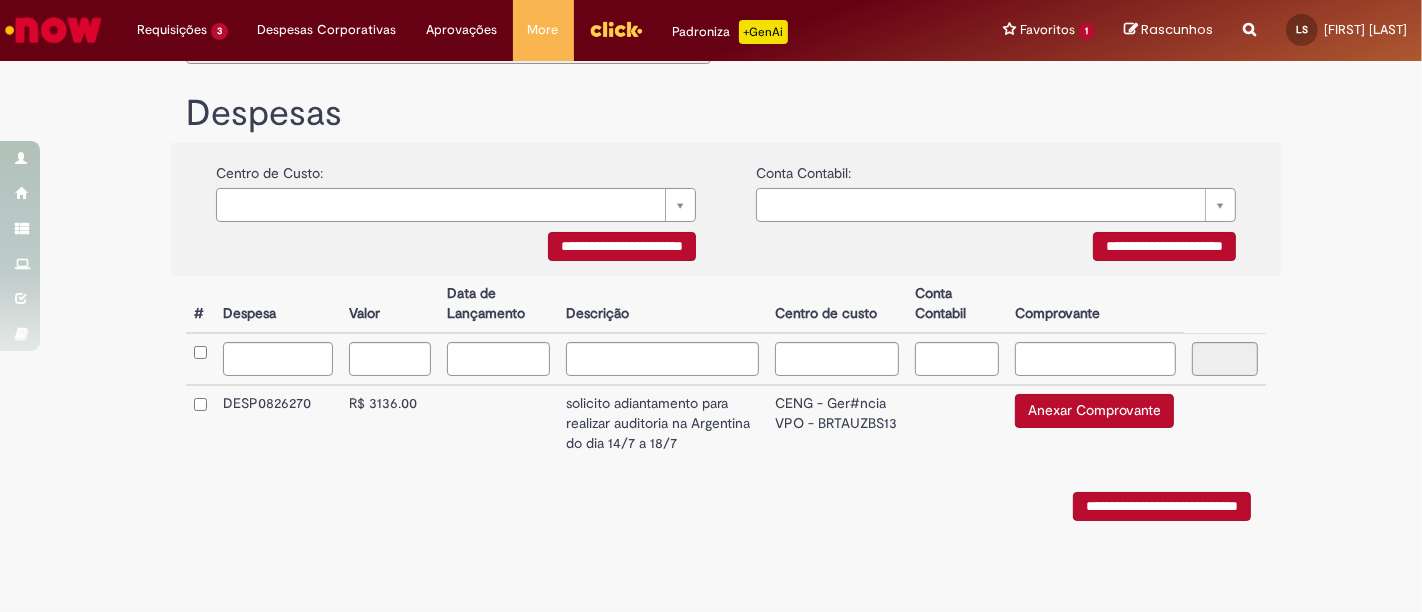 scroll, scrollTop: 0, scrollLeft: 0, axis: both 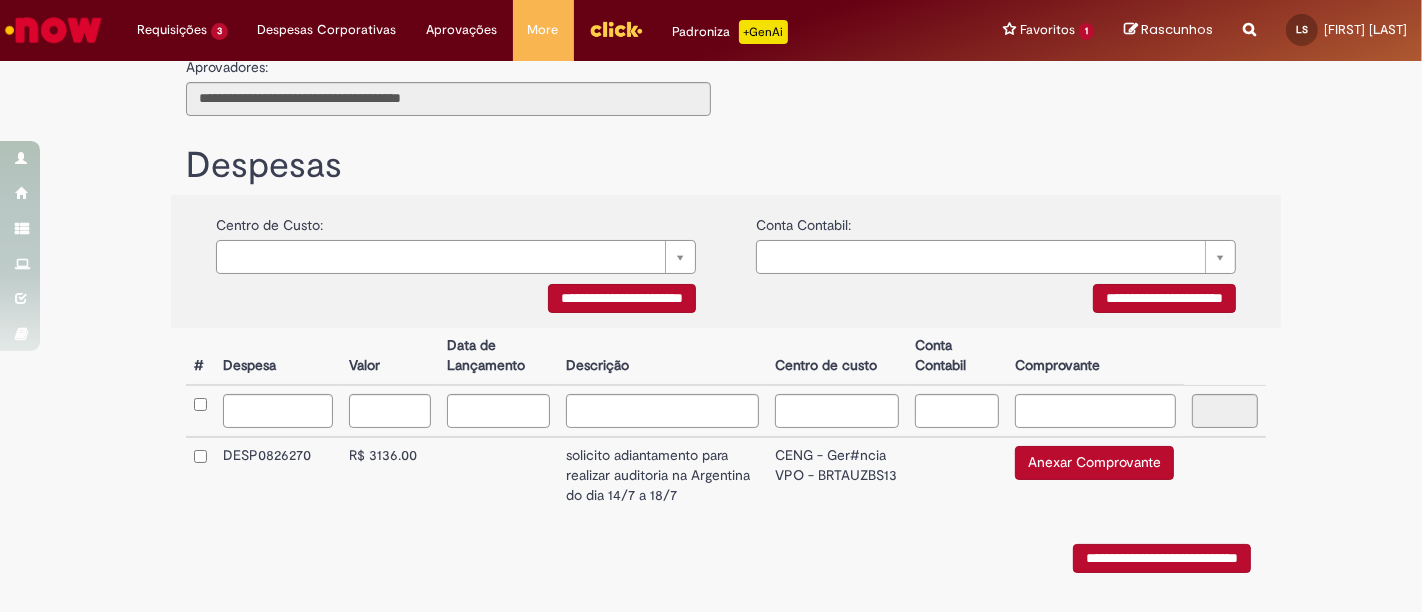 drag, startPoint x: 235, startPoint y: 452, endPoint x: 905, endPoint y: 540, distance: 675.7544 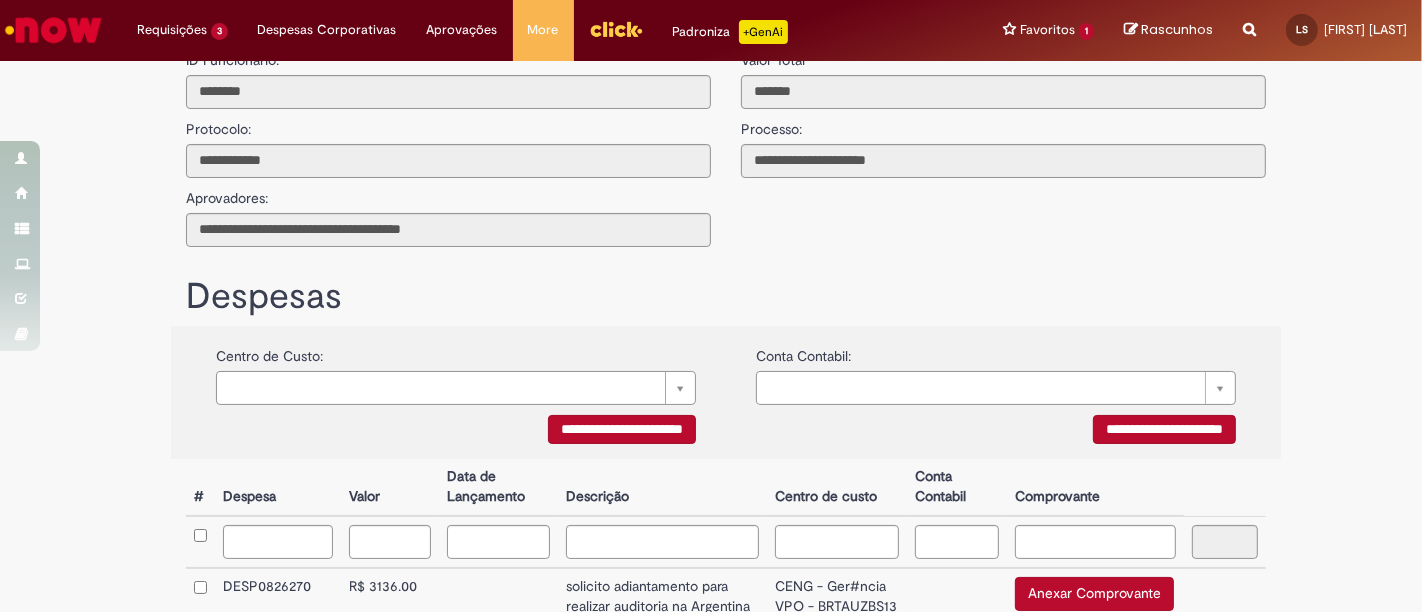 scroll, scrollTop: 0, scrollLeft: 0, axis: both 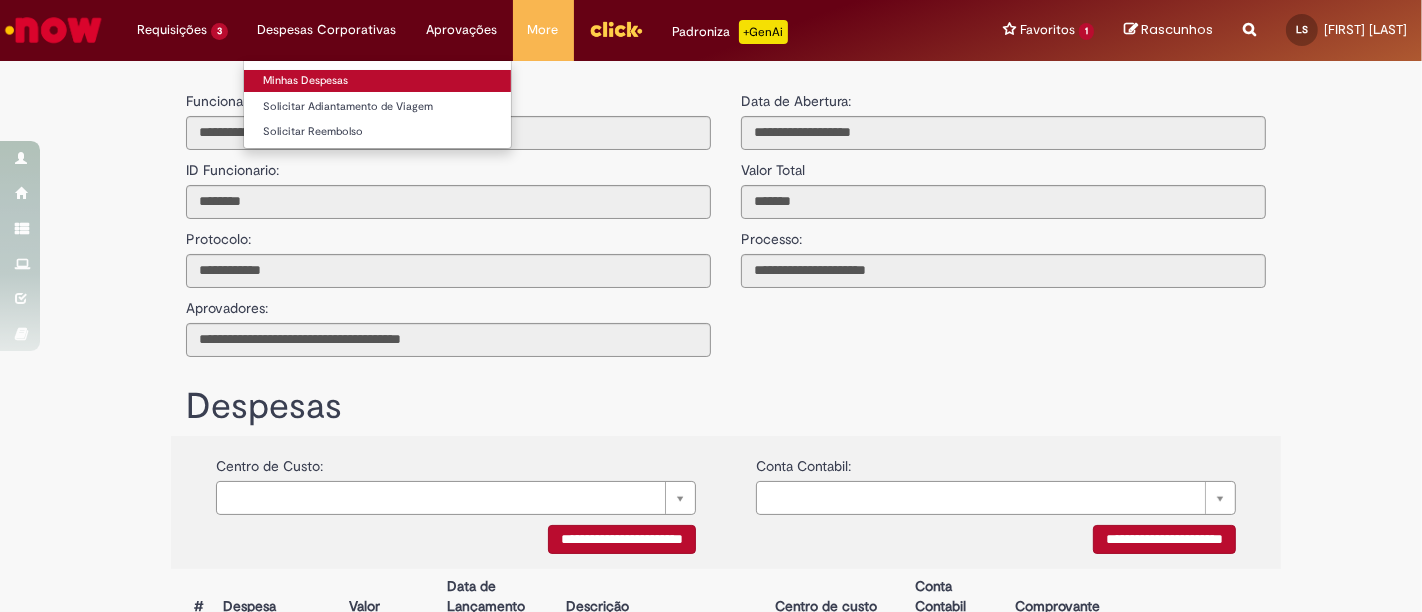 click on "Minhas Despesas" at bounding box center [377, 81] 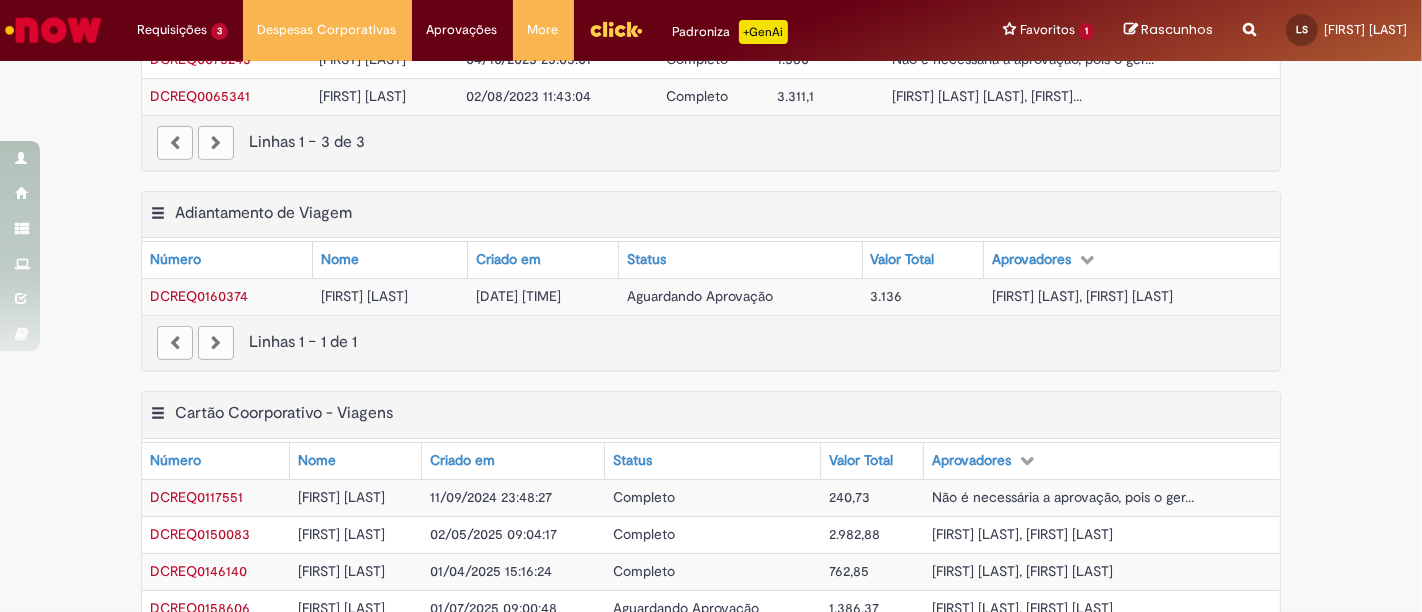 scroll, scrollTop: 696, scrollLeft: 0, axis: vertical 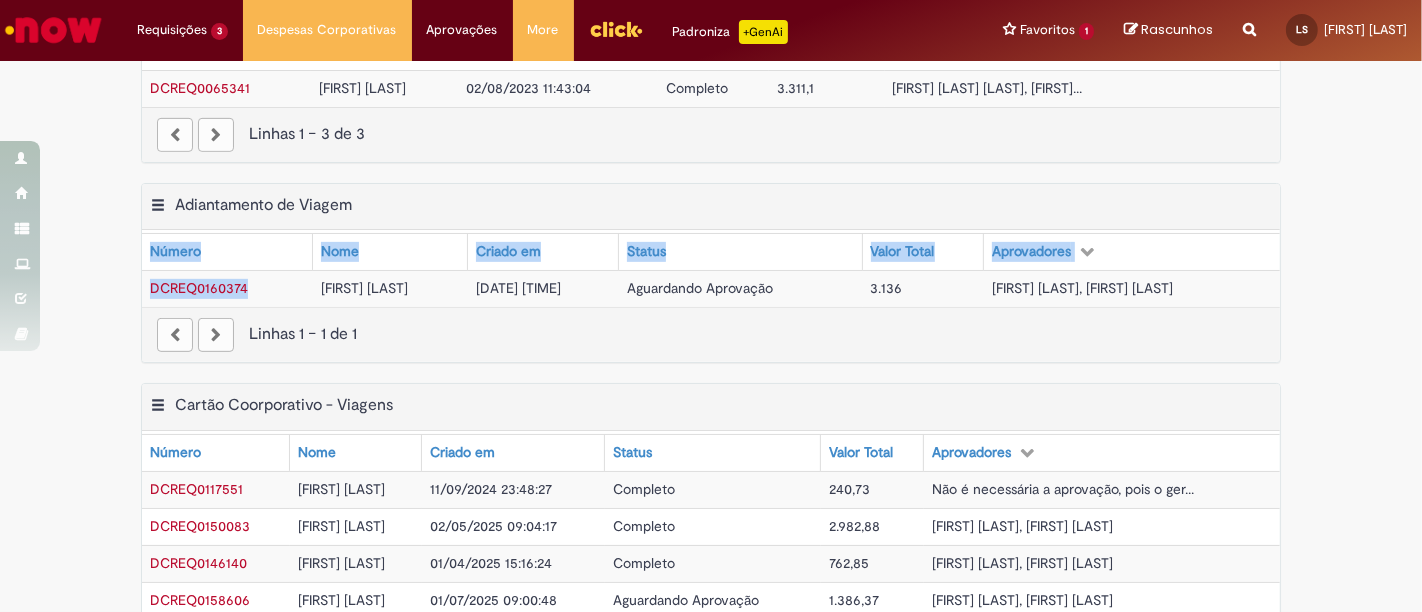 drag, startPoint x: 123, startPoint y: 281, endPoint x: 246, endPoint y: 277, distance: 123.065025 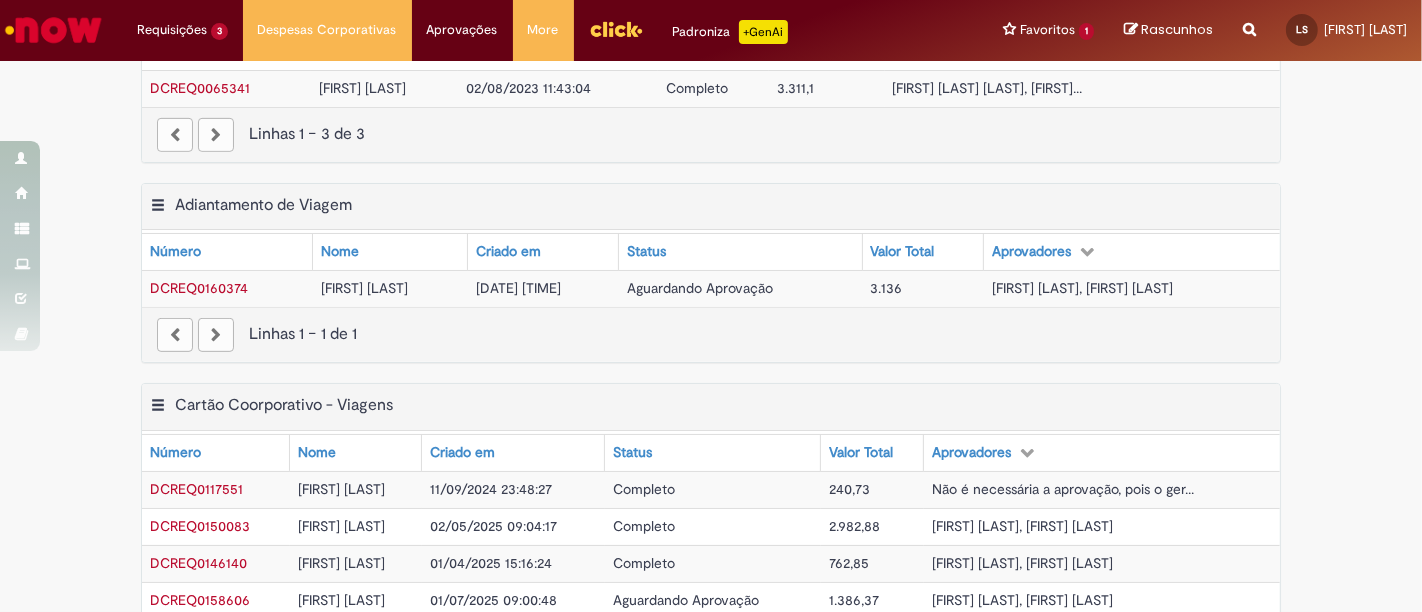 click on "Linhas 1 − 1 de 1" at bounding box center (711, 334) 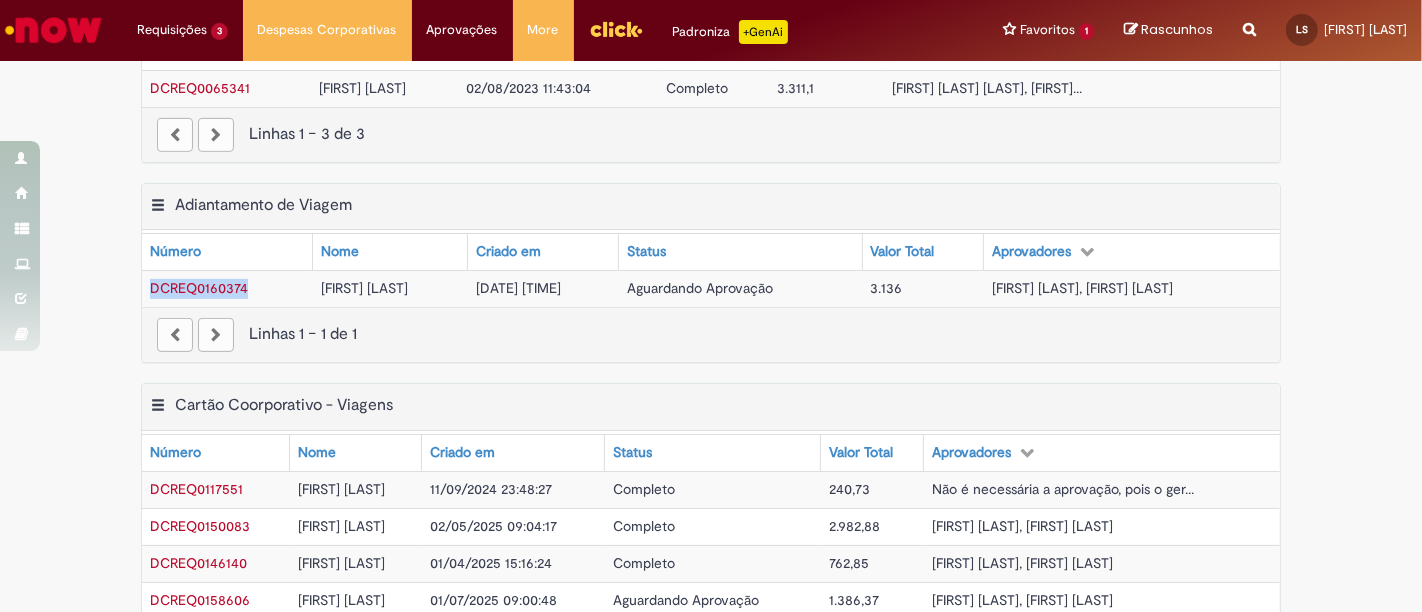 drag, startPoint x: 251, startPoint y: 287, endPoint x: 139, endPoint y: 283, distance: 112.0714 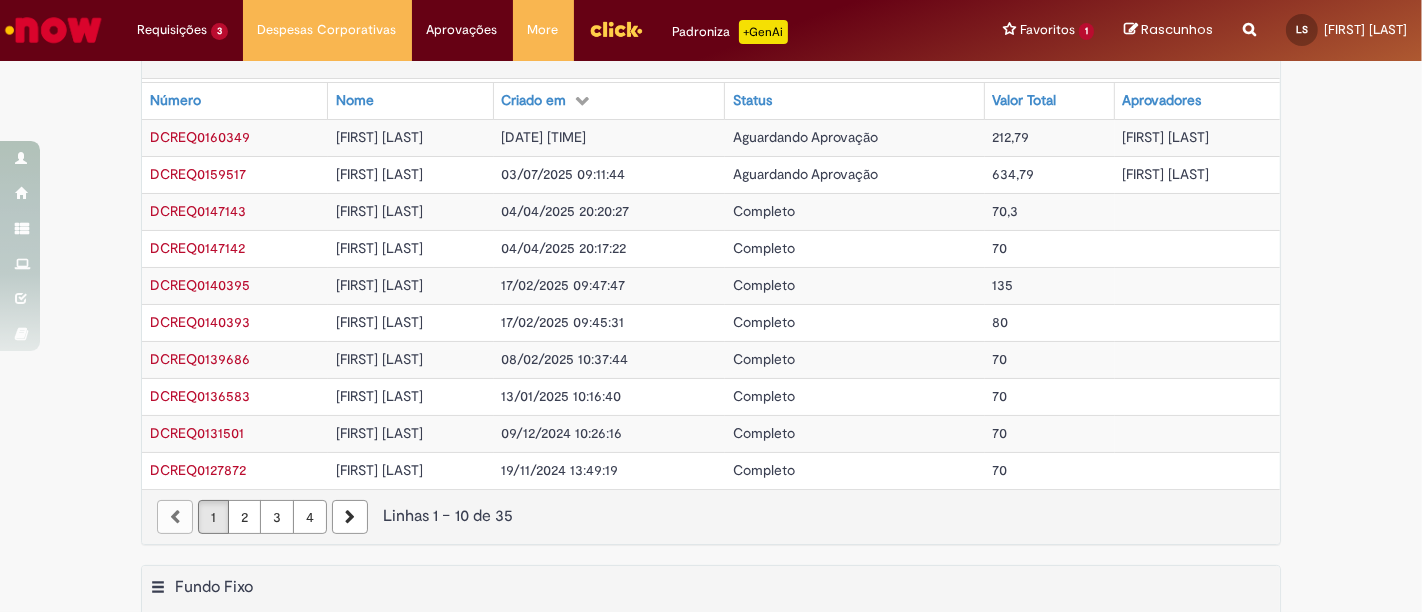 scroll, scrollTop: 0, scrollLeft: 0, axis: both 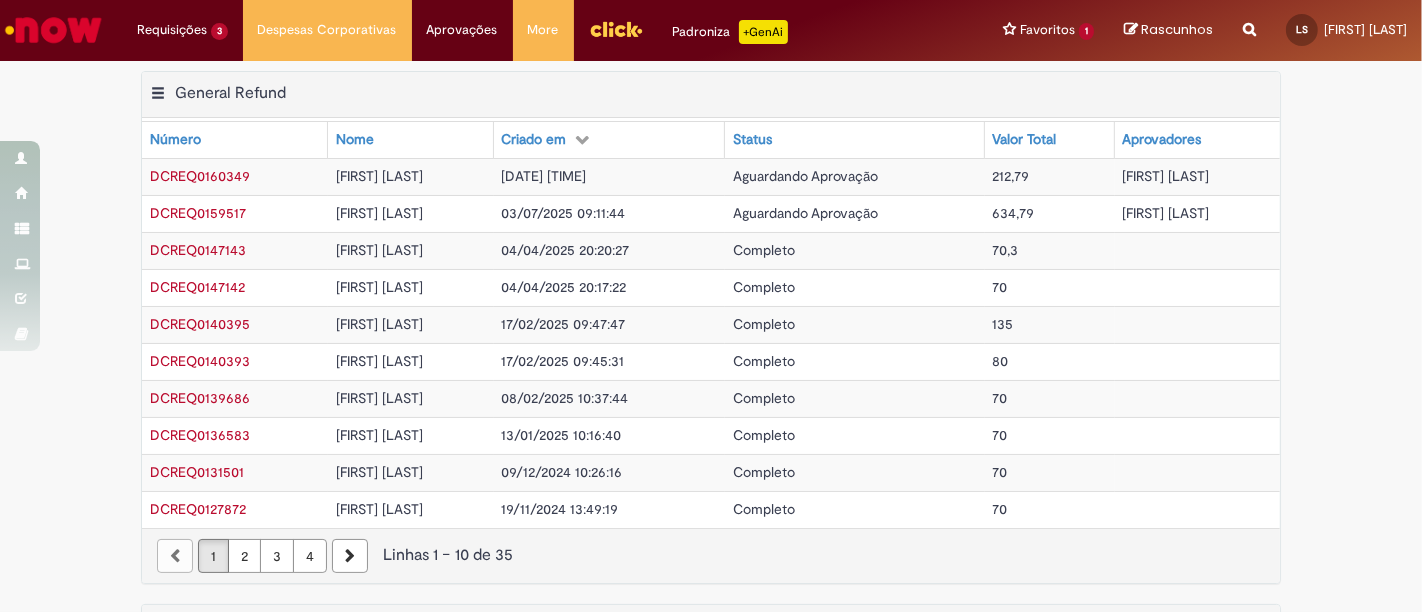 click on "Exportar como PDF   Exportar como Excel   Exportar como CSV
General Refund Tabela - Página 1
Mostrar filtro       Tudo     >   Funcionário é Luara Moreno Dos Santos     >   Processo = Reembolso Geral
General Refund
Número
Nome
Criado em
Status
Valor Total
Aprovadores
DCREQ0160349 Luara Moreno Dos Santos 10/07/2025 23:16:09 Aguardando Aprovação 212,79 Andre Guilherme Ulbrich
DCREQ0159517 Luara Moreno Dos Santos 03/07/2025 09:11:44 Aguardando Aprovação 634,79 Andre Guilherme Ulbrich
DCREQ0147143 Luara Moreno Dos Santos 04/04/2025 20:20:27 Completo 70,3
DCREQ0147142 Luara Moreno Dos Santos 04/04/2025 20:17:22 Completo 70
DCREQ0140395 Luara Moreno Dos Santos Completo" at bounding box center [711, 337] 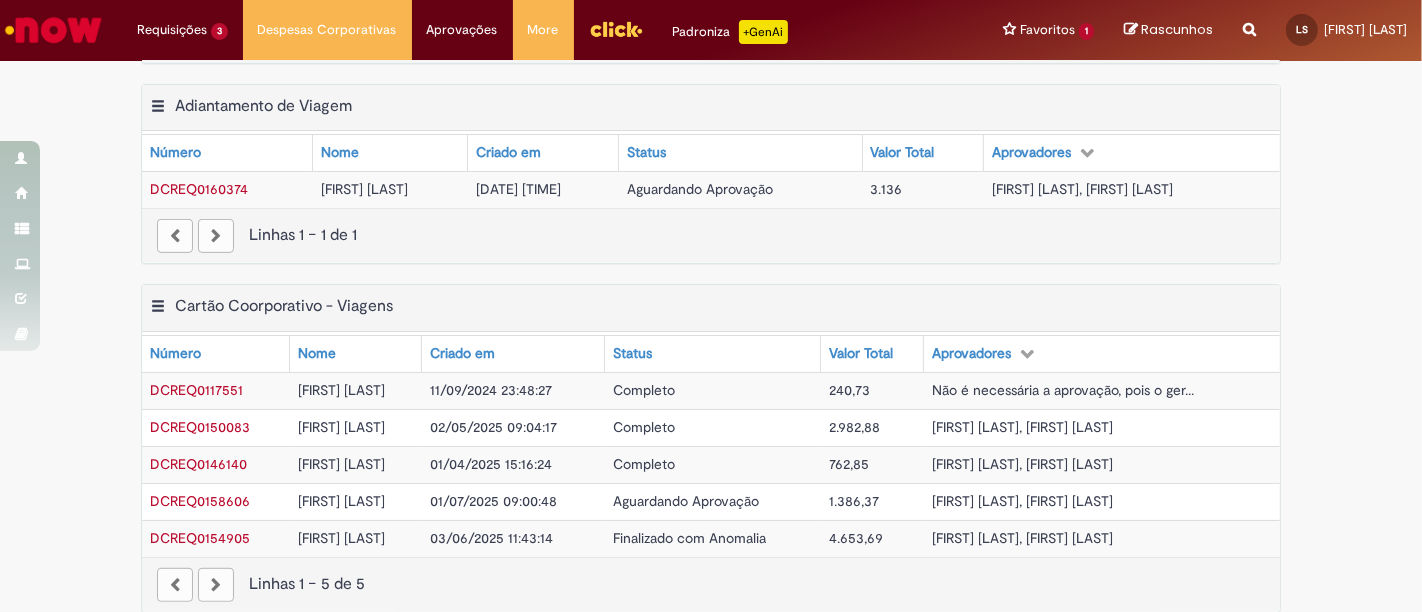 scroll, scrollTop: 800, scrollLeft: 0, axis: vertical 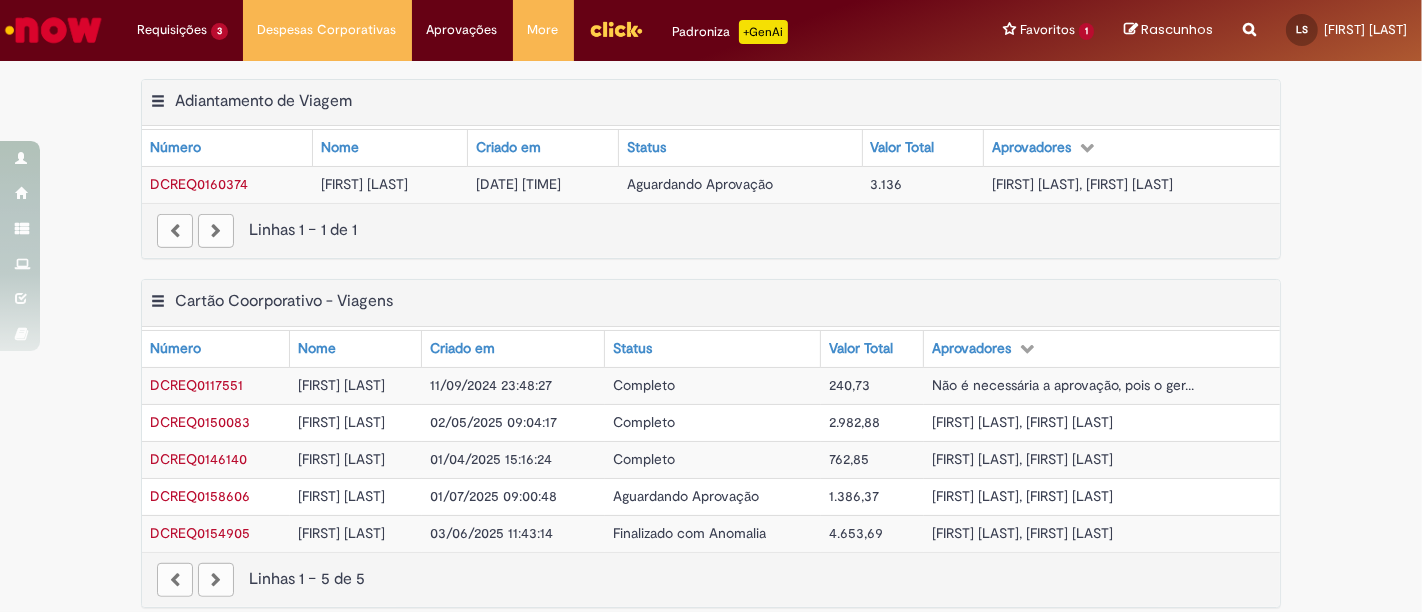 click on "Exportar como PDF   Exportar como Excel   Exportar como CSV
Cartão Coorporativo - Viagens Tabela - Página 1
Mostrar filtro       Tudo     >   Funcionário é Luara Moreno Dos Santos     >   Processo = Cartão Corporativo - Viagens
Cartão Coorporativo - Viagens
Número
Nome
Criado em
Status
Valor Total
Aprovadores
DCREQ0117551 Luara Moreno Dos Santos 11/09/2024 23:48:27 Completo 240,73 Não é necessária a aprovação, pois o ger...
DCREQ0150083 Luara Moreno Dos Santos 02/05/2025 09:04:17 Completo 2.982,88 Andre Guilherme Ulbrich, Cristian Xavier
DCREQ0146140 Luara Moreno Dos Santos 01/04/2025 15:16:24 Completo 762,85 Andre Guilherme Ulbrich, Cristian Xavier
DCREQ0158606 1.386,37" at bounding box center [711, 453] 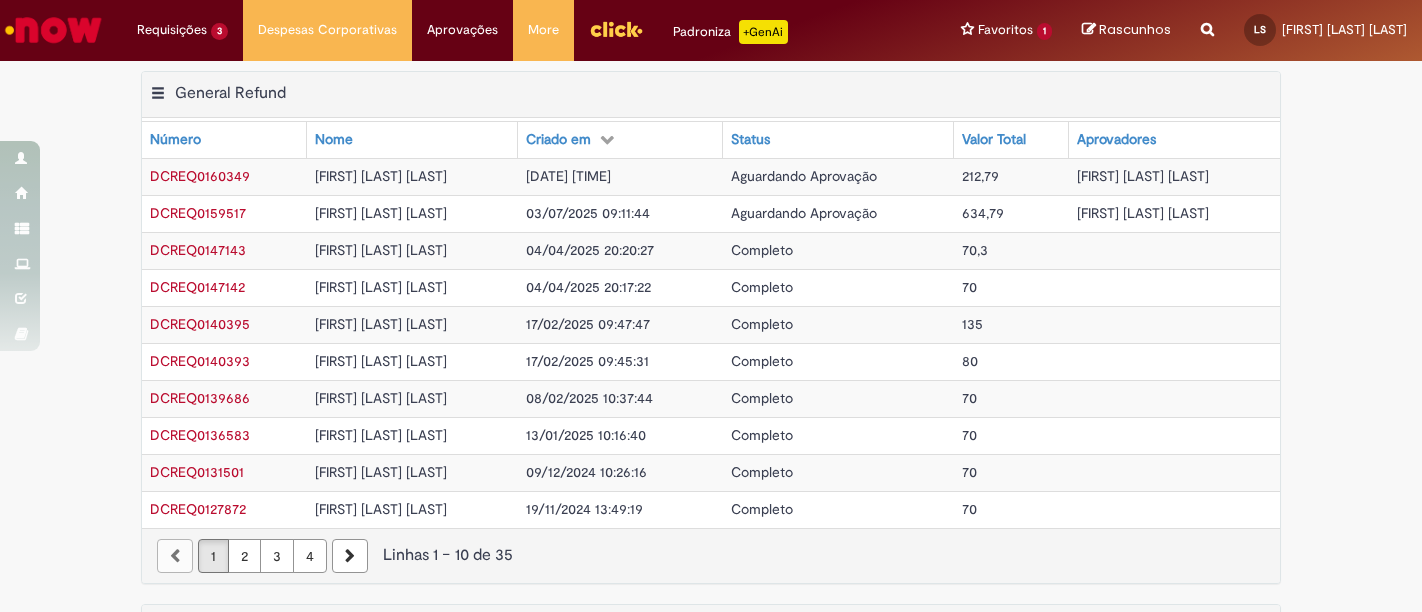 scroll, scrollTop: 0, scrollLeft: 0, axis: both 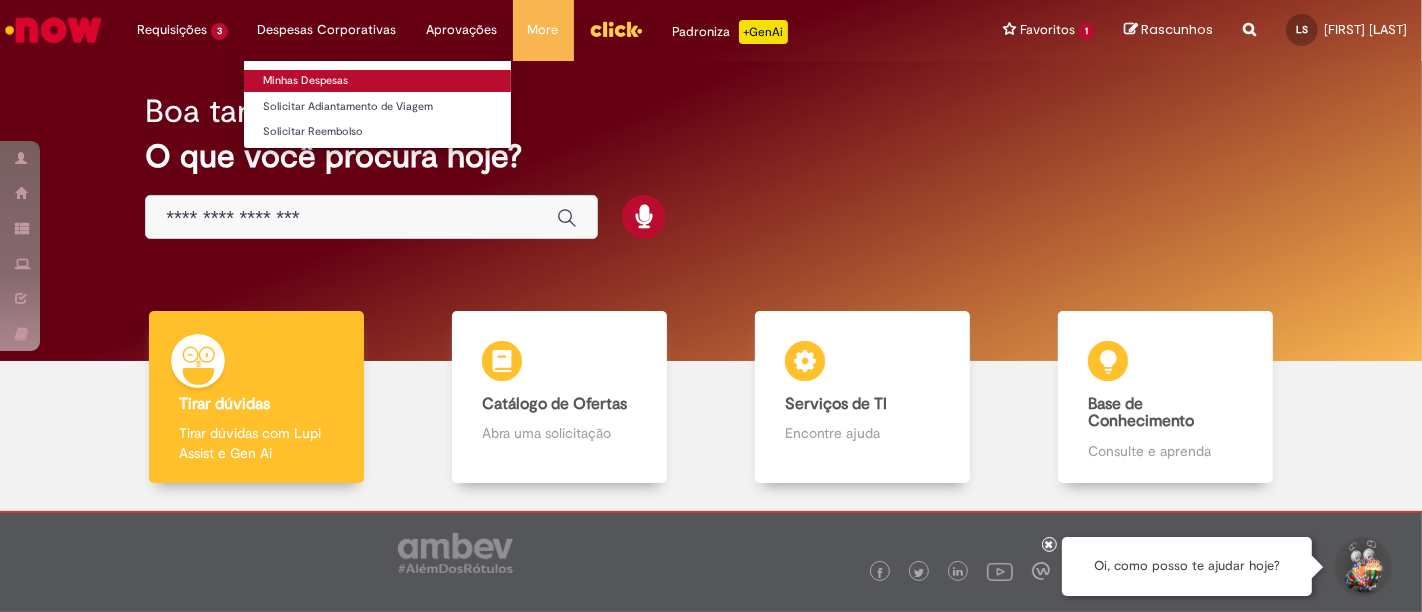 click on "Minhas Despesas" at bounding box center [377, 81] 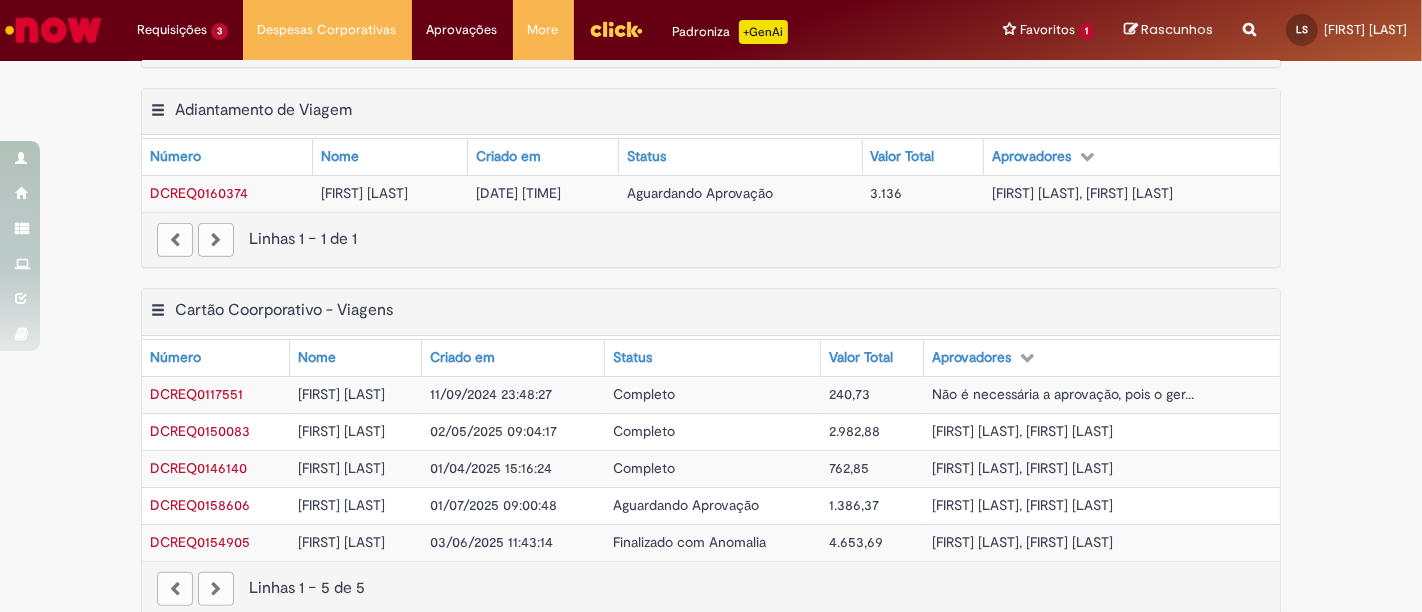 scroll, scrollTop: 800, scrollLeft: 0, axis: vertical 